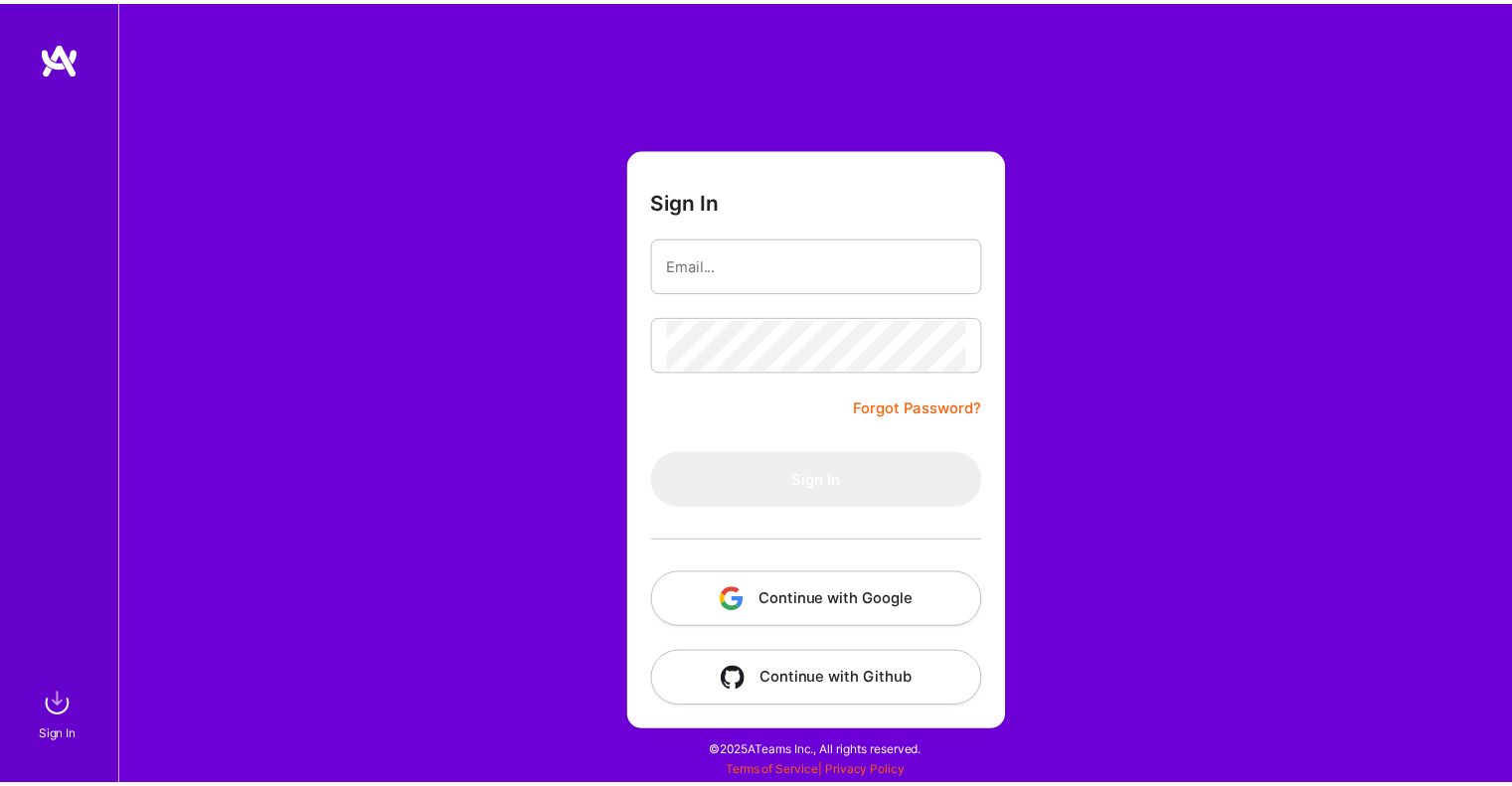 scroll, scrollTop: 0, scrollLeft: 0, axis: both 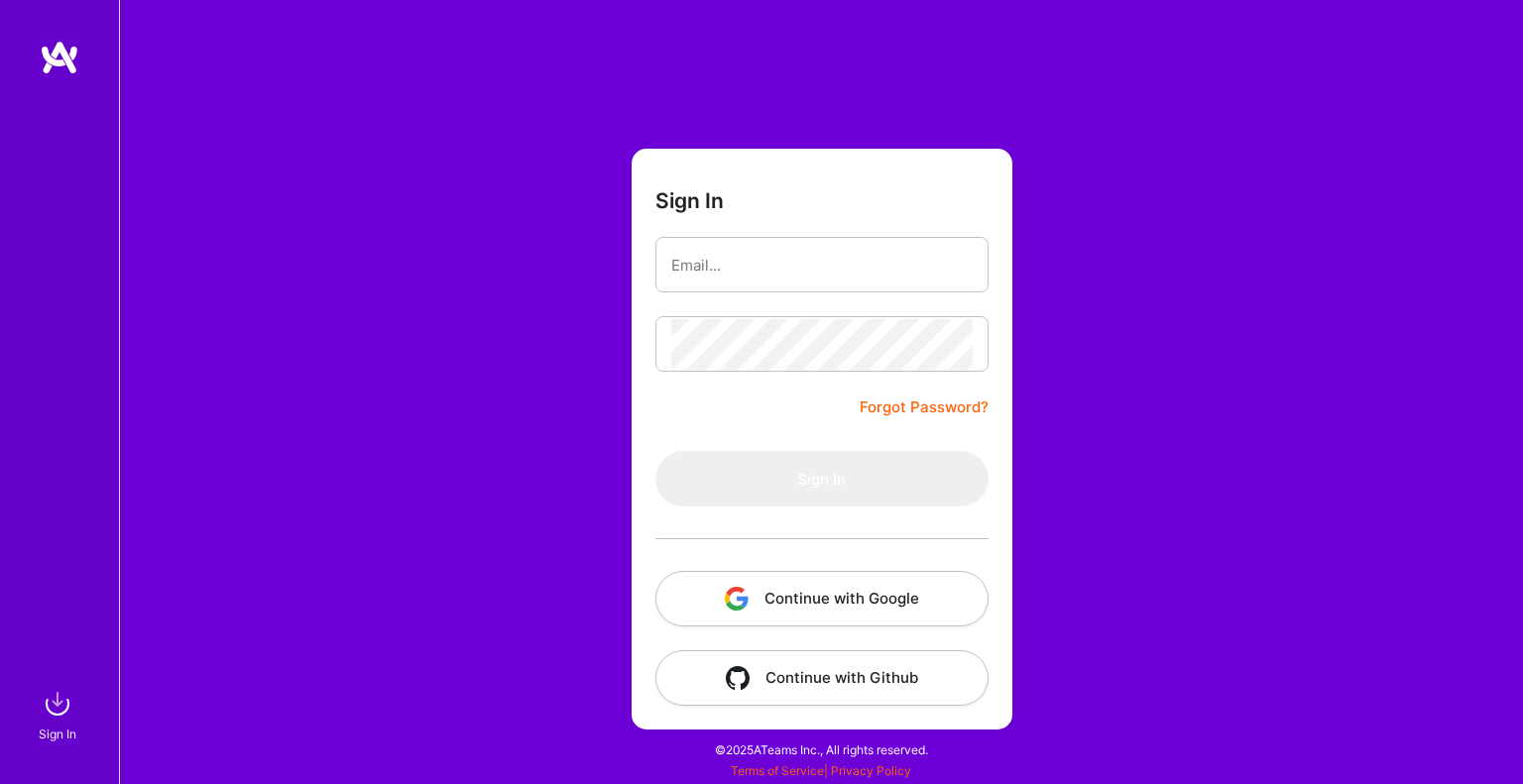 click on "Continue with Google" at bounding box center (822, 599) 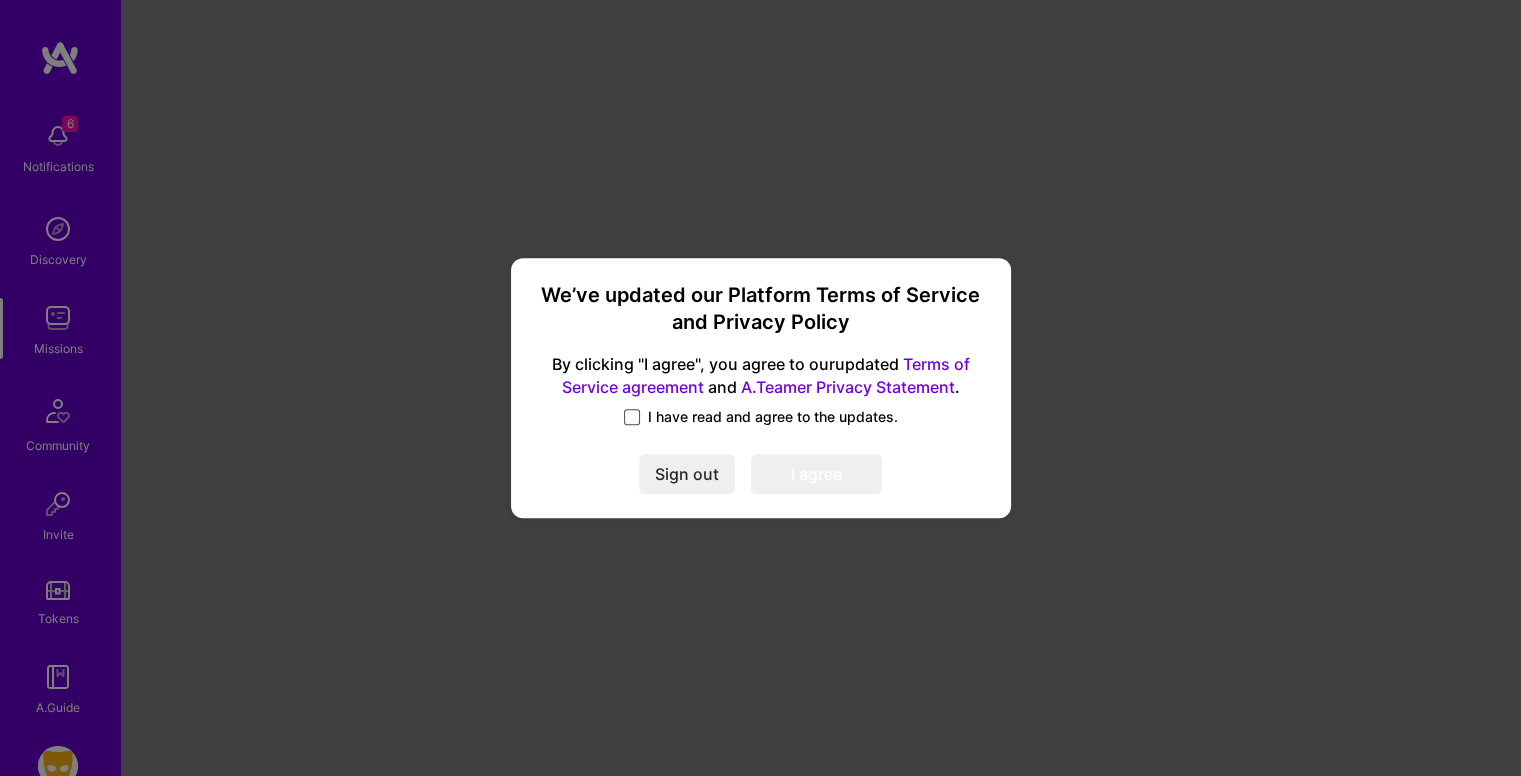 click at bounding box center [632, 417] 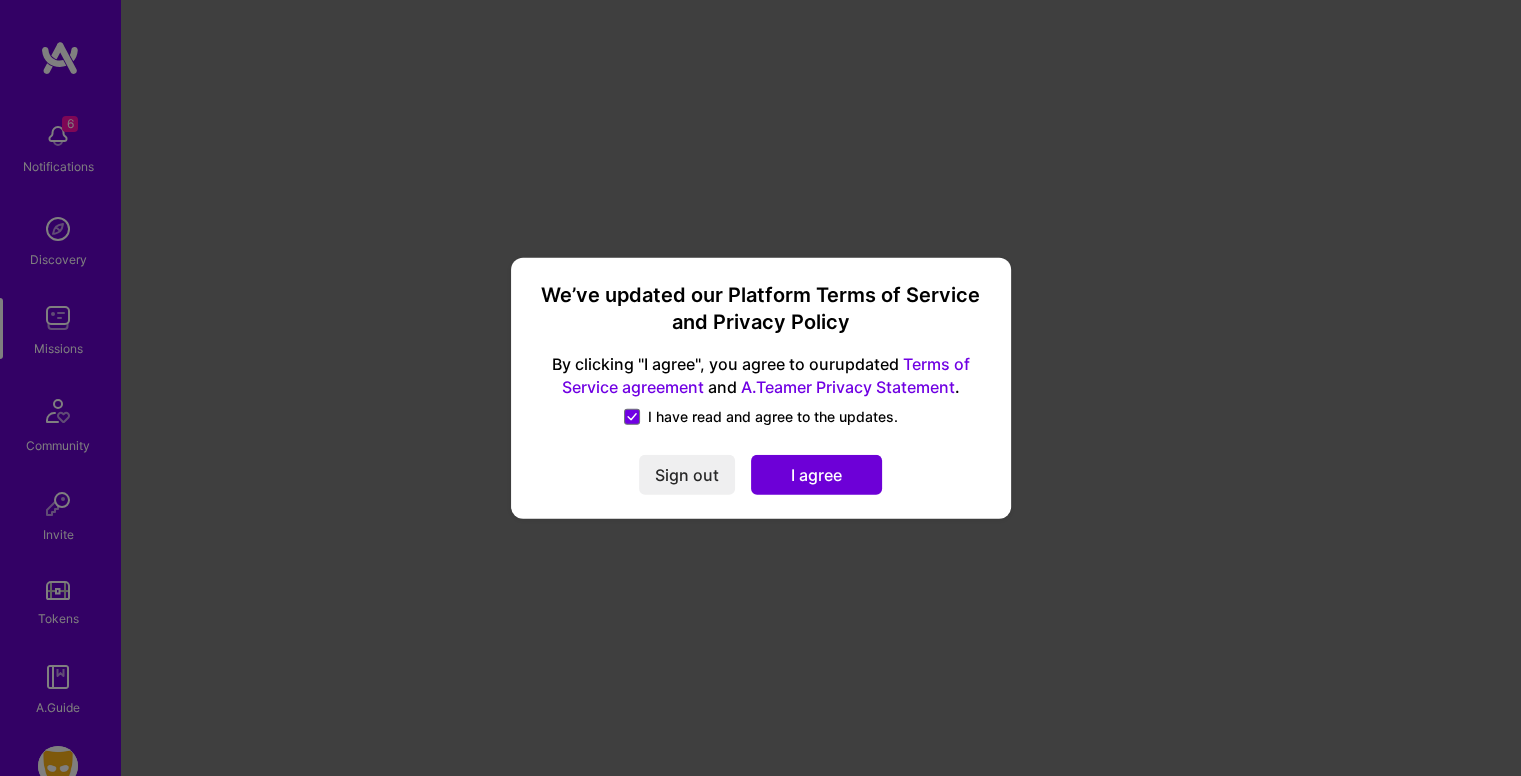 click on "I agree" at bounding box center (816, 474) 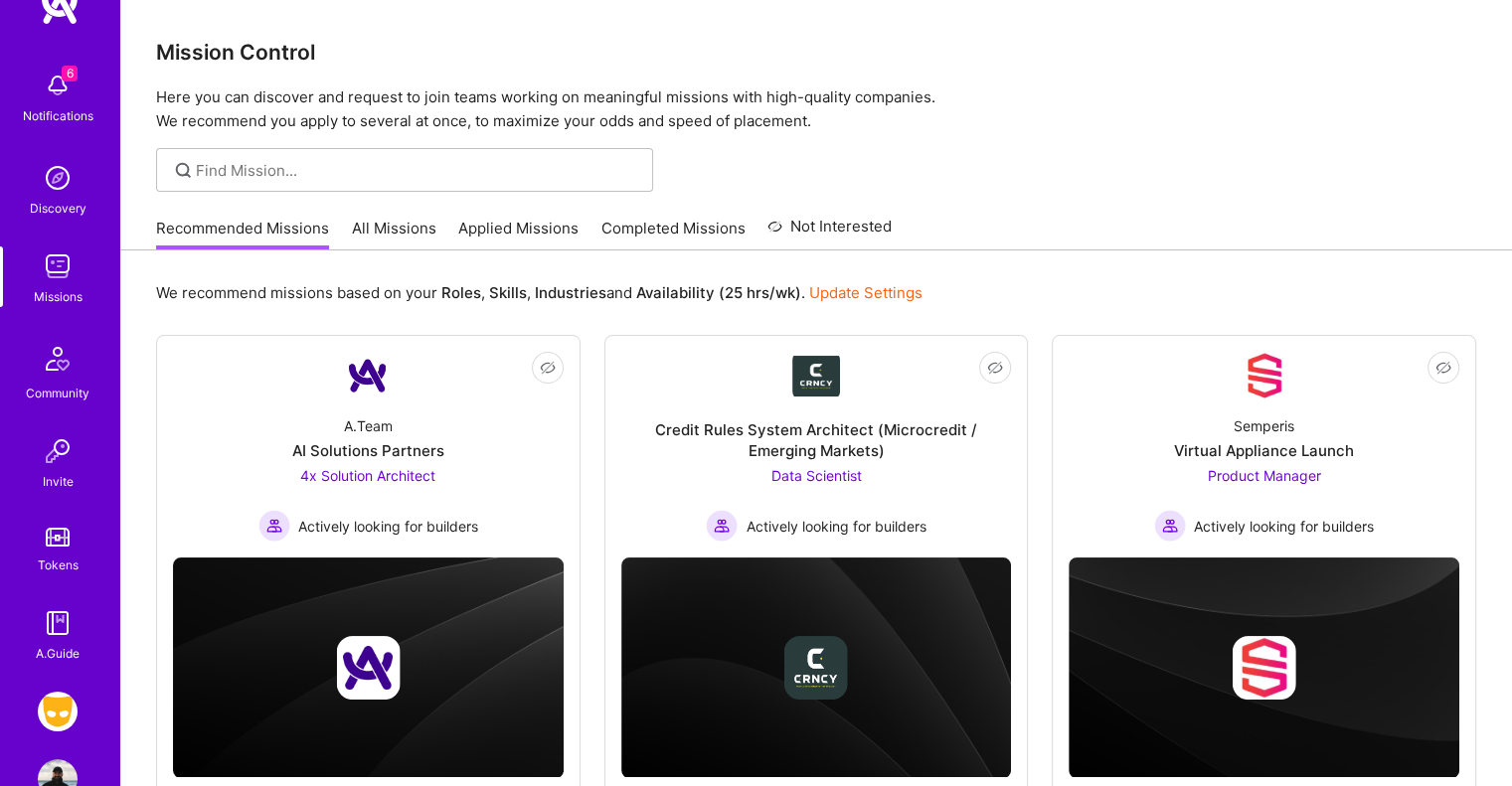 scroll, scrollTop: 102, scrollLeft: 0, axis: vertical 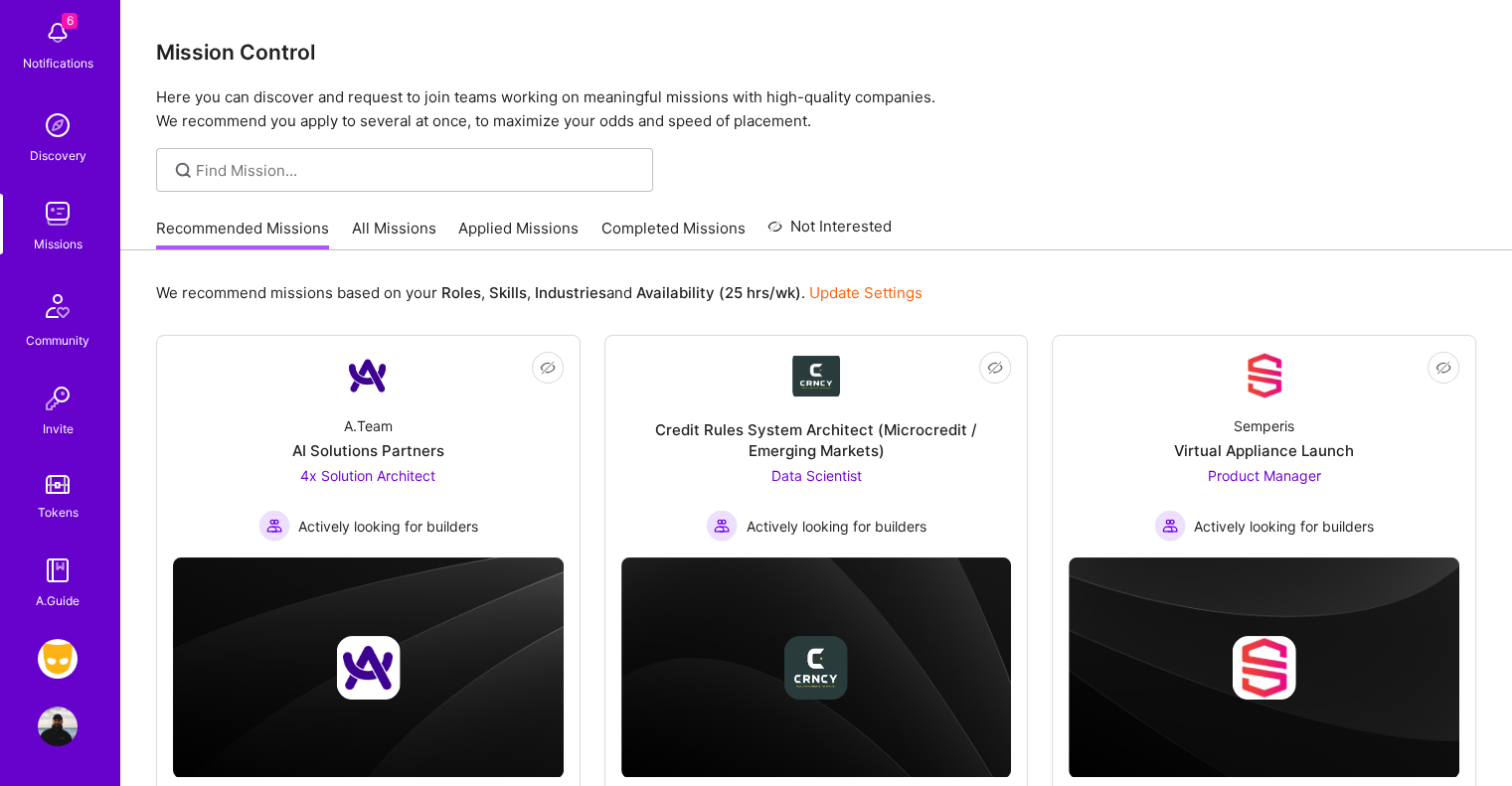 click at bounding box center (58, 659) 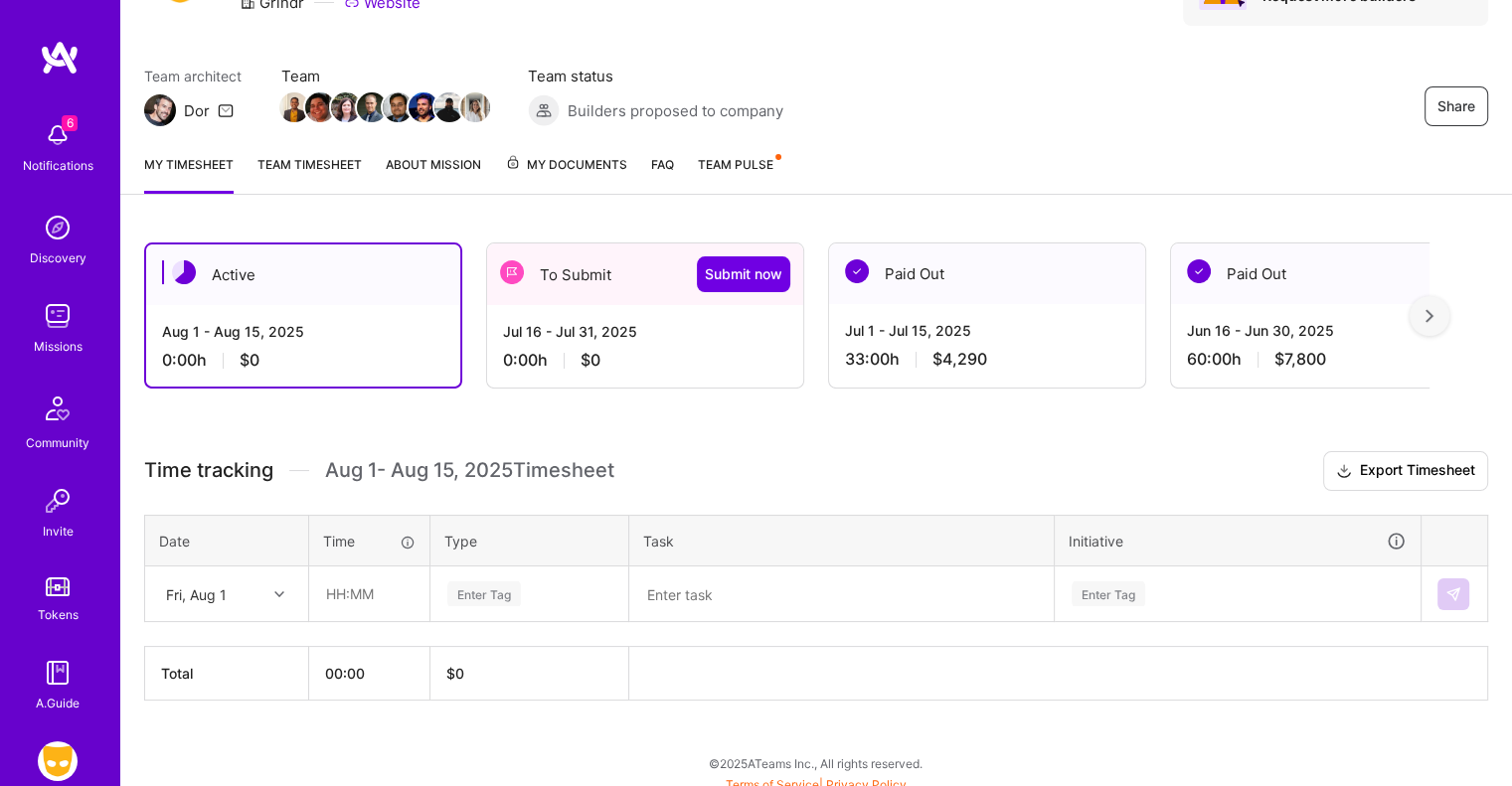scroll, scrollTop: 131, scrollLeft: 0, axis: vertical 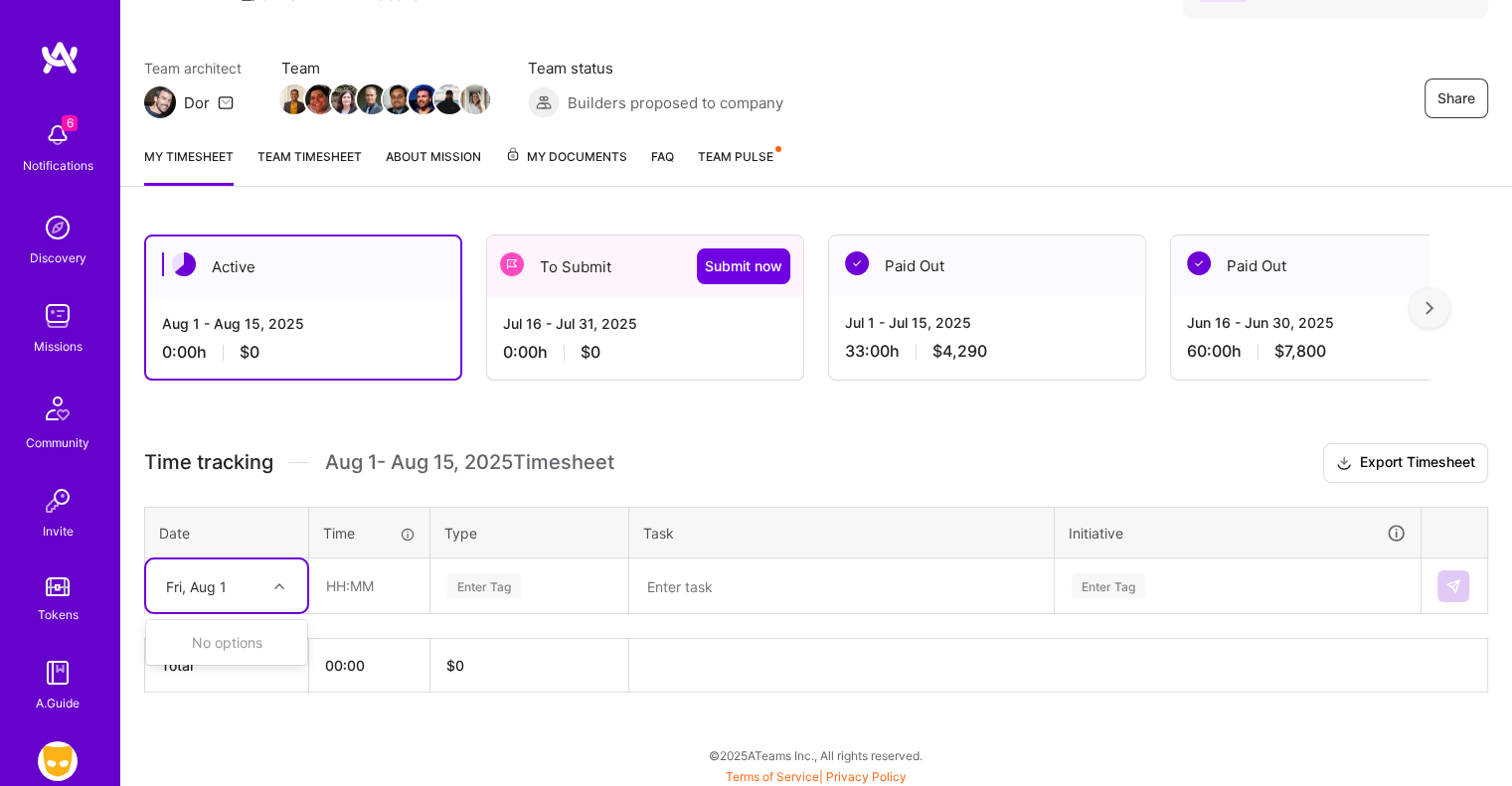 click at bounding box center (281, 586) 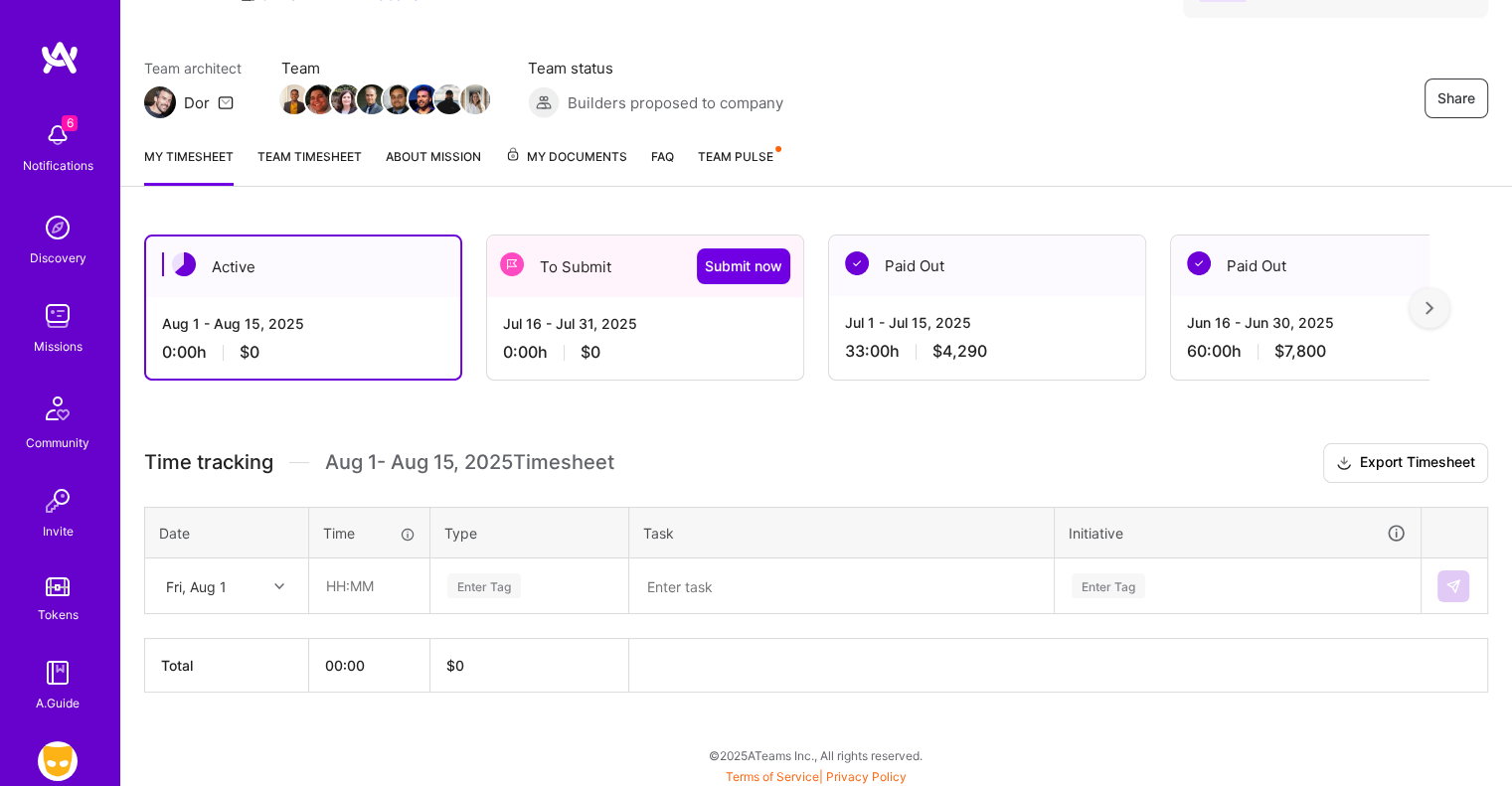click on "Jul 16 - Jul 31, 2025 0:00 h    $[AMOUNT]" at bounding box center [645, 338] 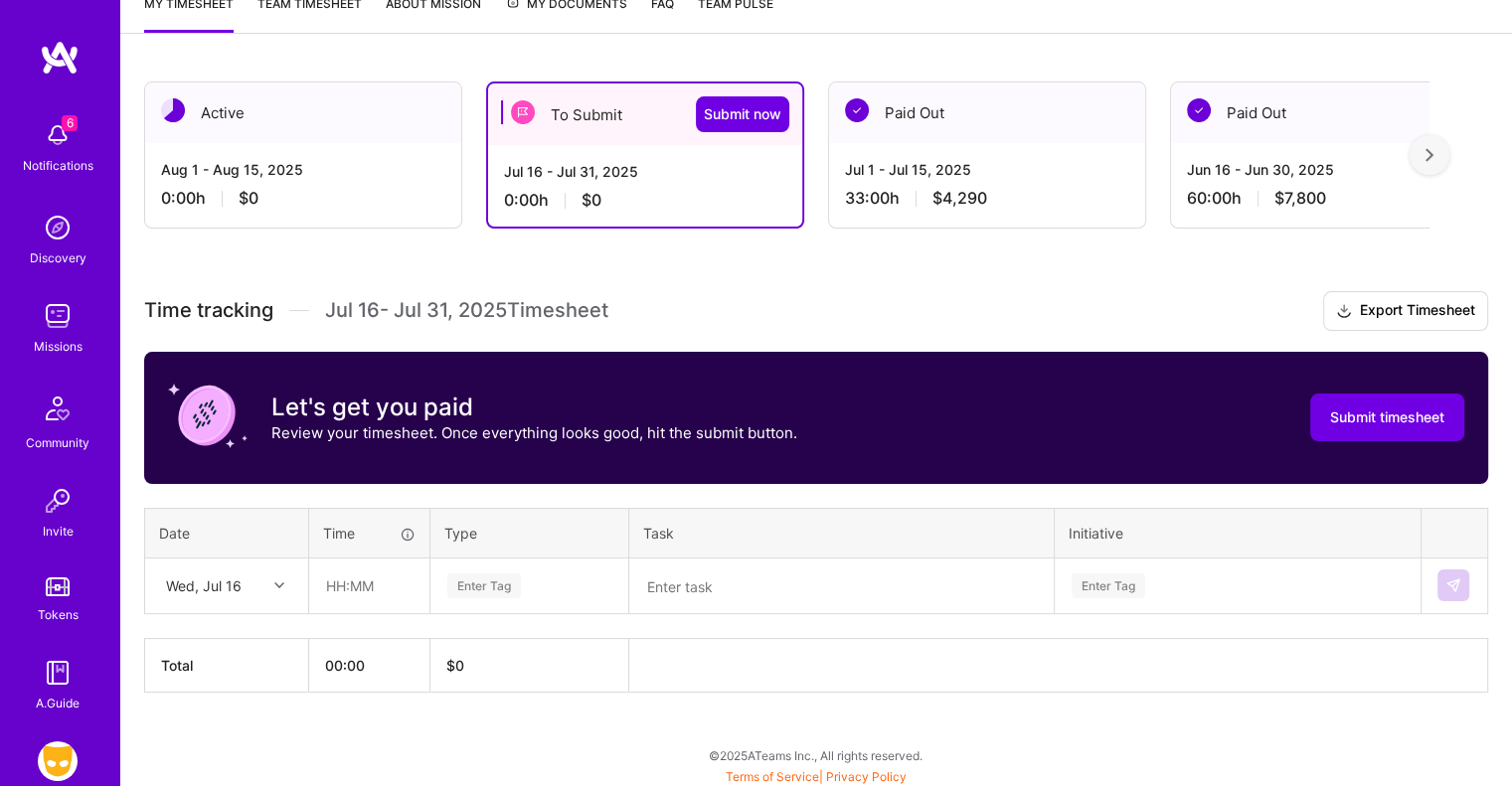 scroll, scrollTop: 286, scrollLeft: 0, axis: vertical 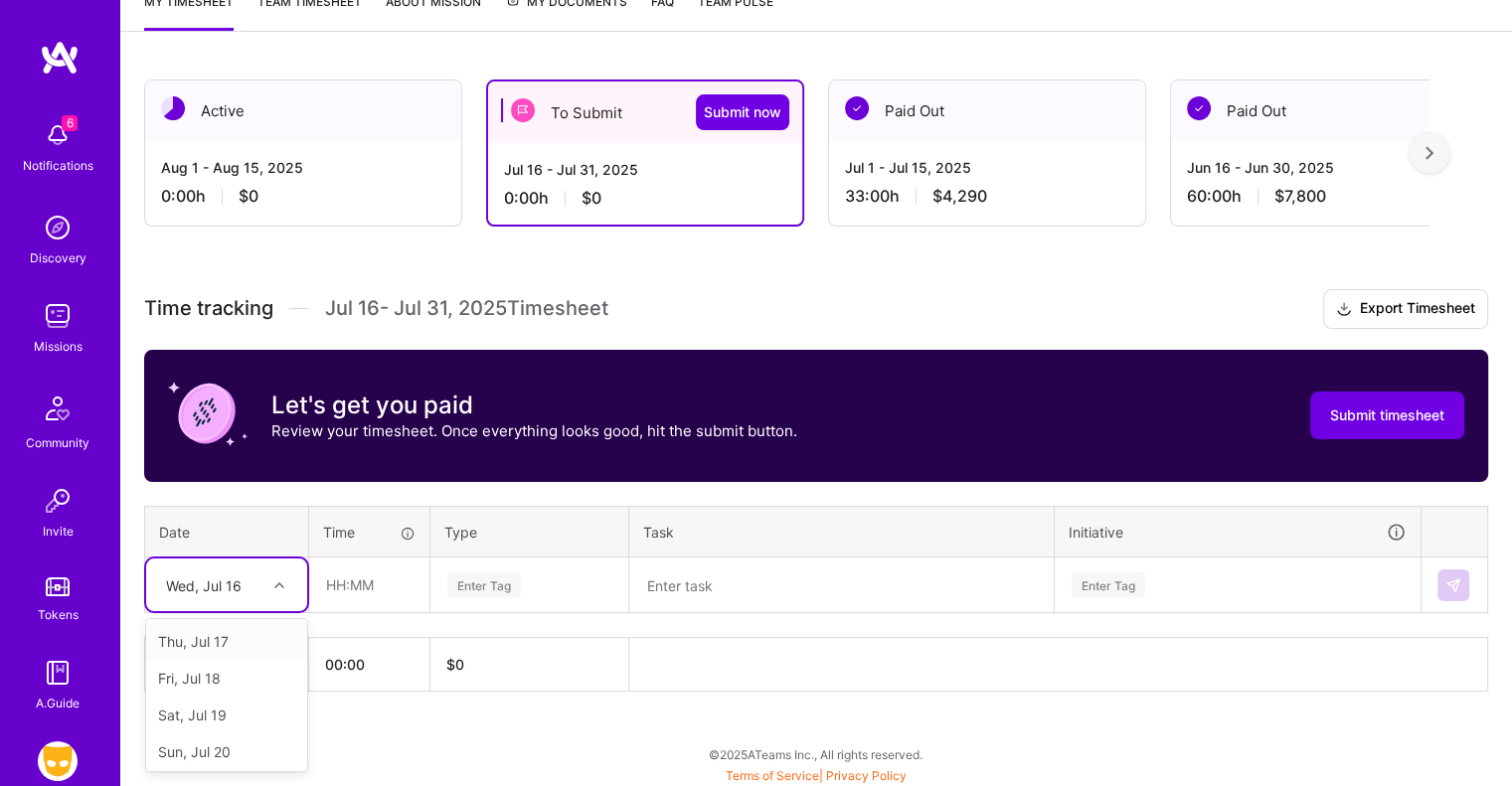 click at bounding box center [281, 585] 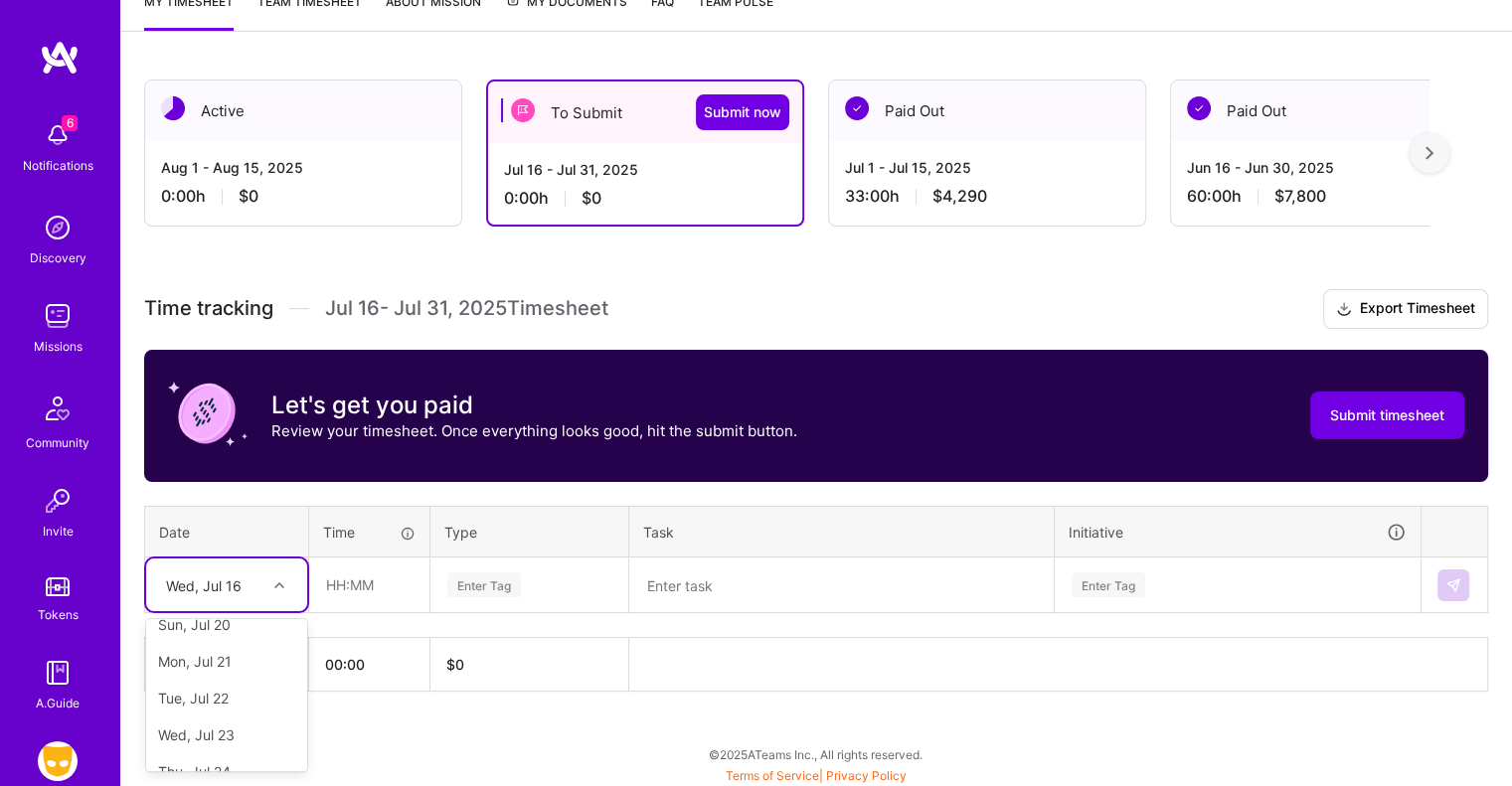 scroll, scrollTop: 127, scrollLeft: 0, axis: vertical 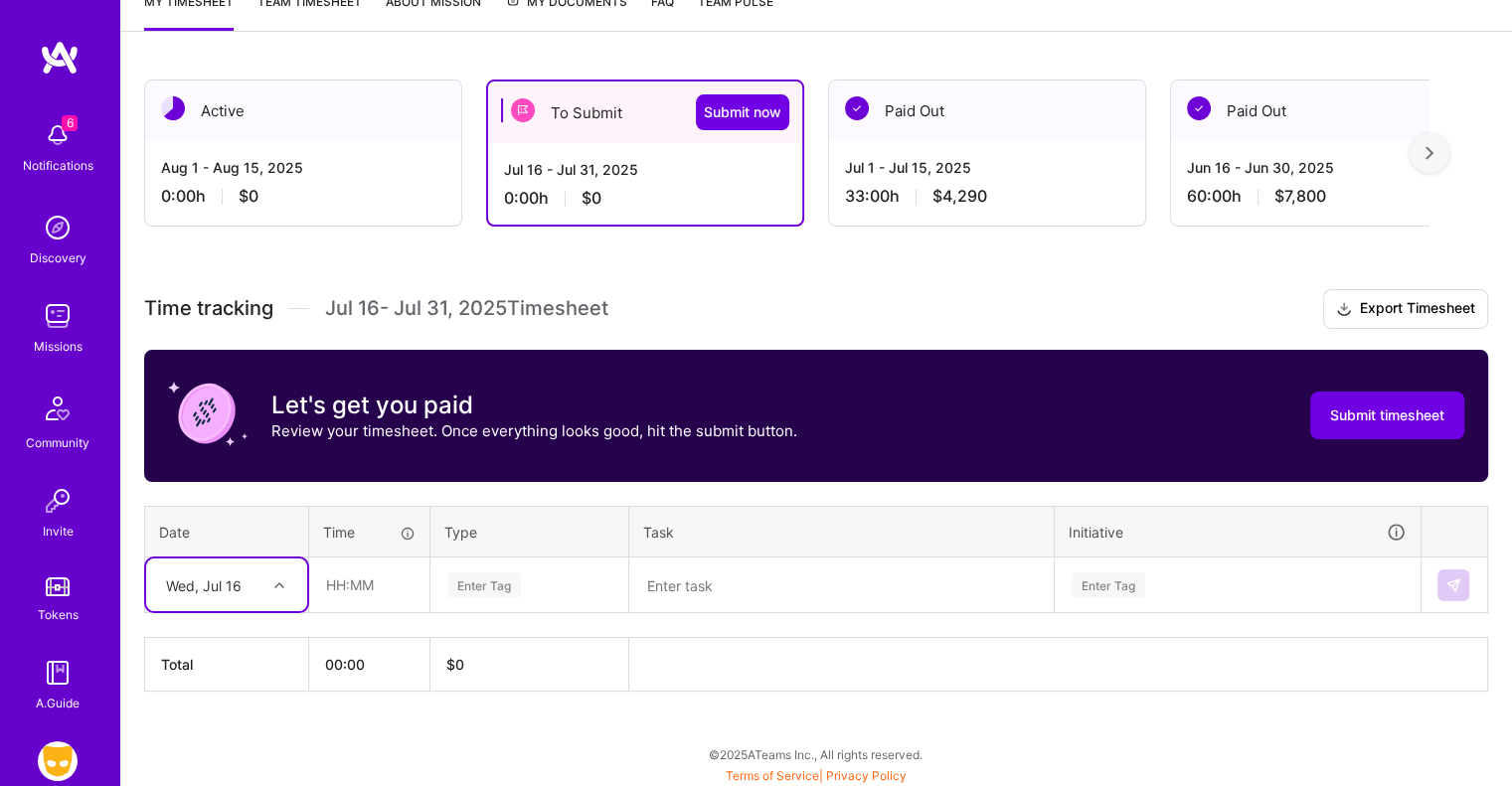 click at bounding box center (279, 585) 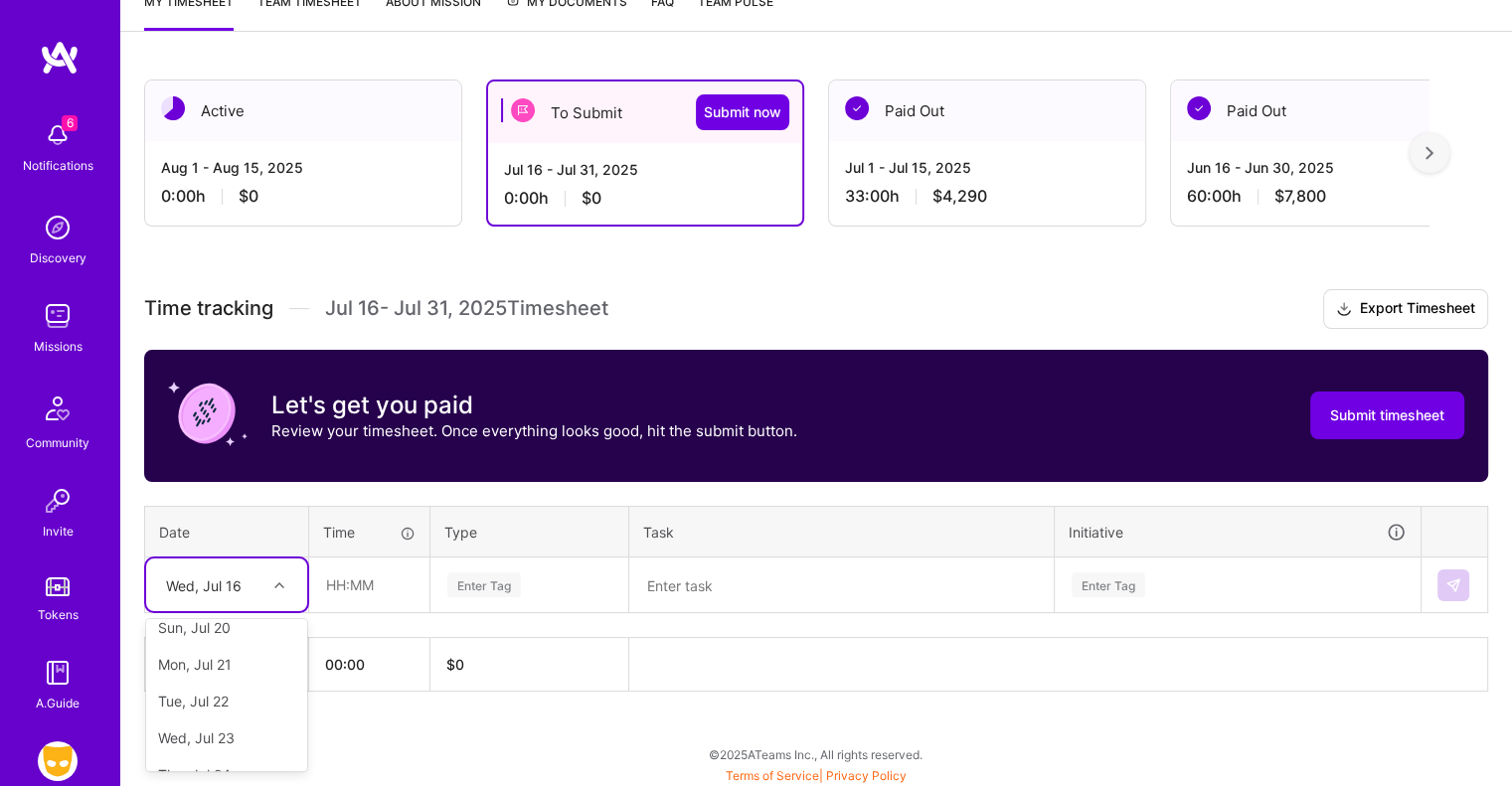 scroll, scrollTop: 407, scrollLeft: 0, axis: vertical 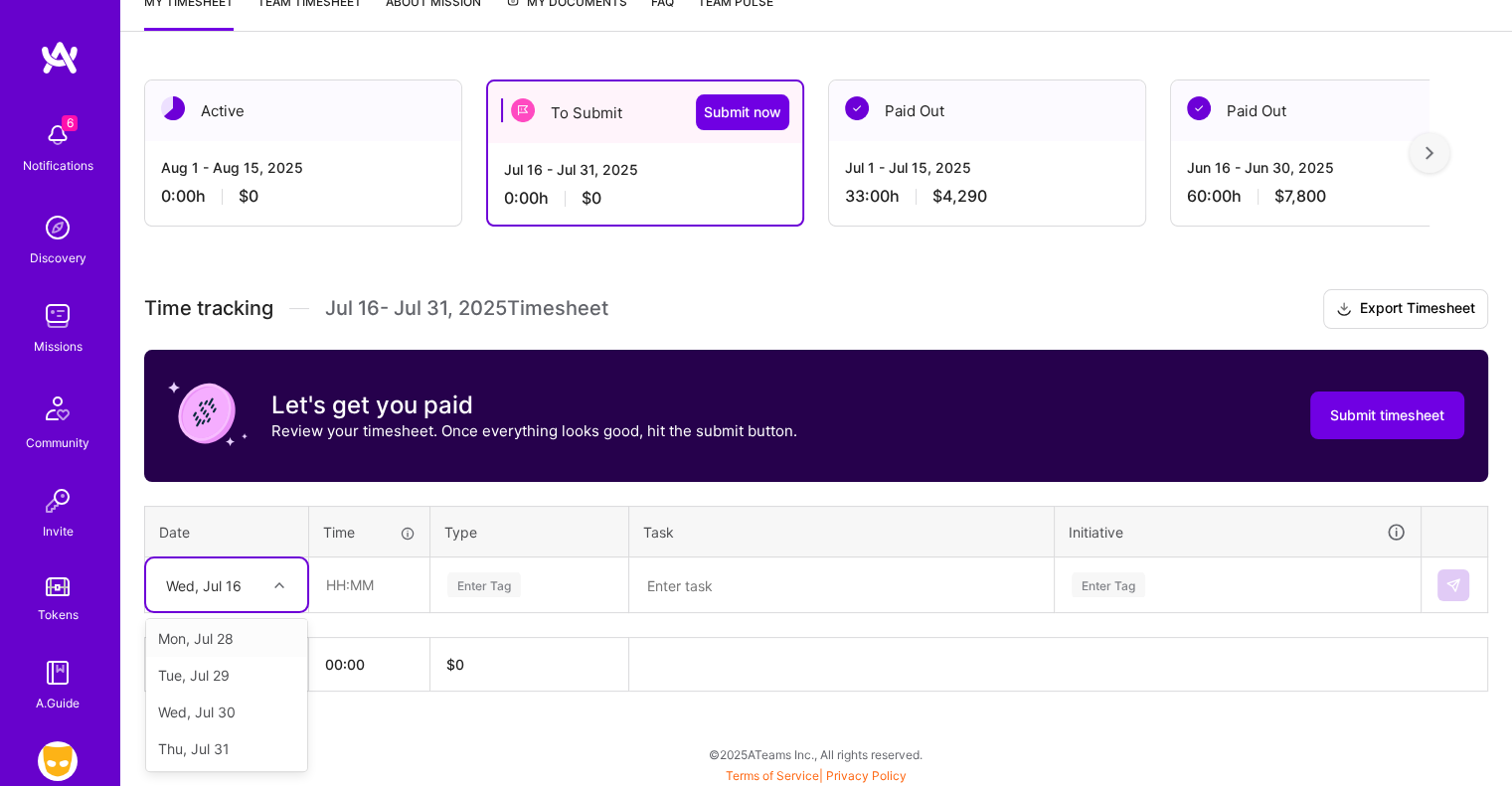 click on "Mon, Jul 28" at bounding box center (227, 638) 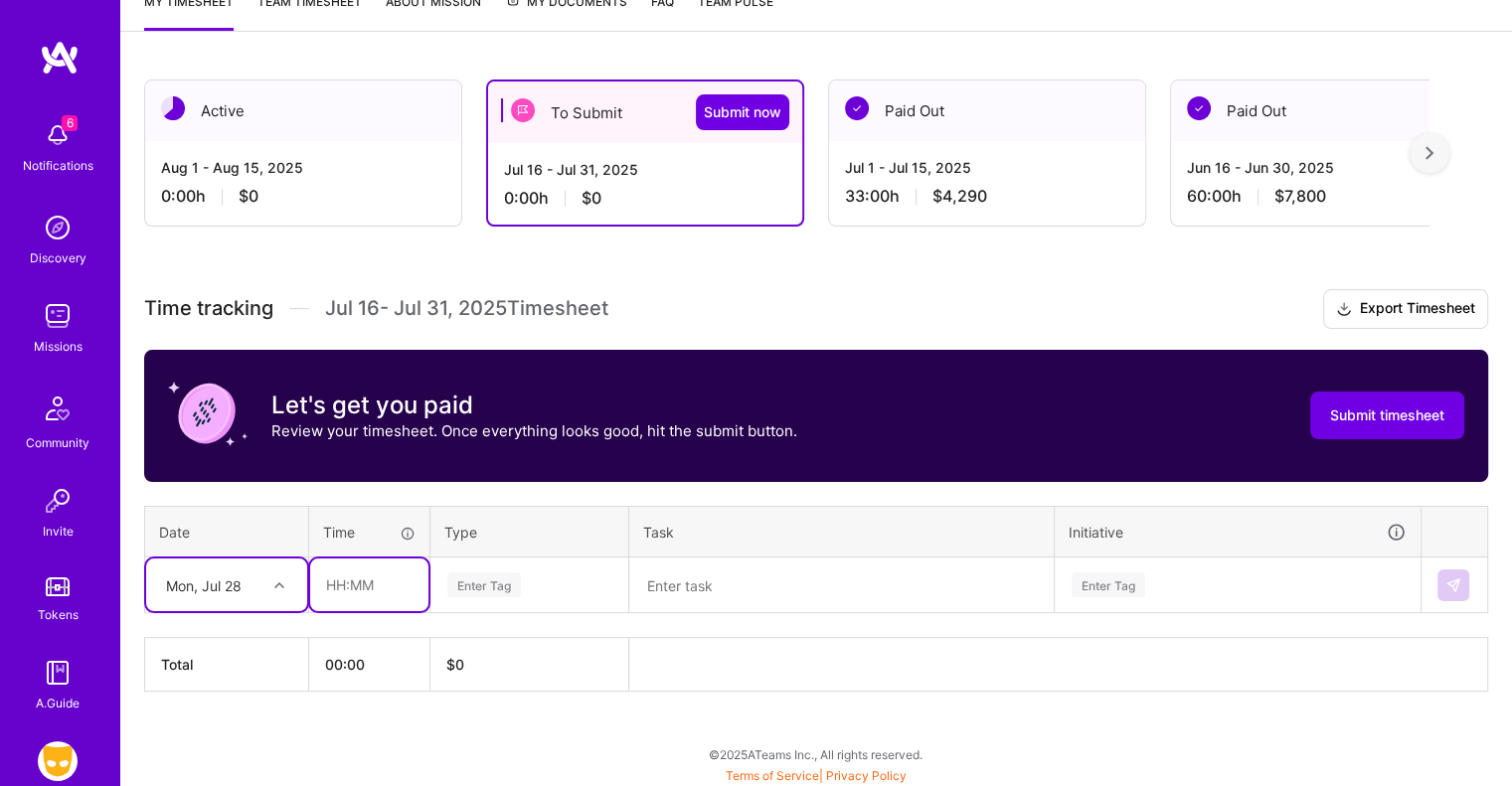 click at bounding box center (369, 584) 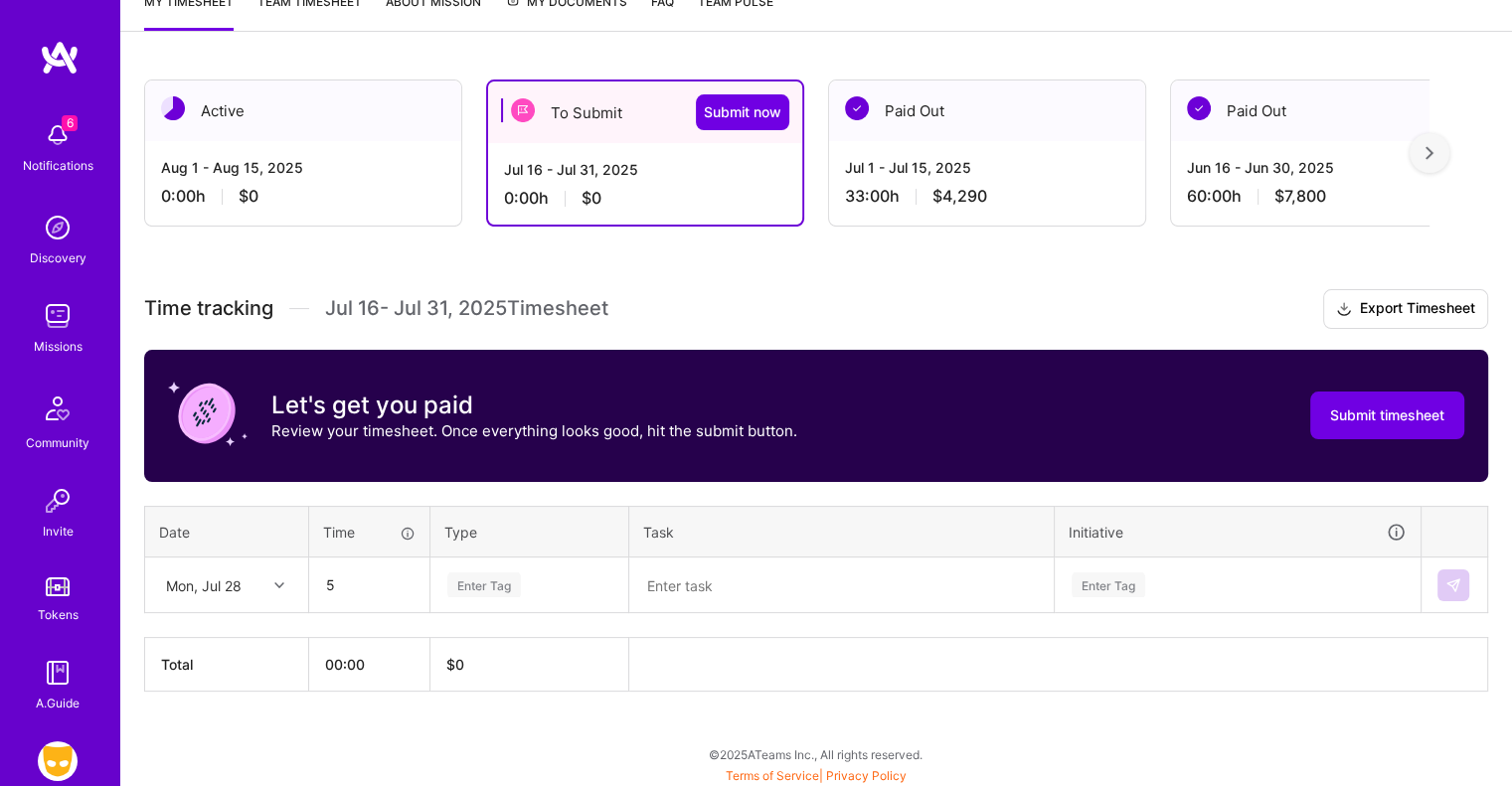 type on "05:00" 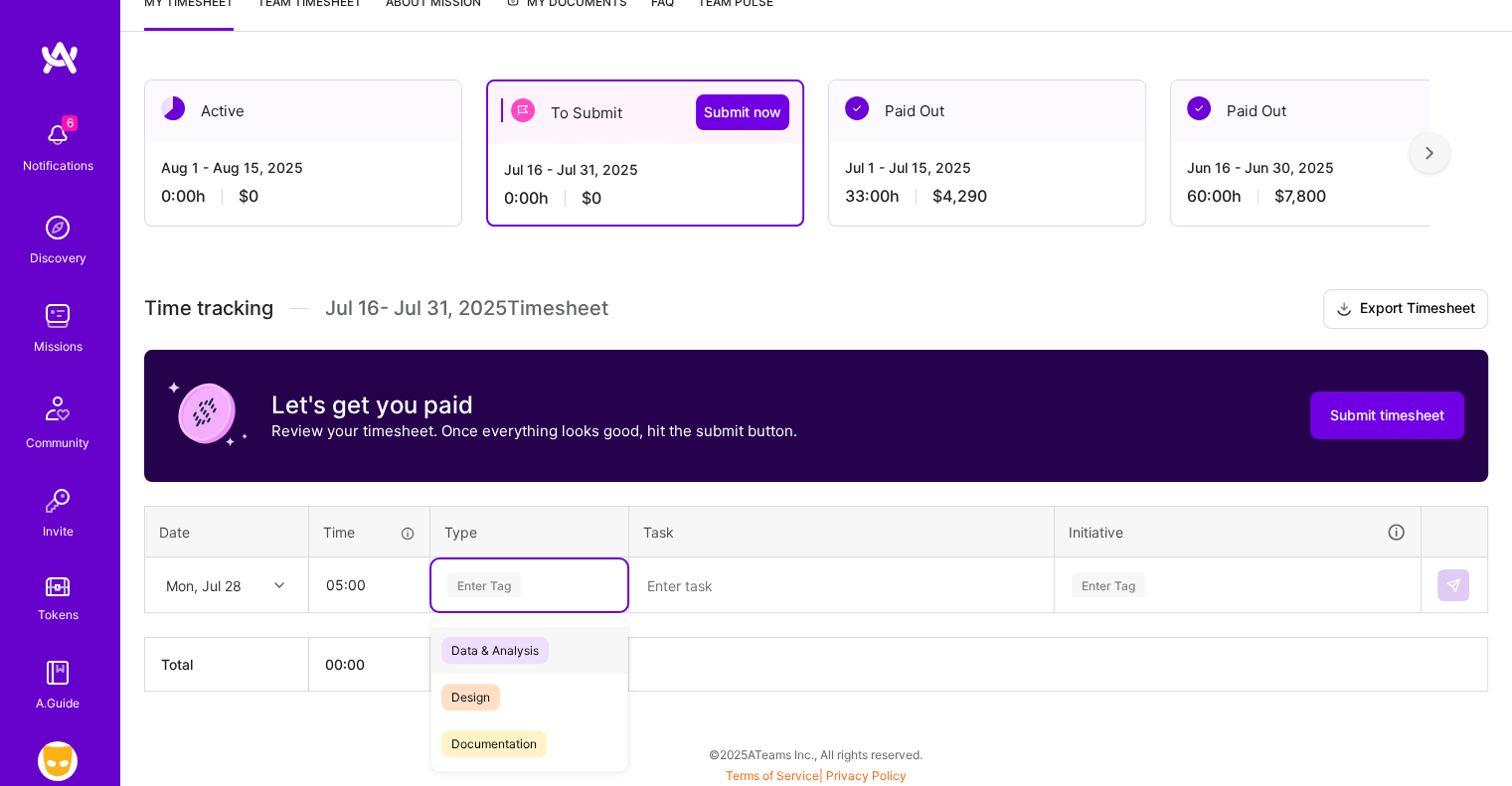 click on "Enter Tag" at bounding box center (484, 584) 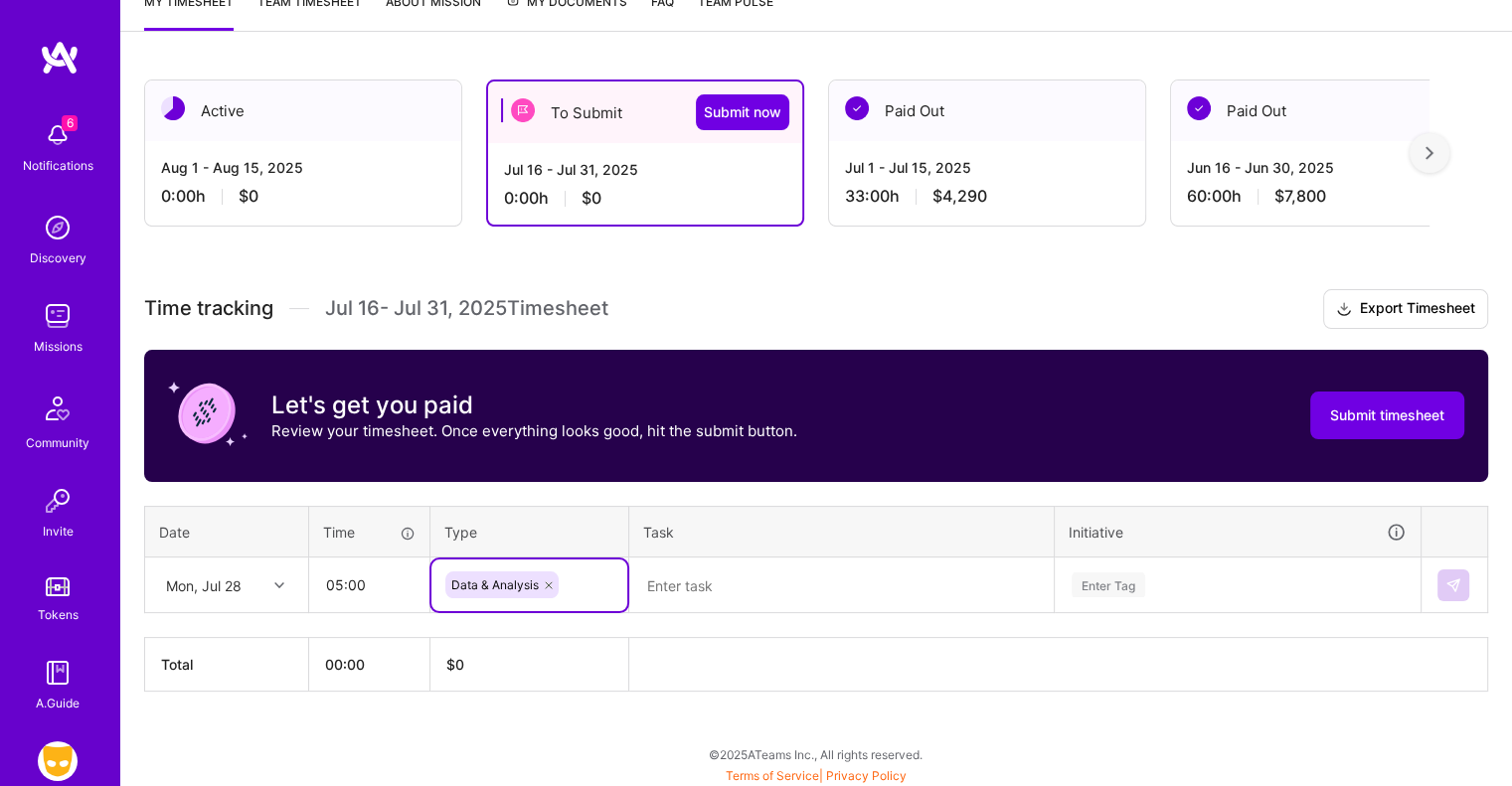 click at bounding box center [841, 585] 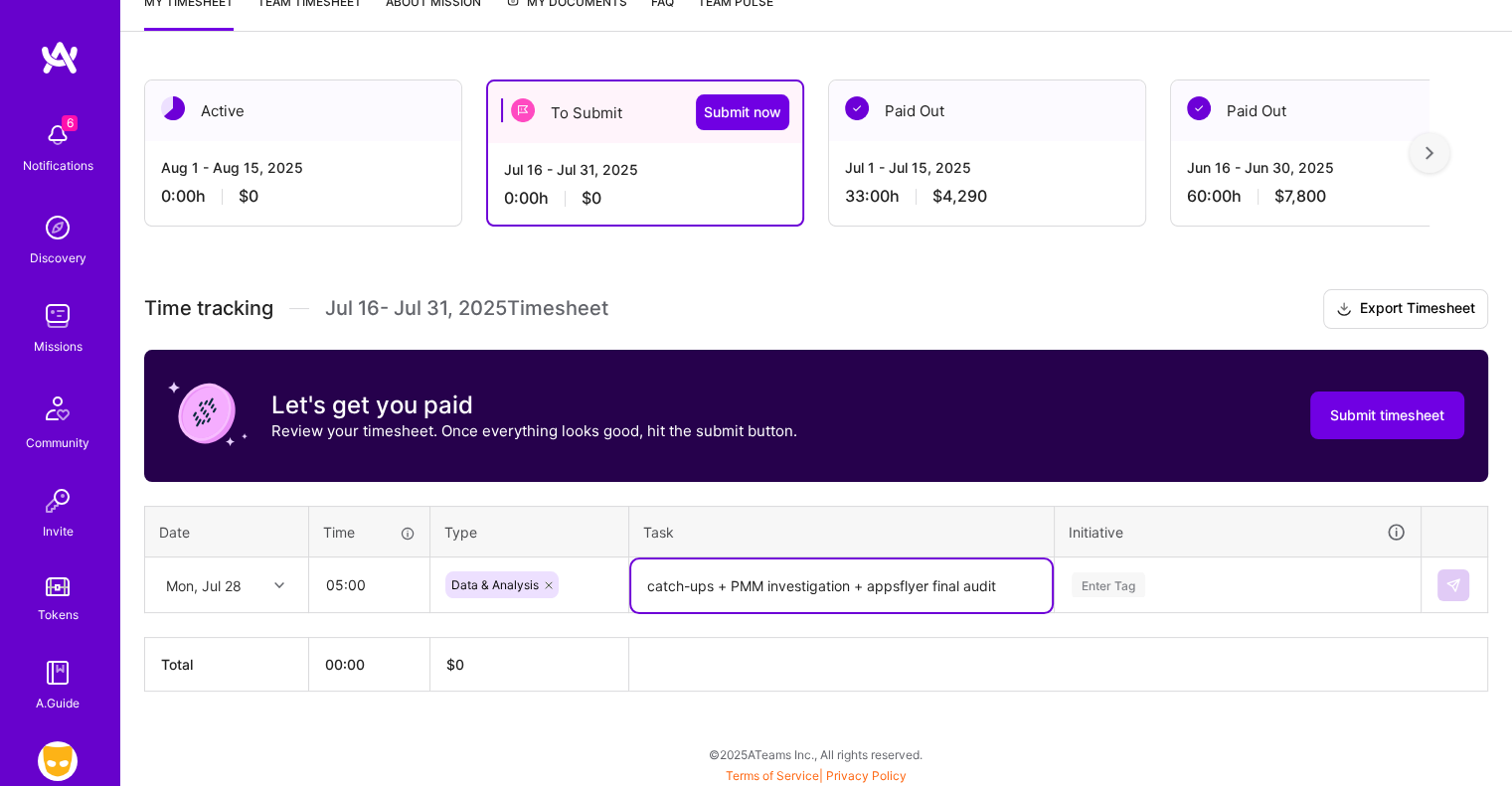 type on "catch-ups + PMM investigation + appsflyer final audit" 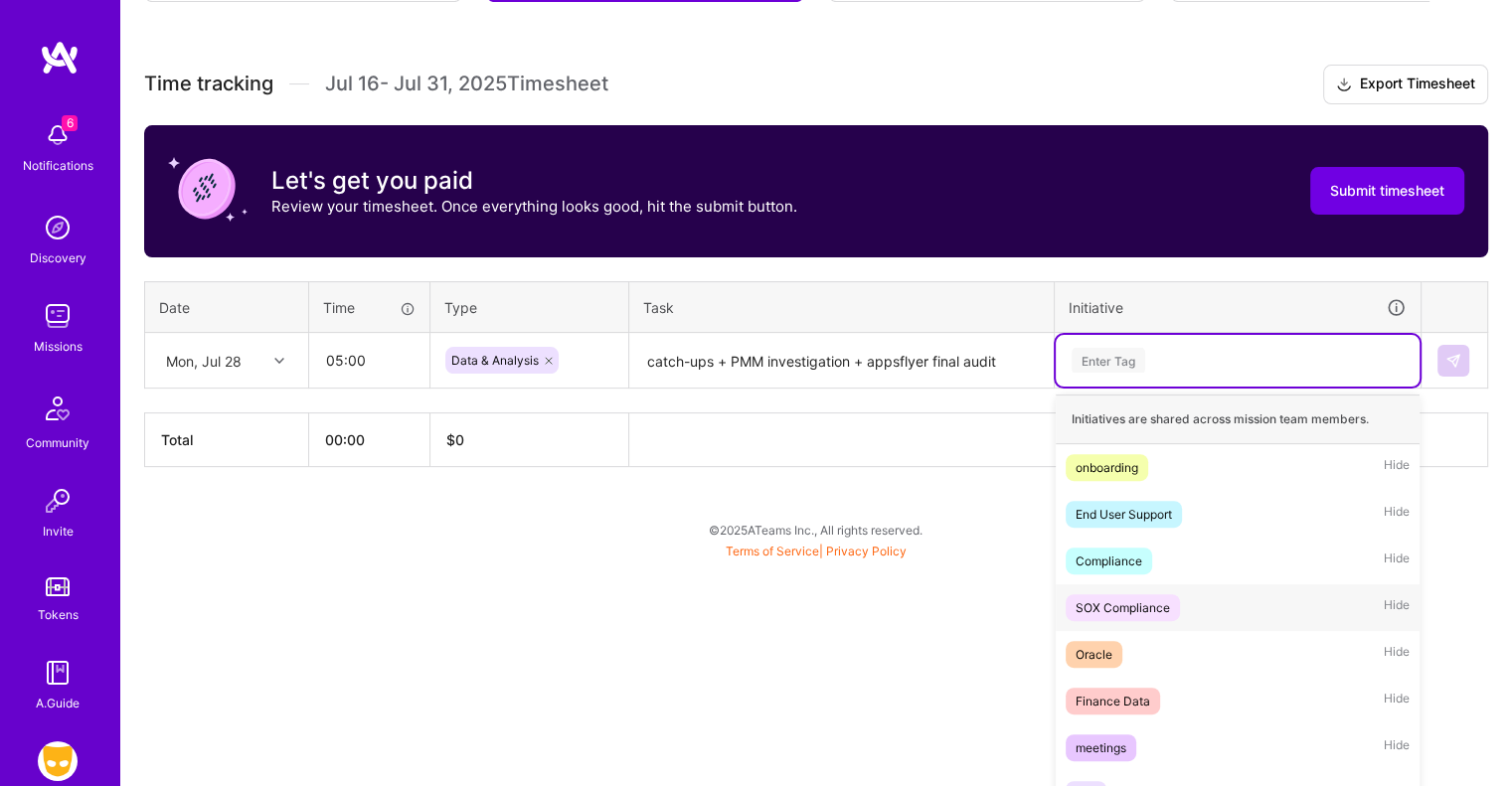 scroll, scrollTop: 523, scrollLeft: 0, axis: vertical 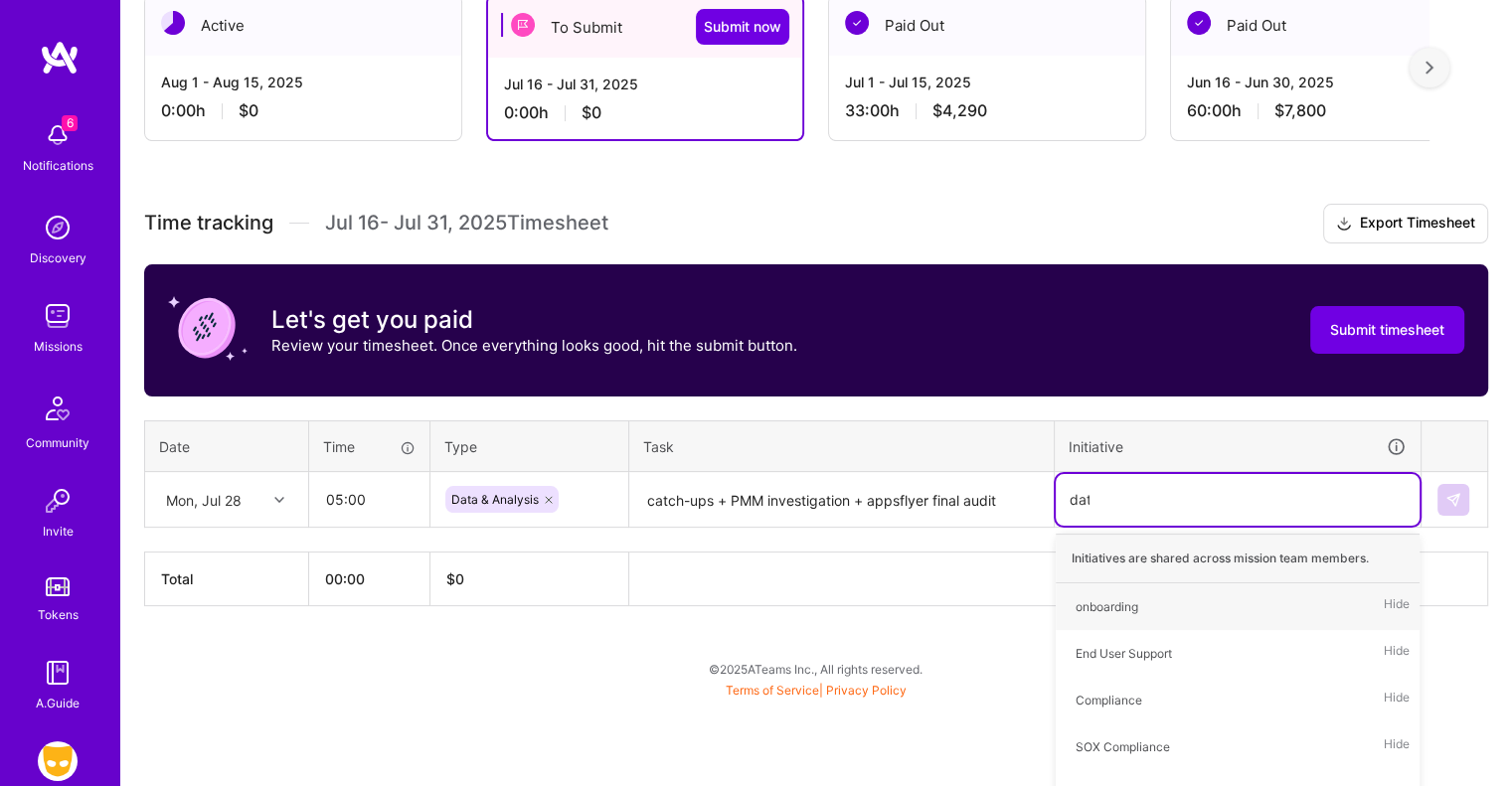 type on "data" 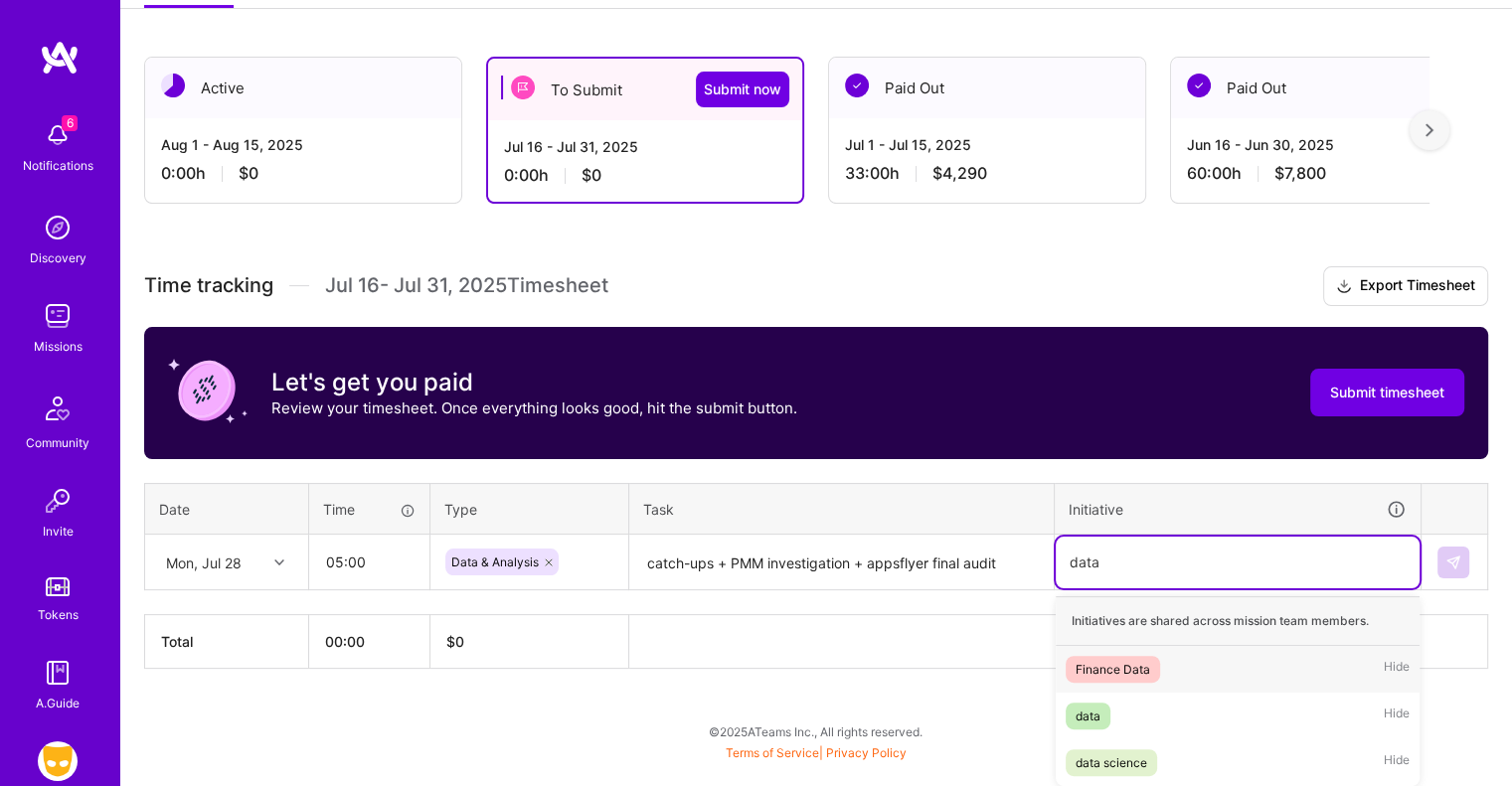 scroll, scrollTop: 305, scrollLeft: 0, axis: vertical 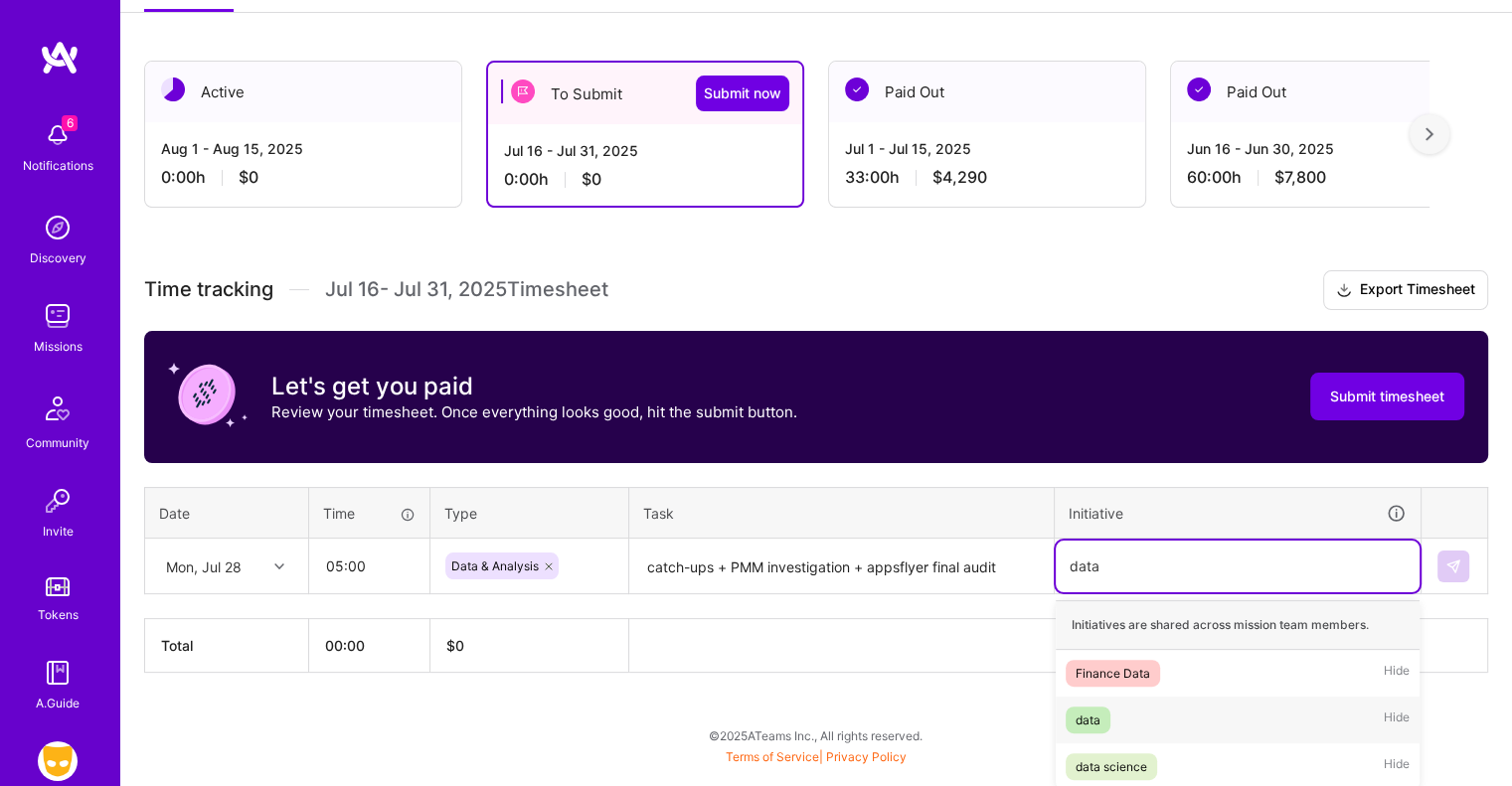 click on "data" at bounding box center (1088, 719) 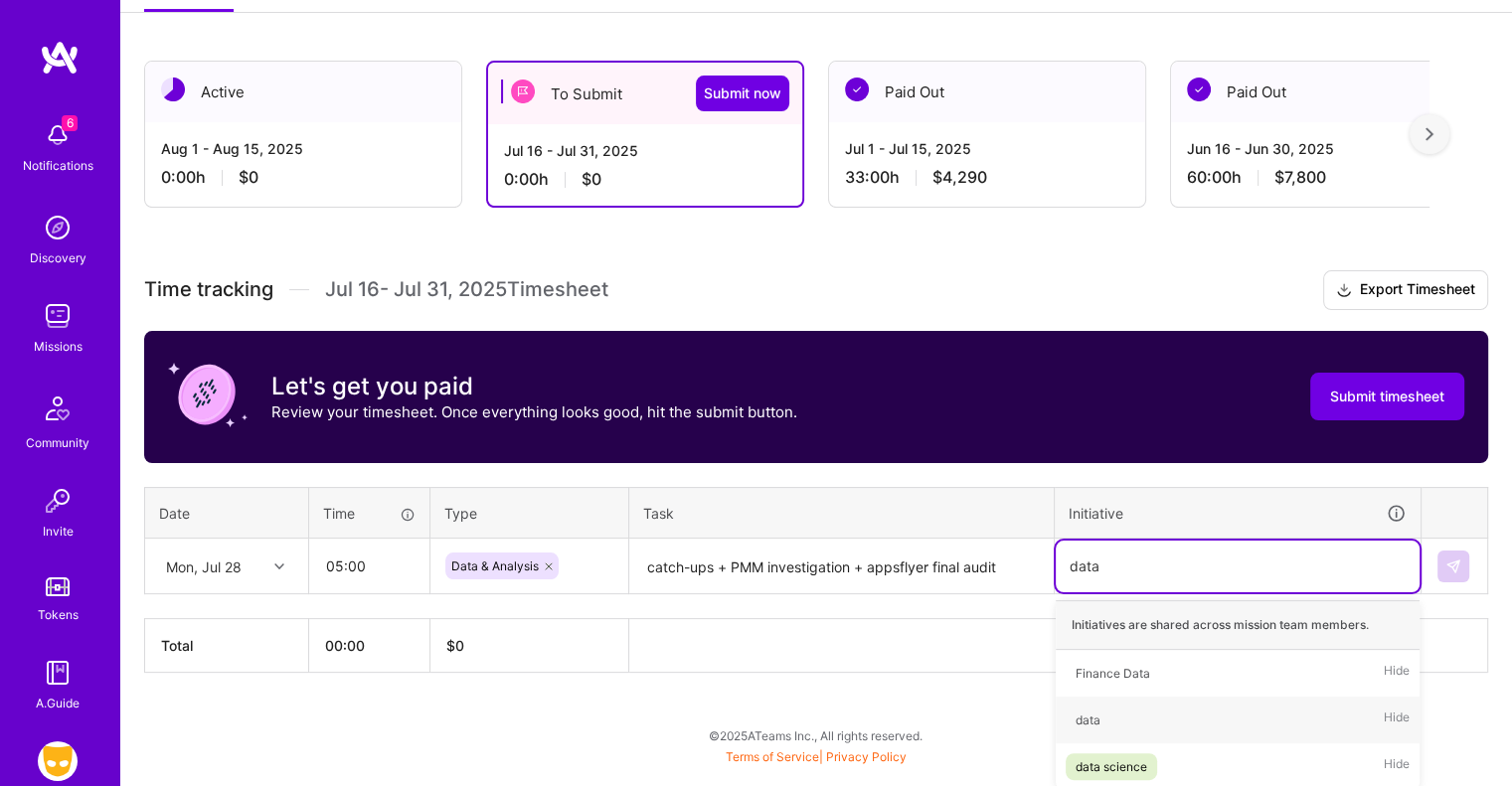 type 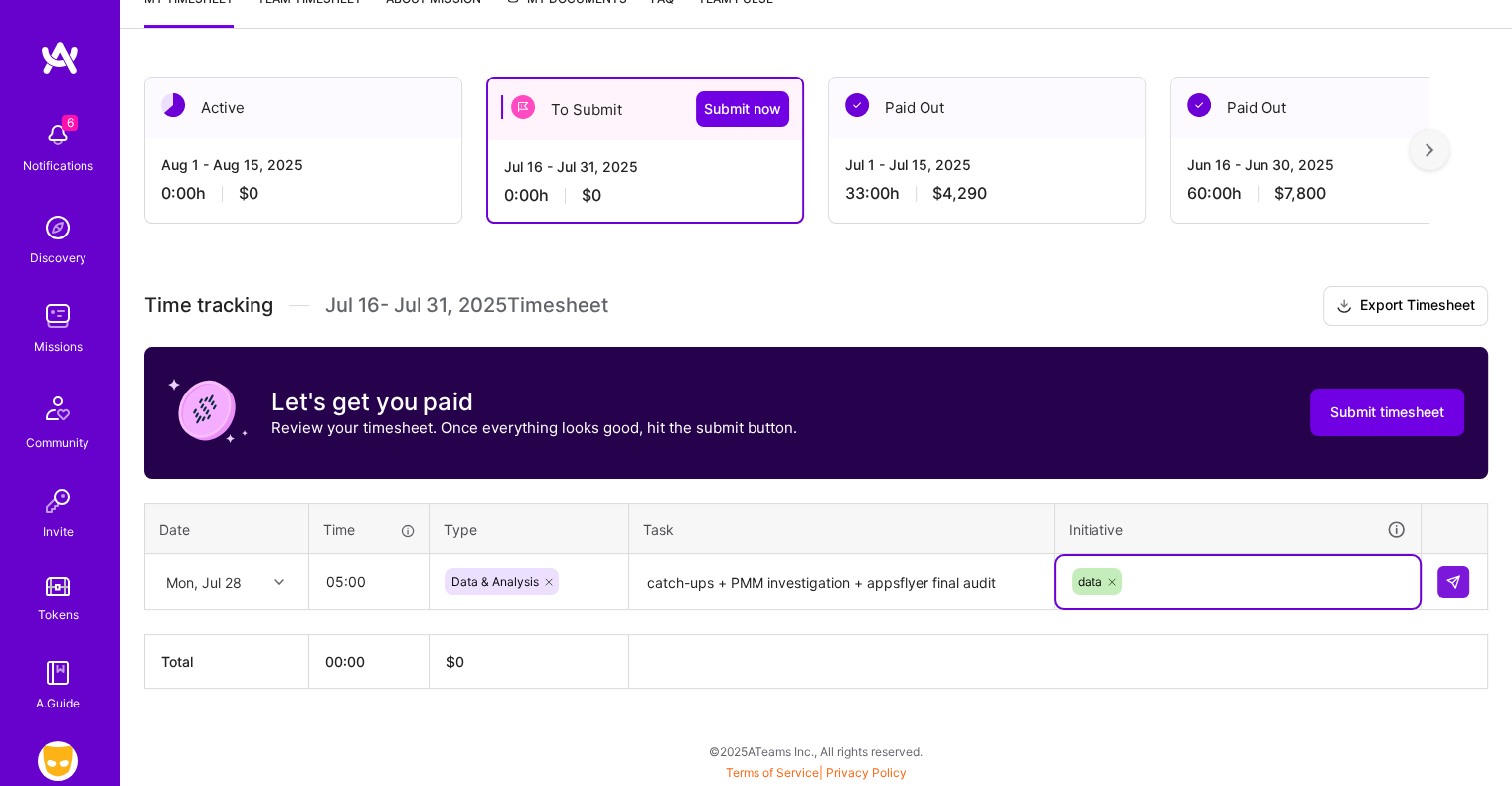 scroll, scrollTop: 286, scrollLeft: 0, axis: vertical 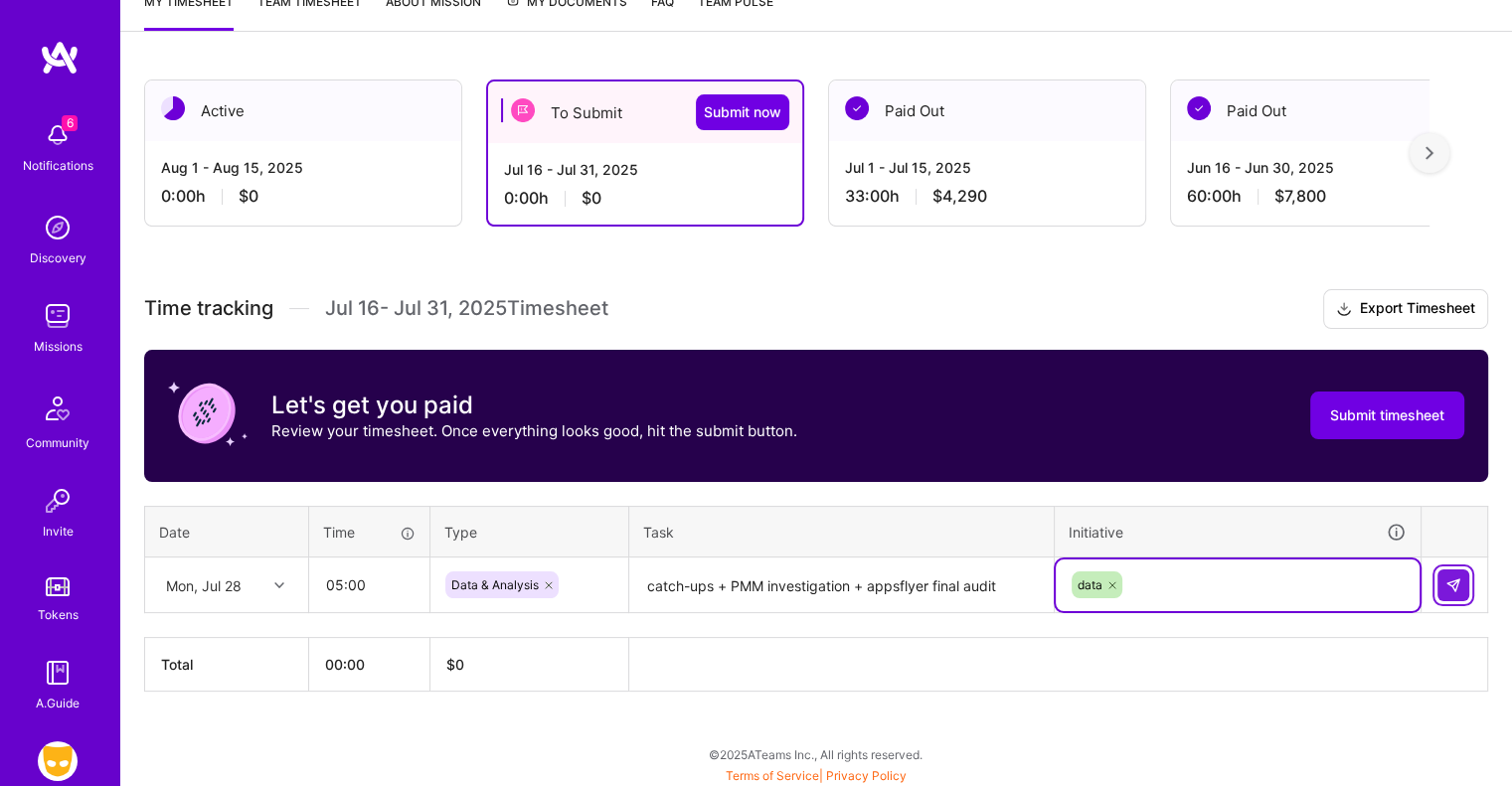 click at bounding box center (1453, 585) 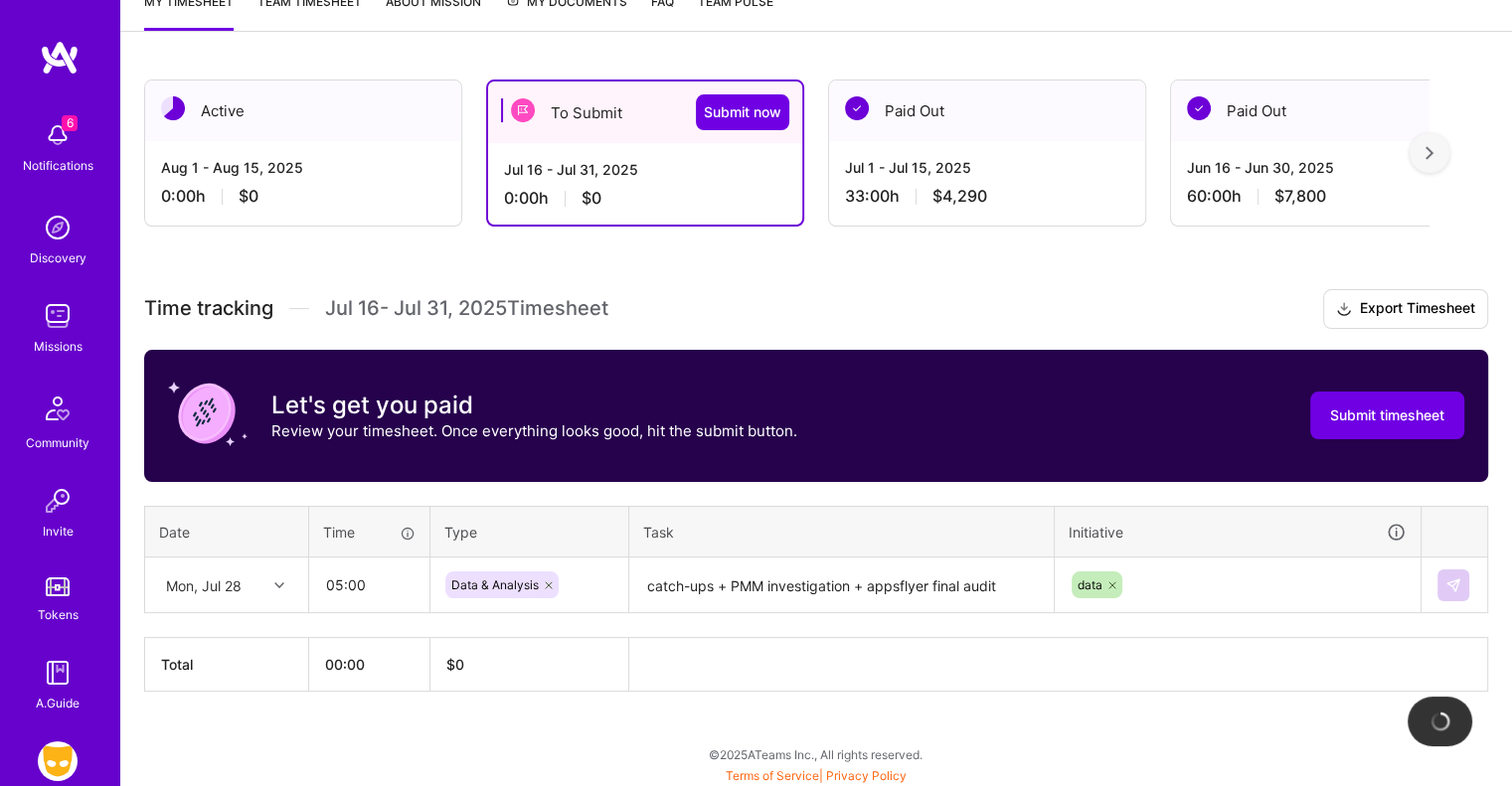 type 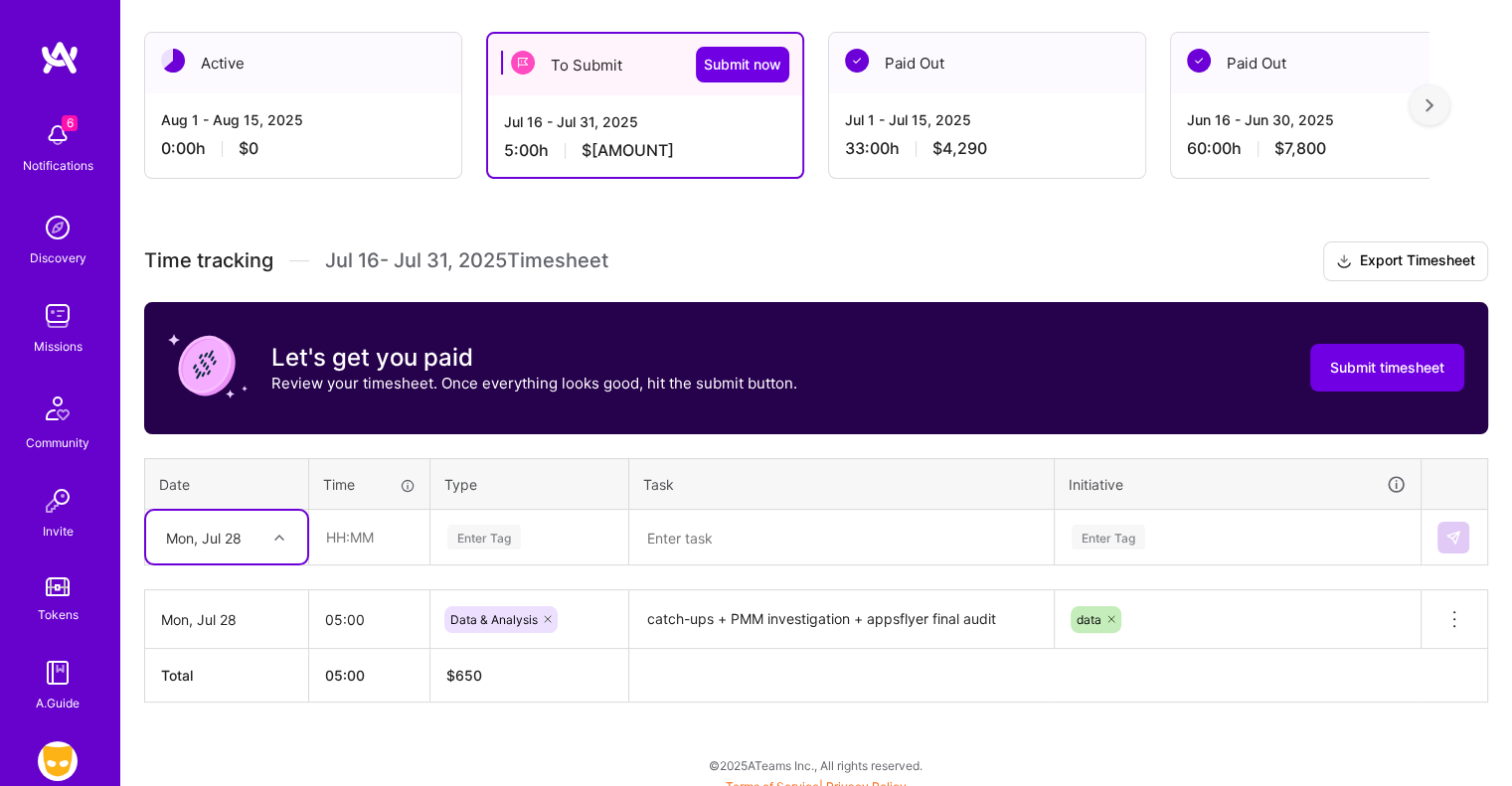scroll, scrollTop: 344, scrollLeft: 0, axis: vertical 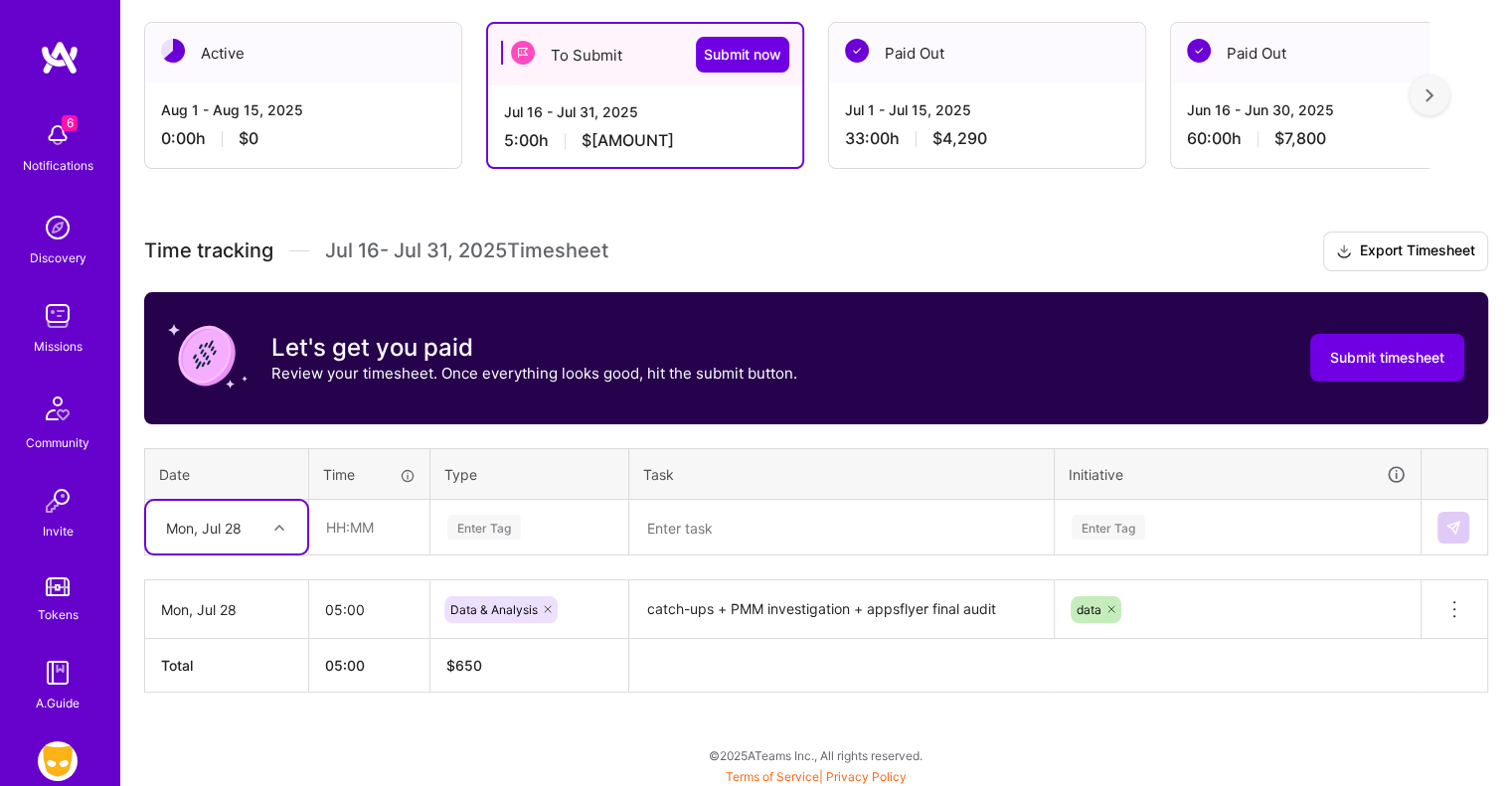 click on "Mon, Jul 28" at bounding box center [211, 527] 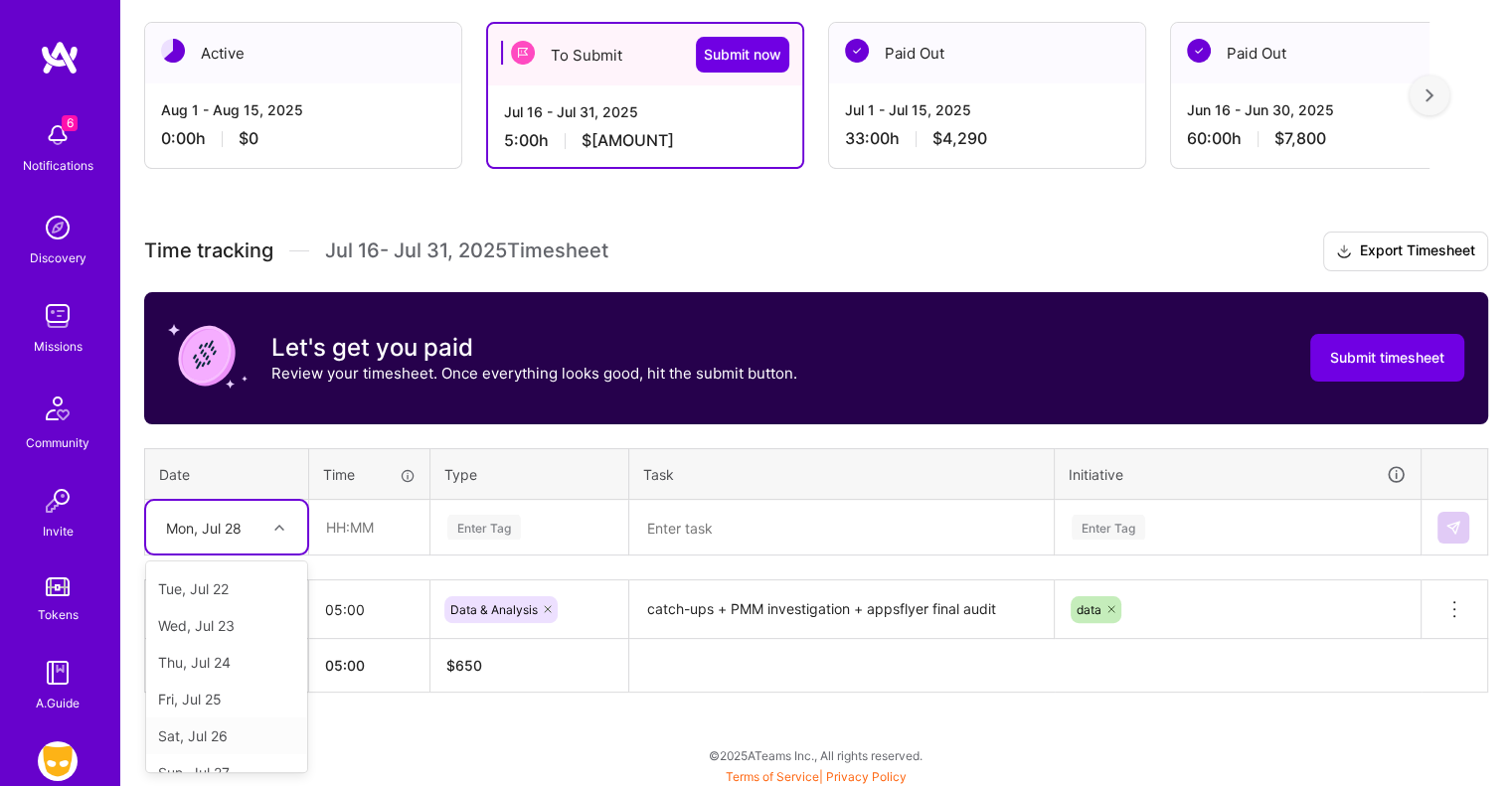 scroll, scrollTop: 350, scrollLeft: 0, axis: vertical 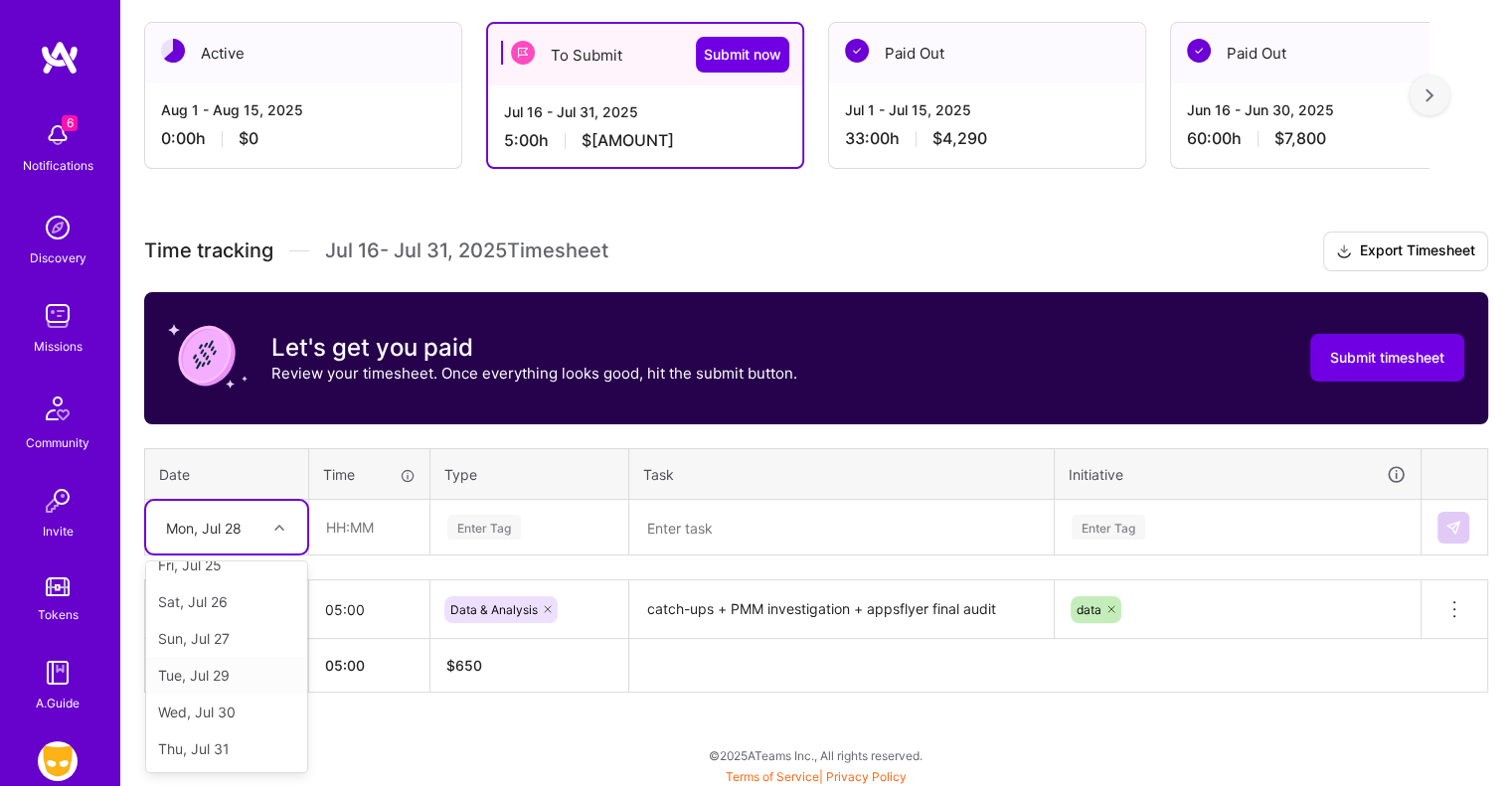 click on "Tue, Jul 29" at bounding box center [227, 675] 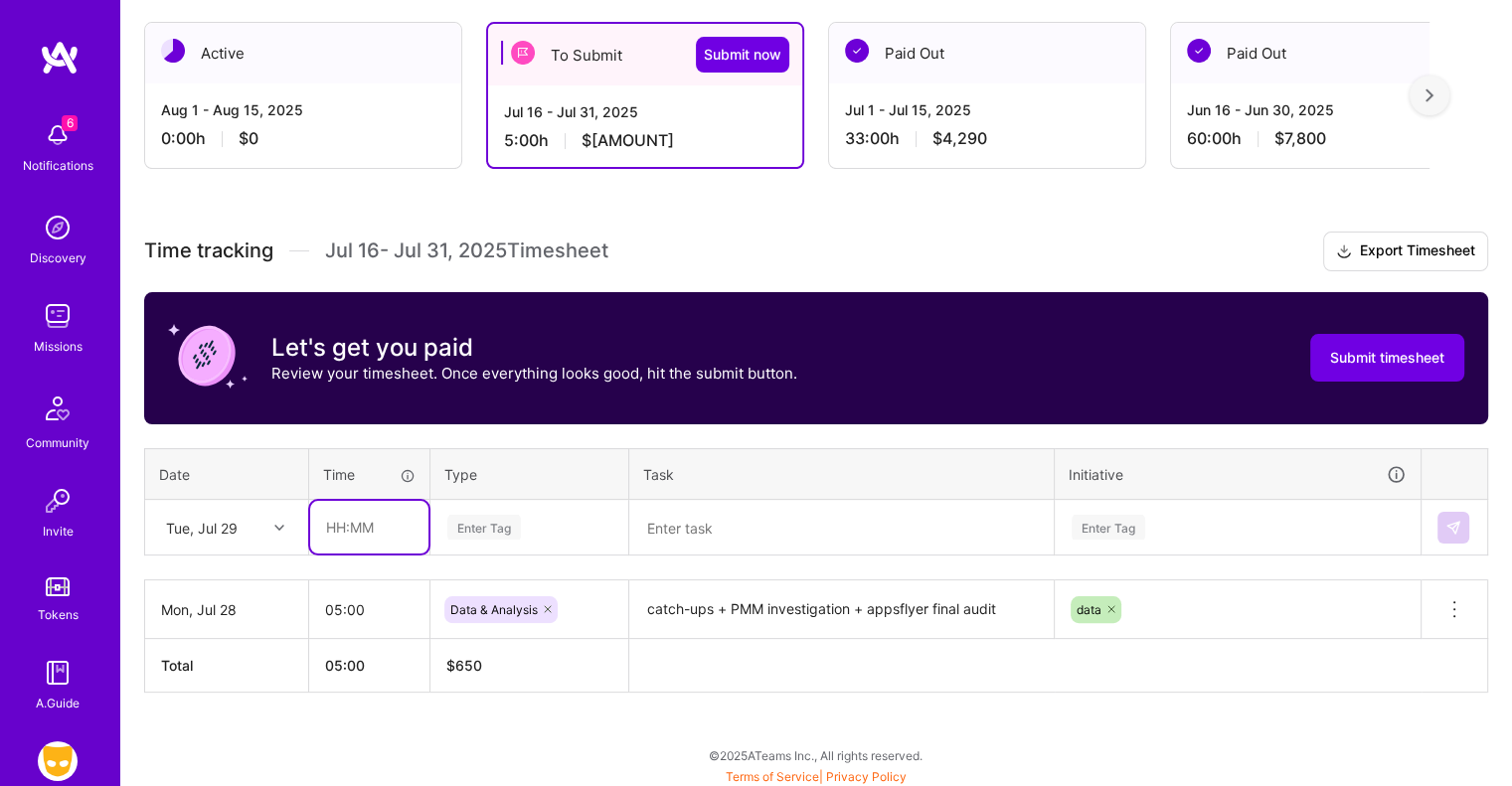 click at bounding box center (369, 527) 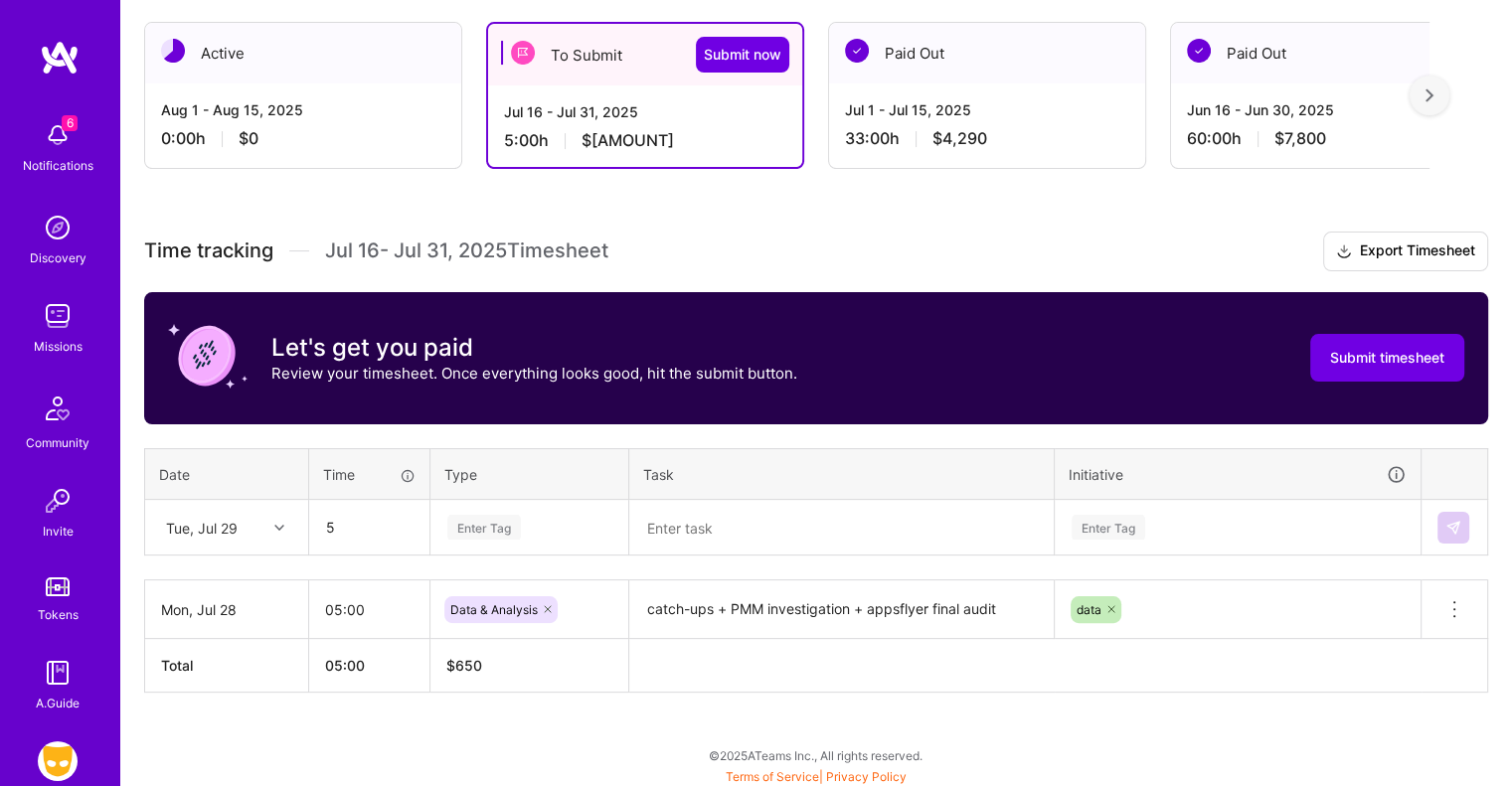 type on "05:00" 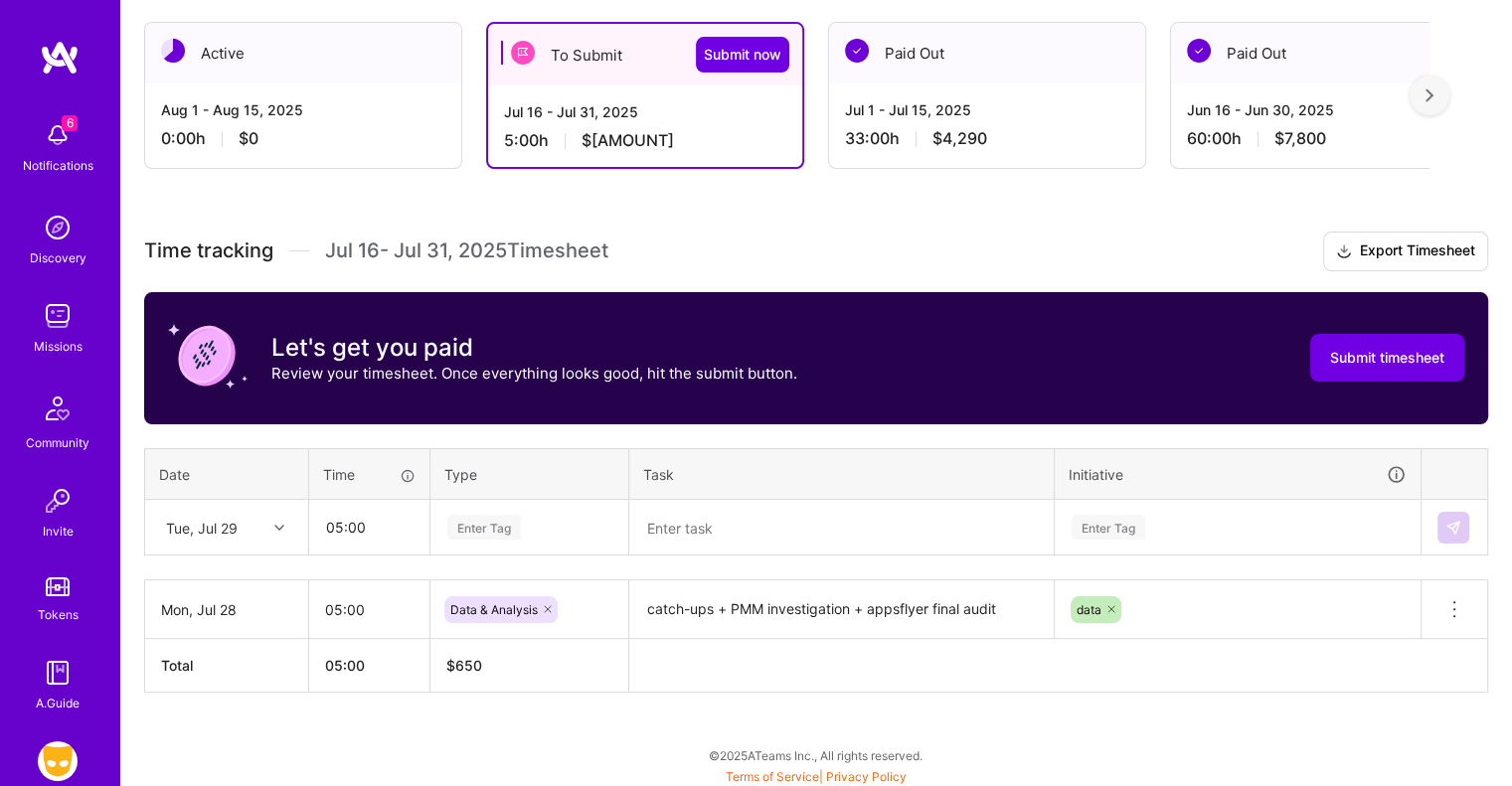 click on "Enter Tag" at bounding box center (484, 527) 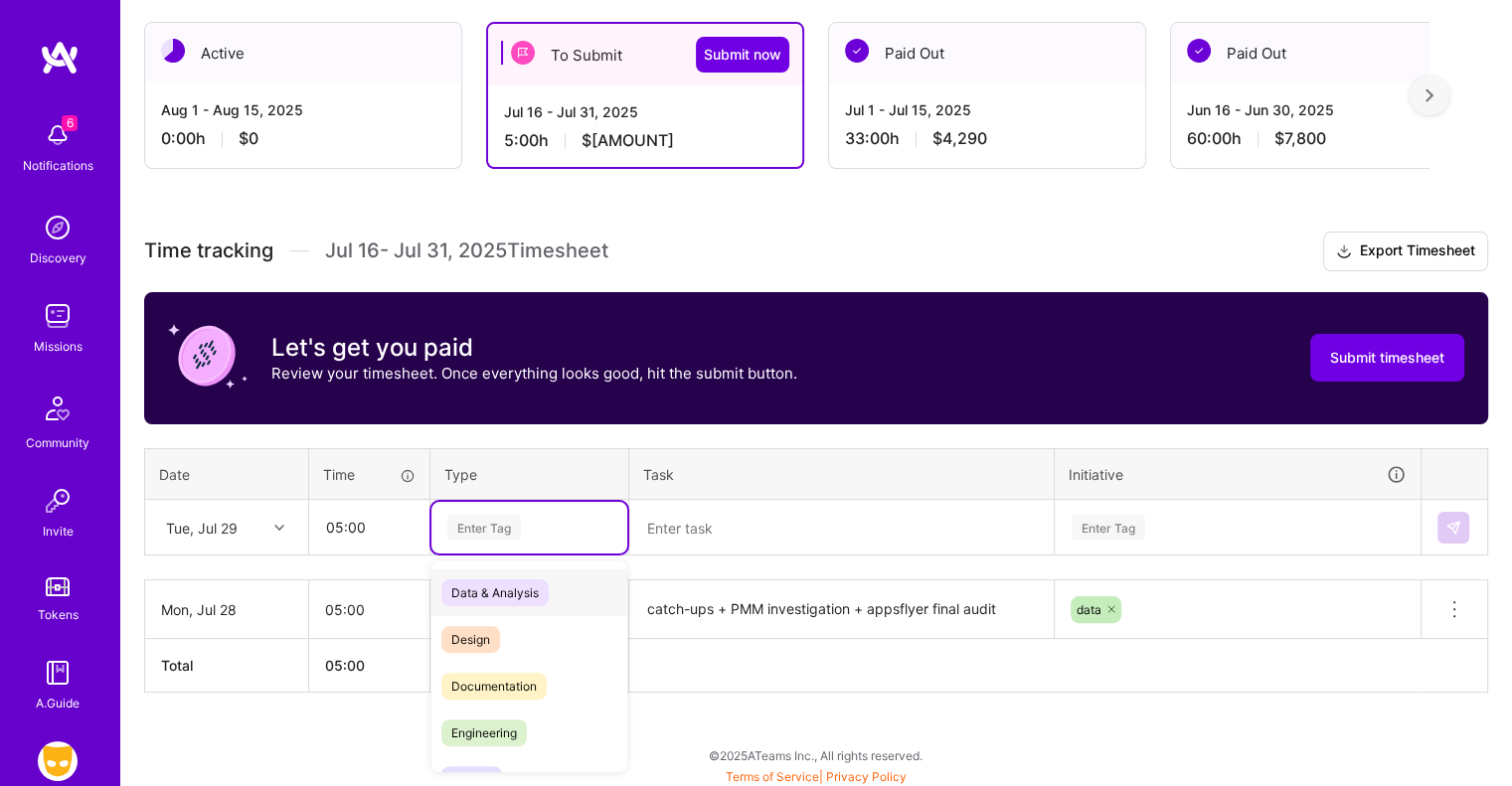 click on "Data & Analysis" at bounding box center (495, 592) 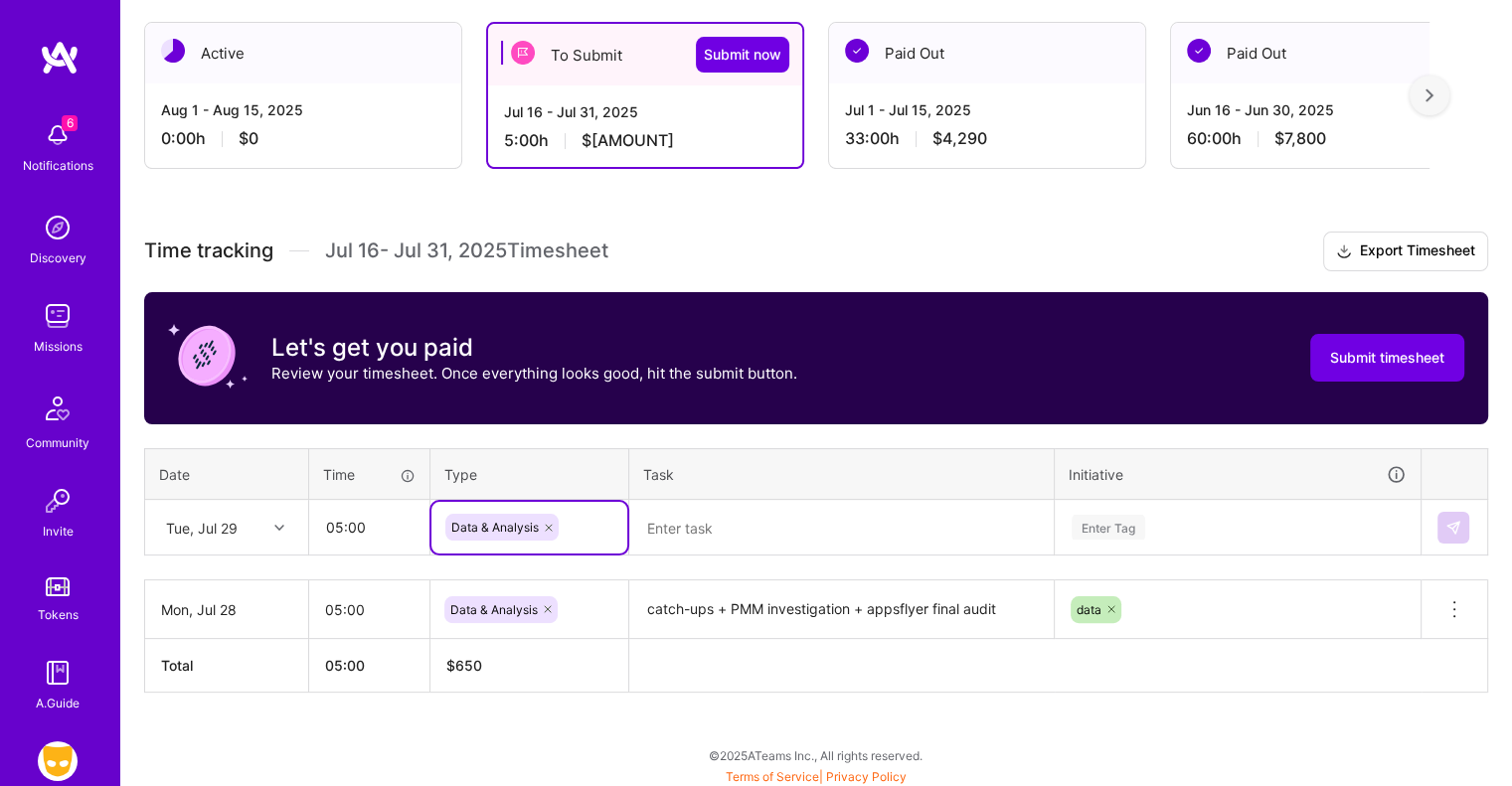 click on "catch-ups + PMM investigation + appsflyer final audit" at bounding box center [841, 609] 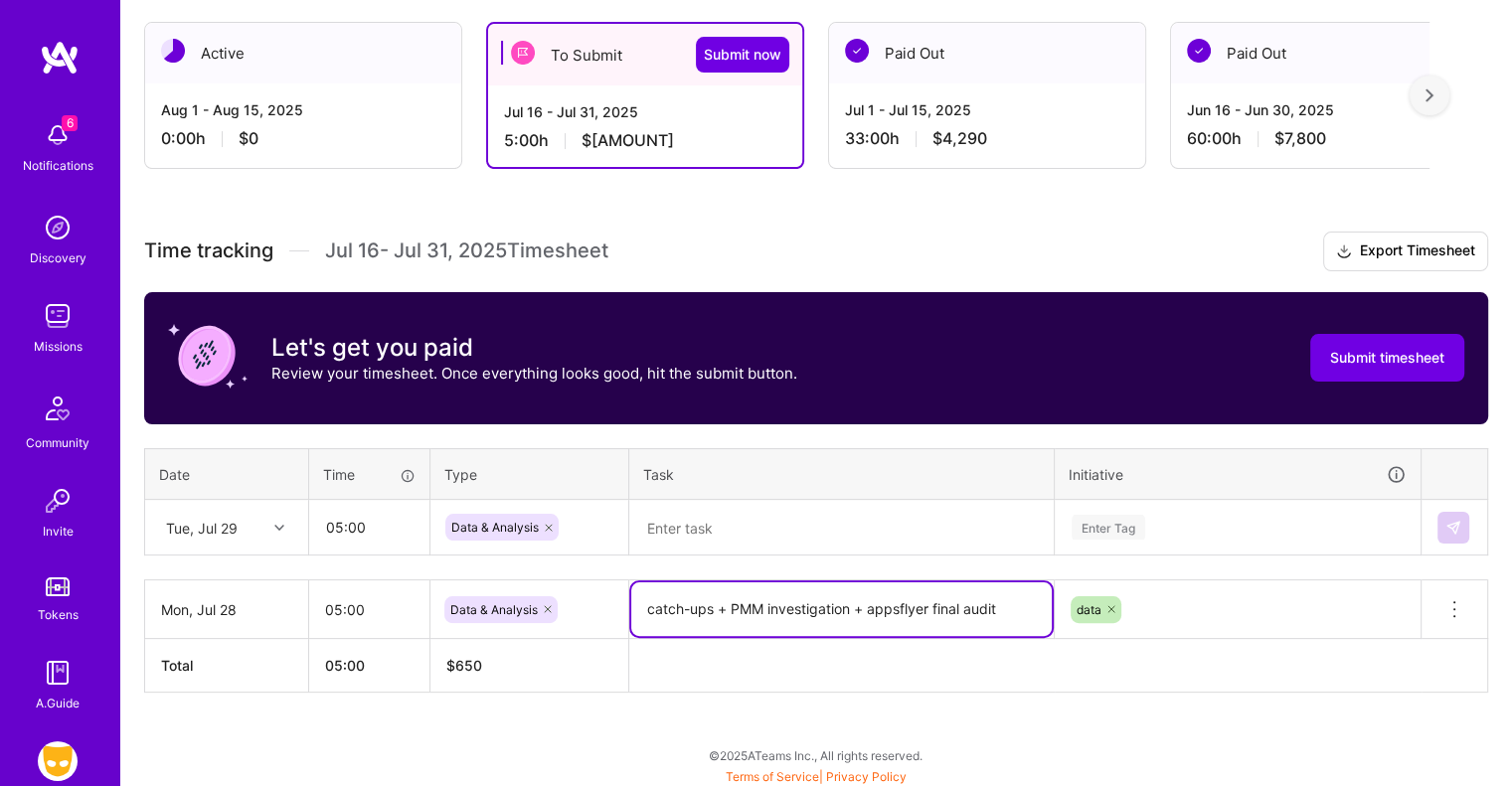 click on "catch-ups + PMM investigation + appsflyer final audit" at bounding box center [841, 609] 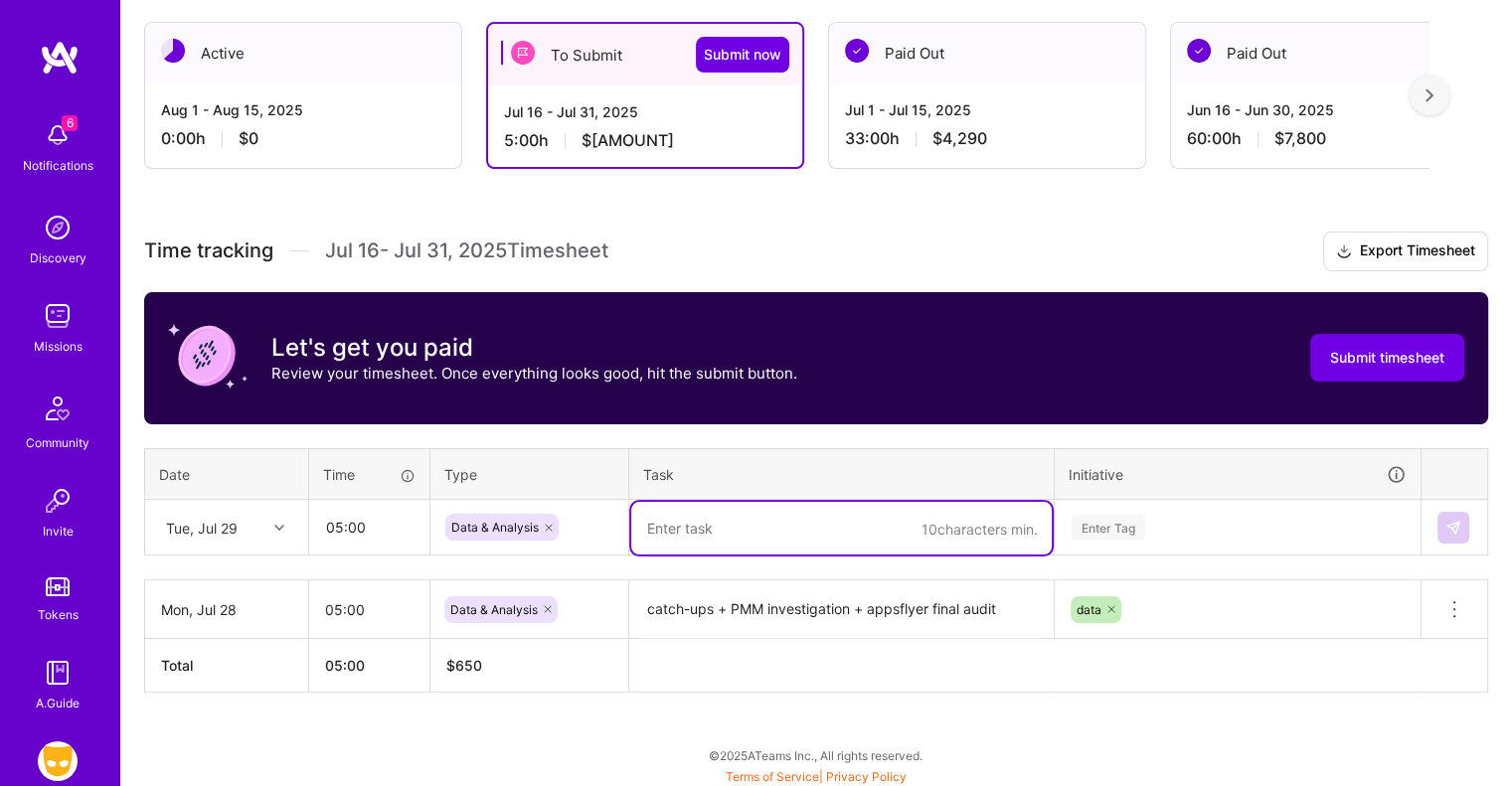 click at bounding box center [841, 528] 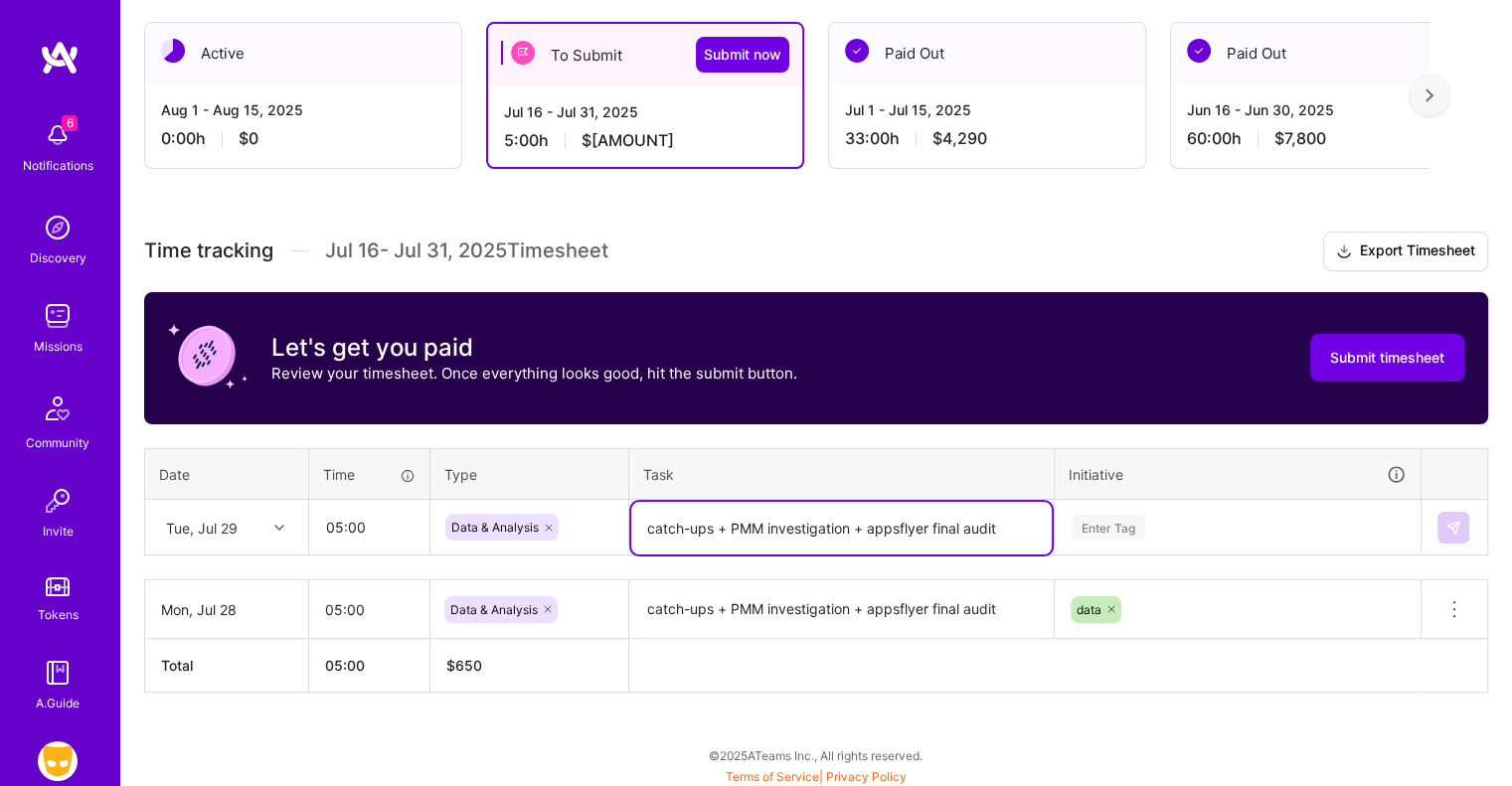 type on "catch-ups + PMM investigation + appsflyer final audit" 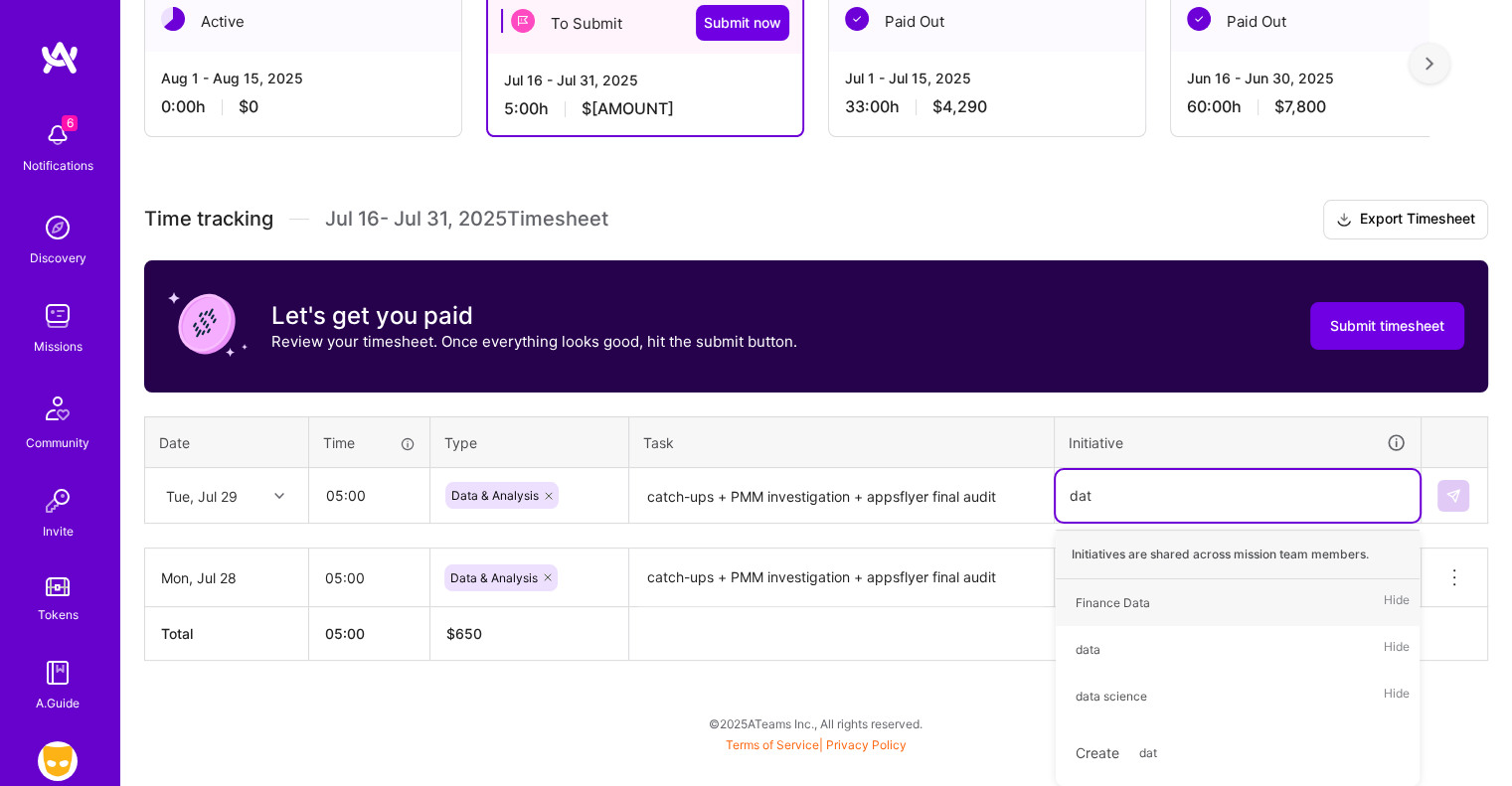 scroll, scrollTop: 344, scrollLeft: 0, axis: vertical 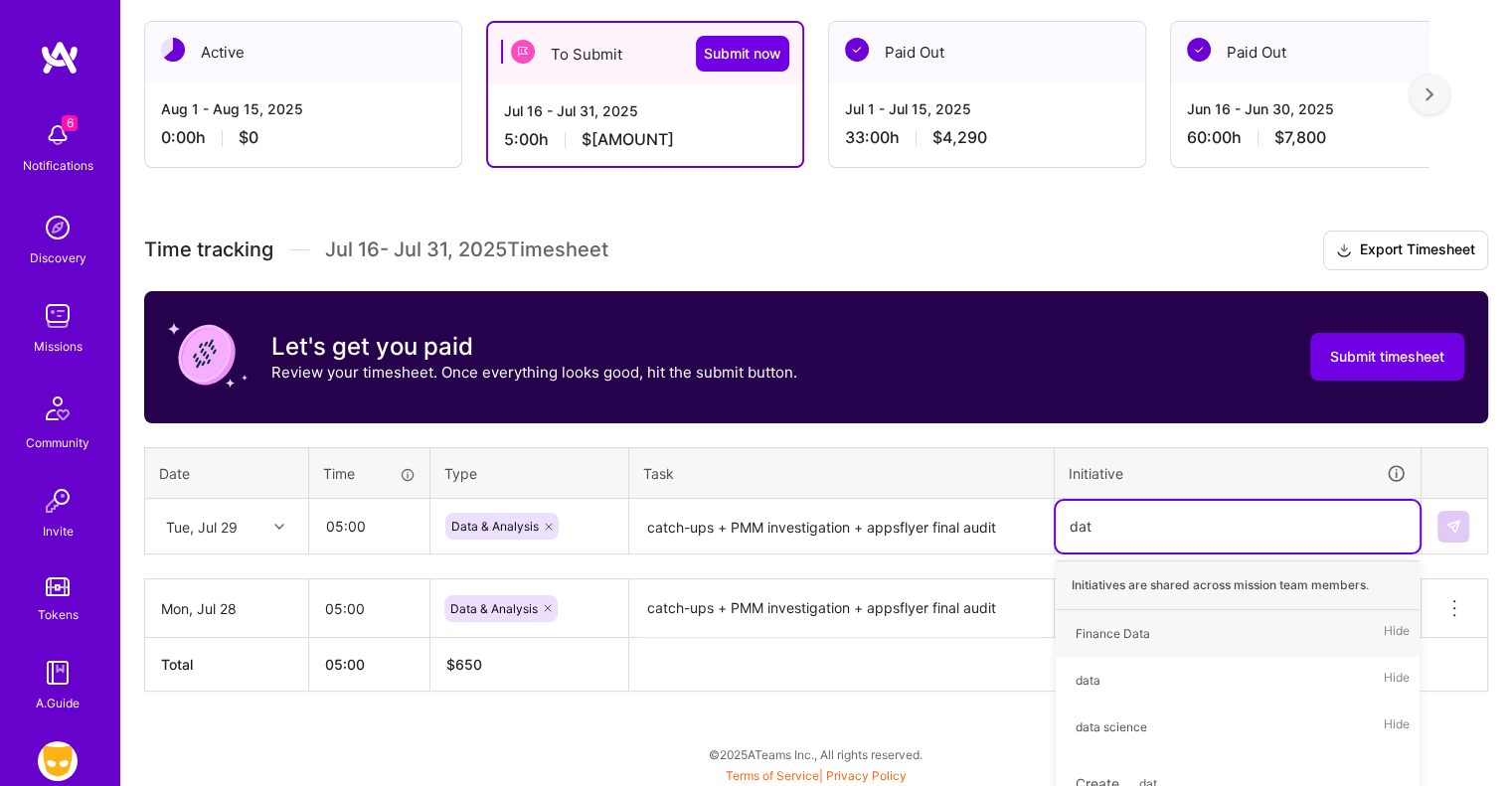 type on "data" 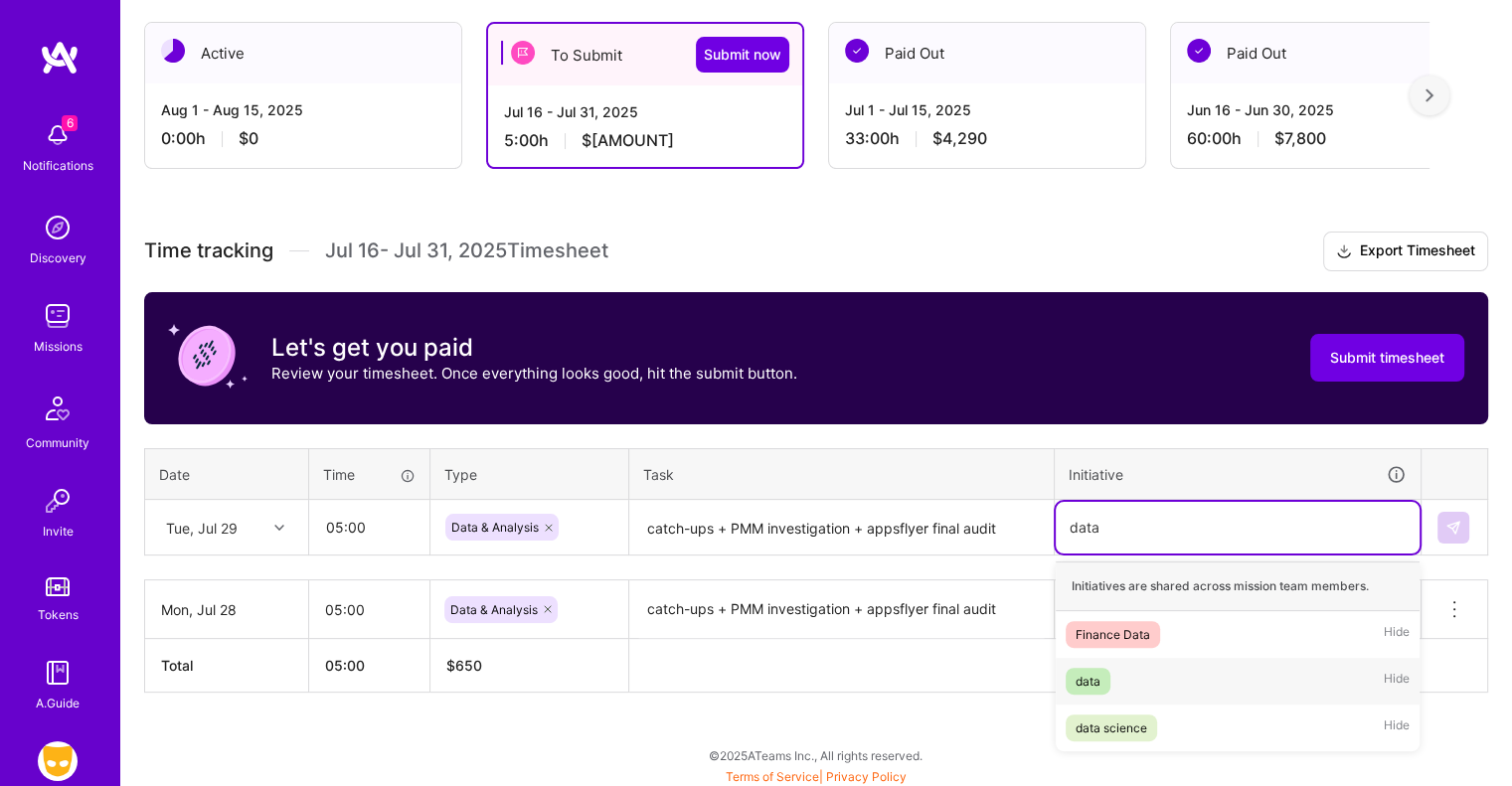 click on "data" at bounding box center (1088, 681) 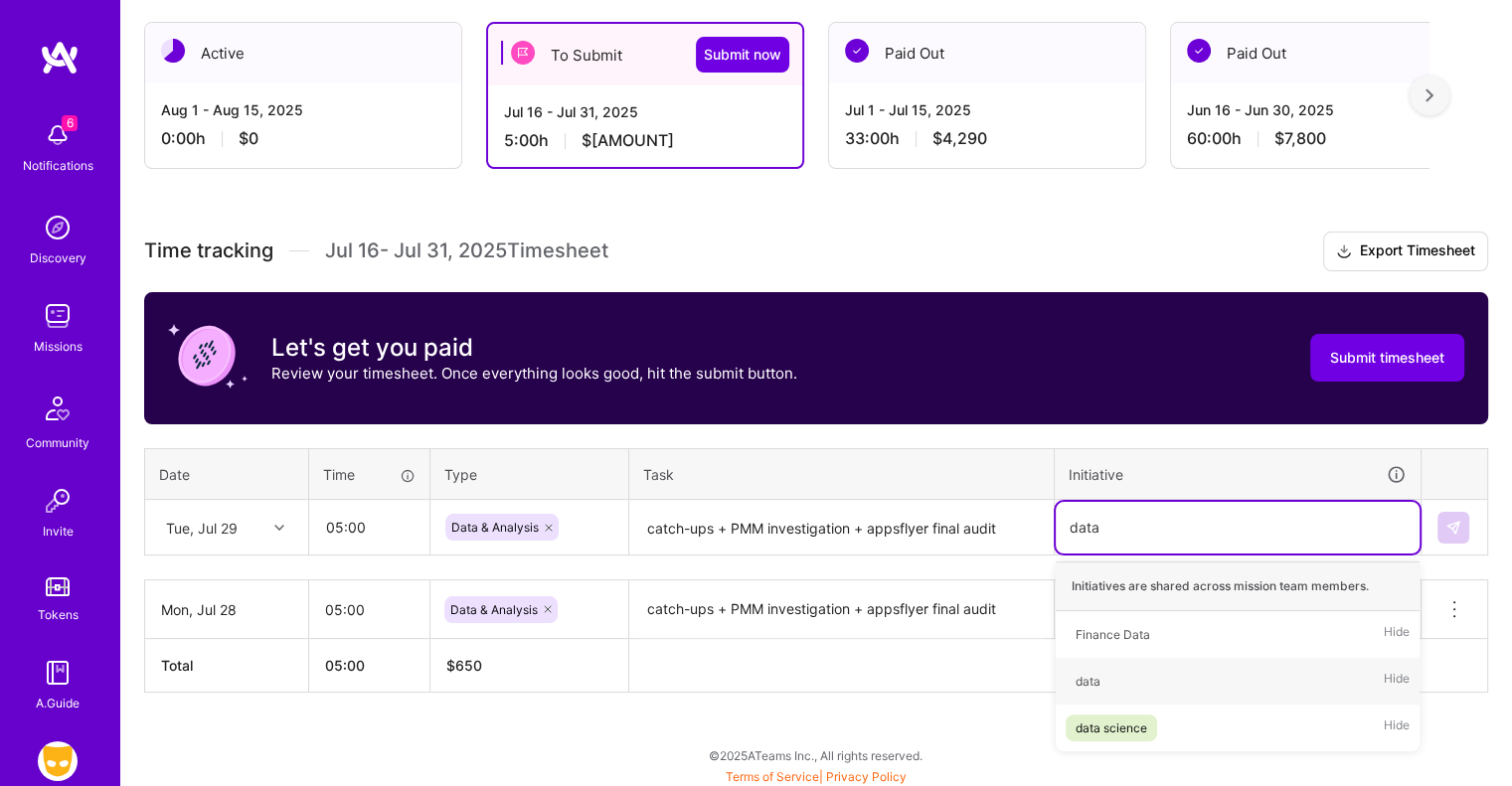 type 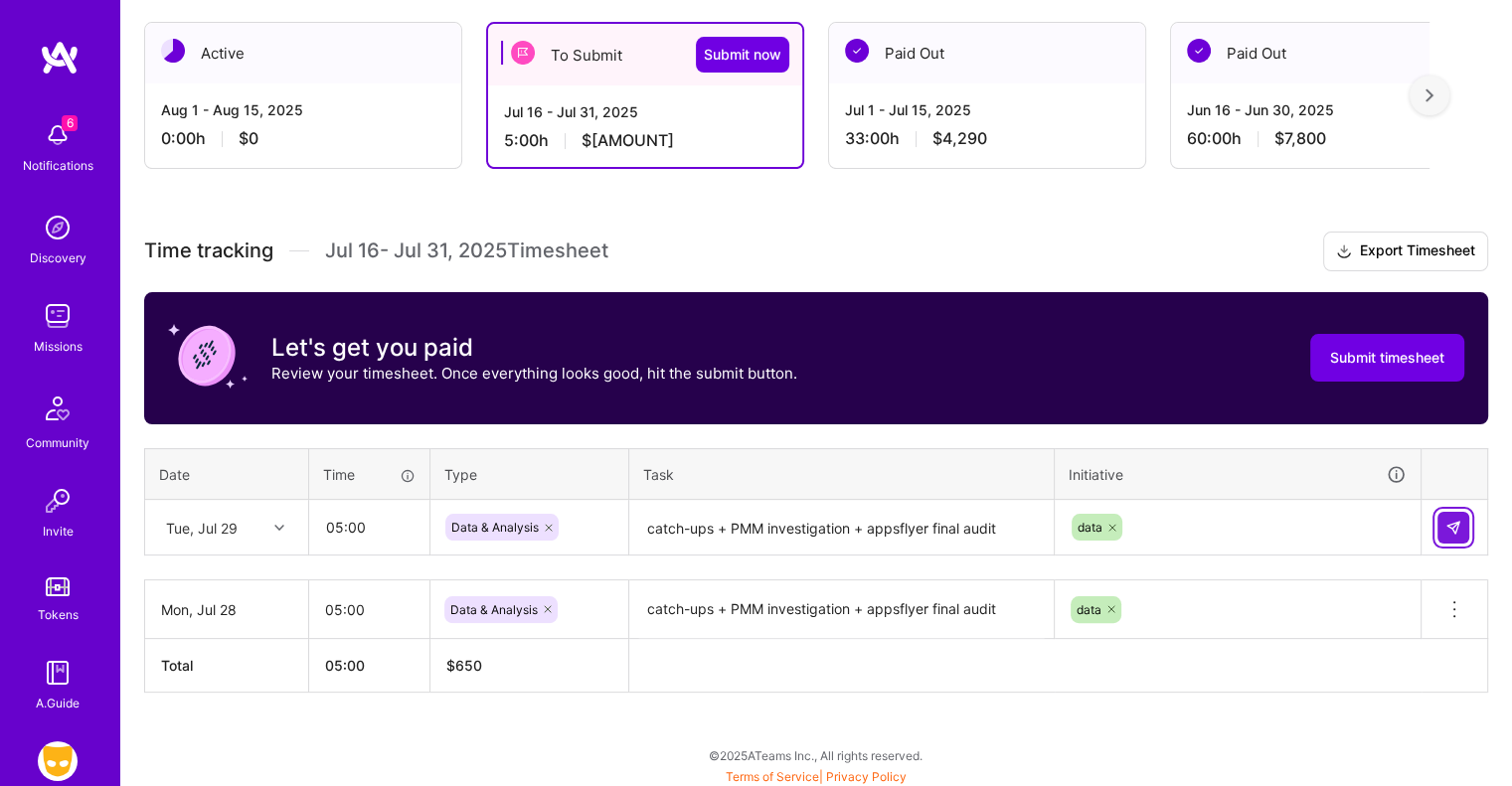 click at bounding box center (1453, 528) 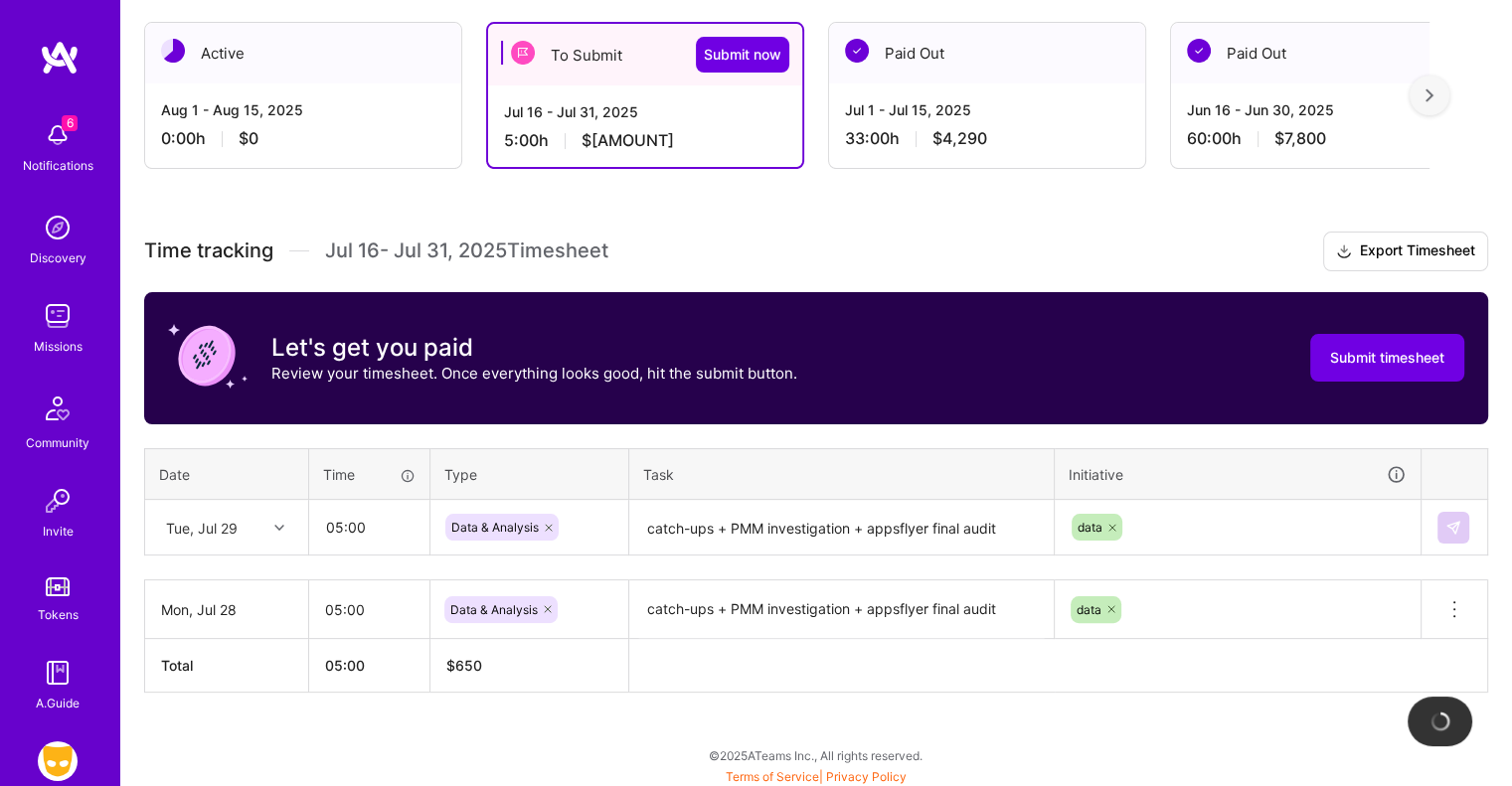 type 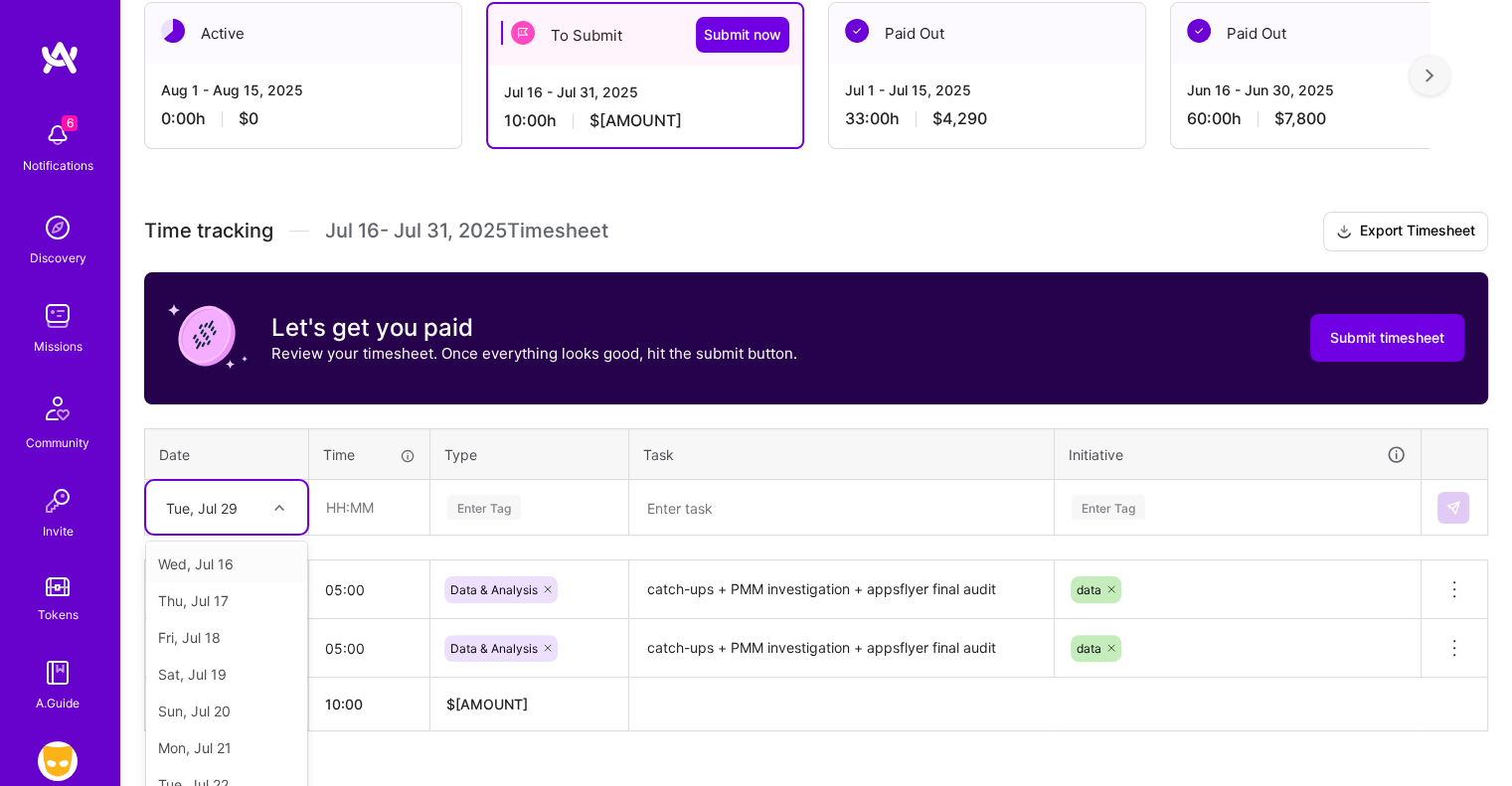 scroll, scrollTop: 402, scrollLeft: 0, axis: vertical 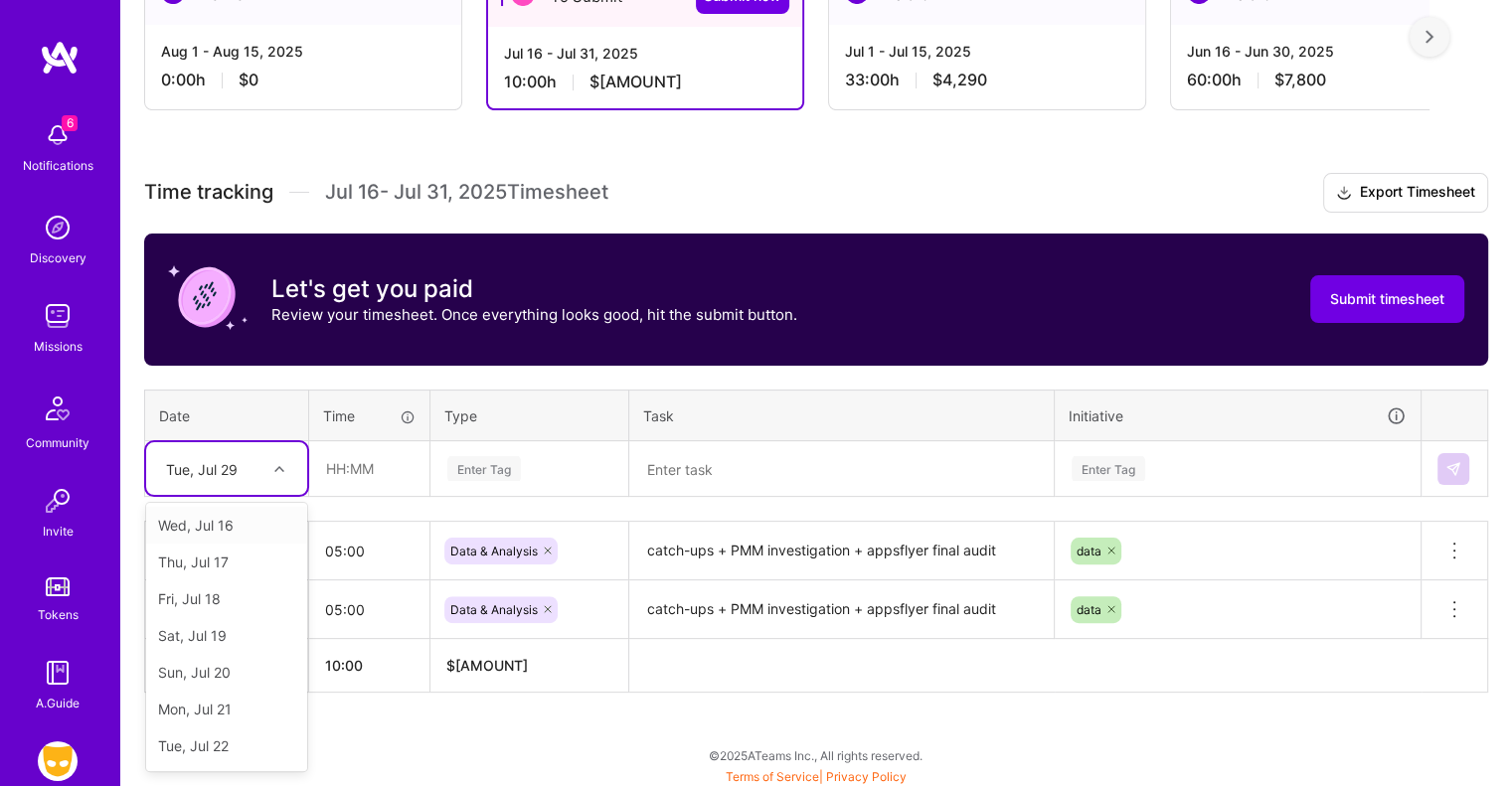 click on "Time tracking Jul 16  -   Jul 31 ,   2025  Timesheet Export Timesheet Let's get you paid Review your timesheet. Once everything looks good, hit the submit button. Submit timesheet Date Time Type Task Initiative  option Tue, Jul 29, selected. option Wed, Jul 16 focused, 1 of 16. 15 results available. Use Up and Down to choose options, press Enter to select the currently focused option, press Escape to exit the menu, press Tab to select the option and exit the menu. Tue, Jul 29 Wed, Jul 16 Thu, Jul 17 Fri, Jul 18 Sat, Jul 19 Sun, Jul 20 Mon, Jul 21 Tue, Jul 22 Wed, Jul 23 Thu, Jul 24 Fri, Jul 25 Sat, Jul 26 Sun, Jul 27 Mon, Jul 28 Wed, Jul 30 Thu, Jul 31 Enter Tag Enter Tag Tue, Jul 29 05:00 Data & Analysis
catch-ups + PMM investigation + appsflyer final audit data
Delete row Mon, Jul 28 05:00 Data & Analysis
catch-ups + PMM investigation + appsflyer final audit data
Delete row Total 10:00 $ 1,300" at bounding box center (816, 432) 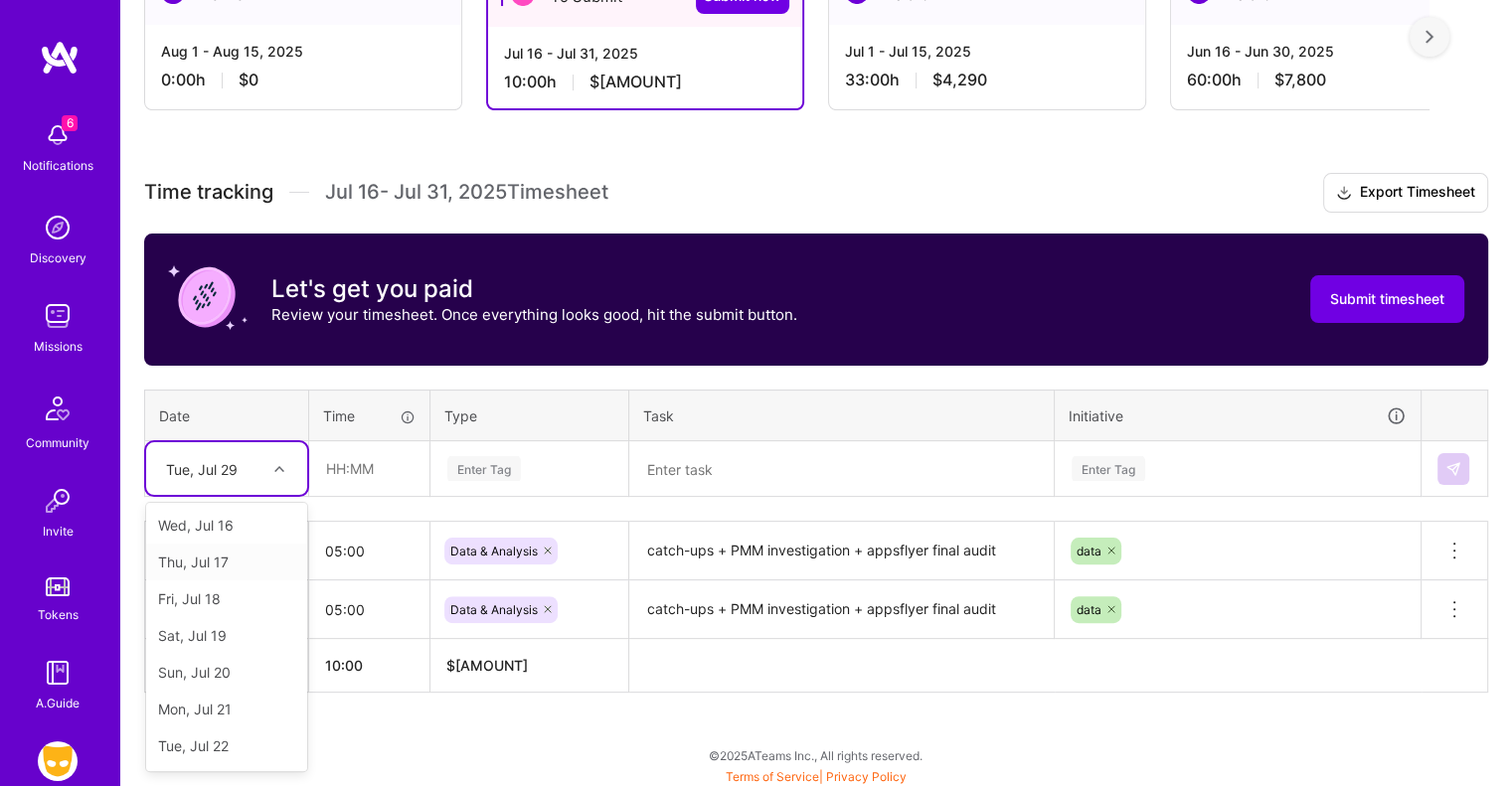 scroll, scrollTop: 290, scrollLeft: 0, axis: vertical 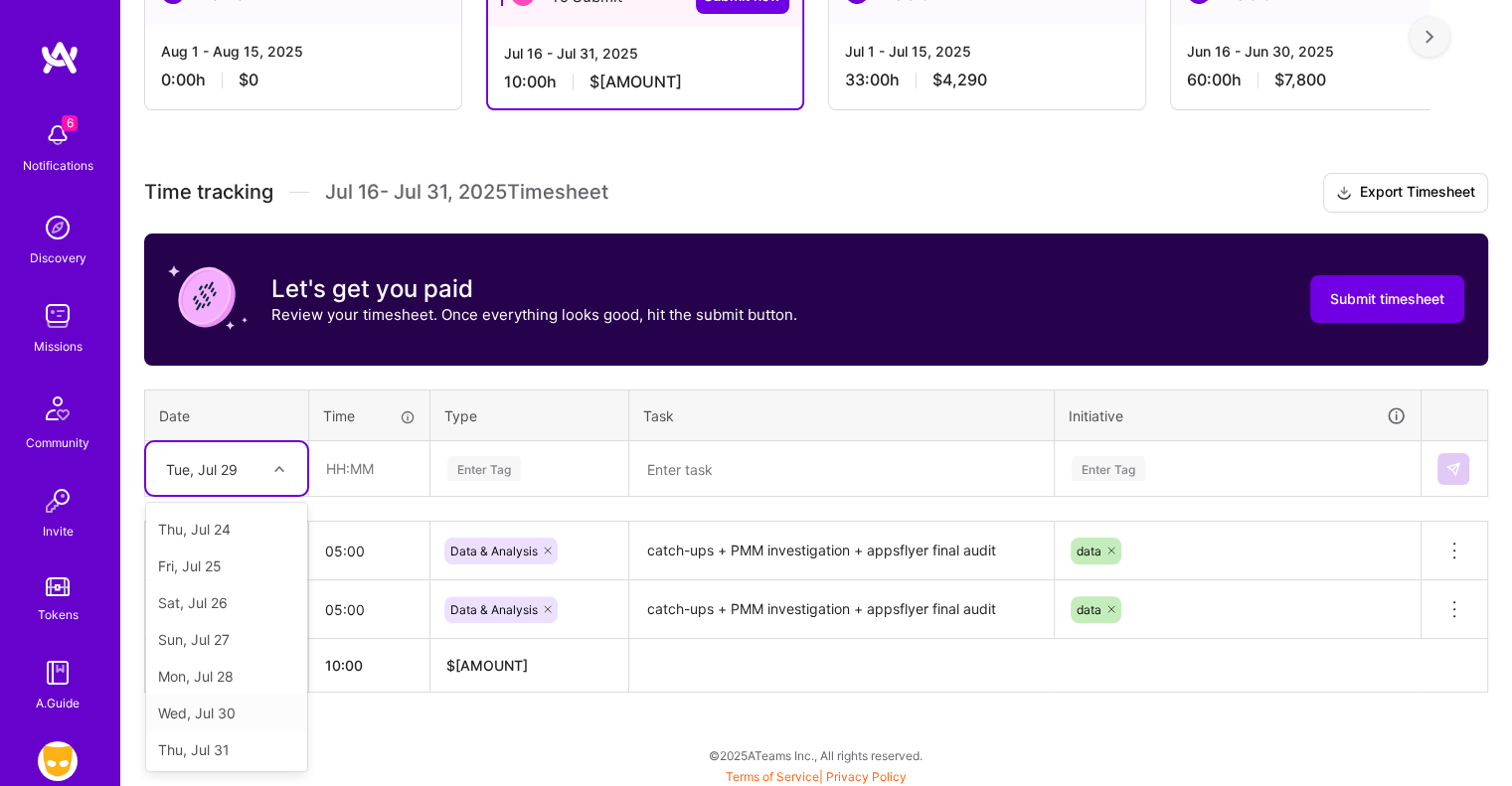 click on "Wed, Jul 30" at bounding box center (227, 712) 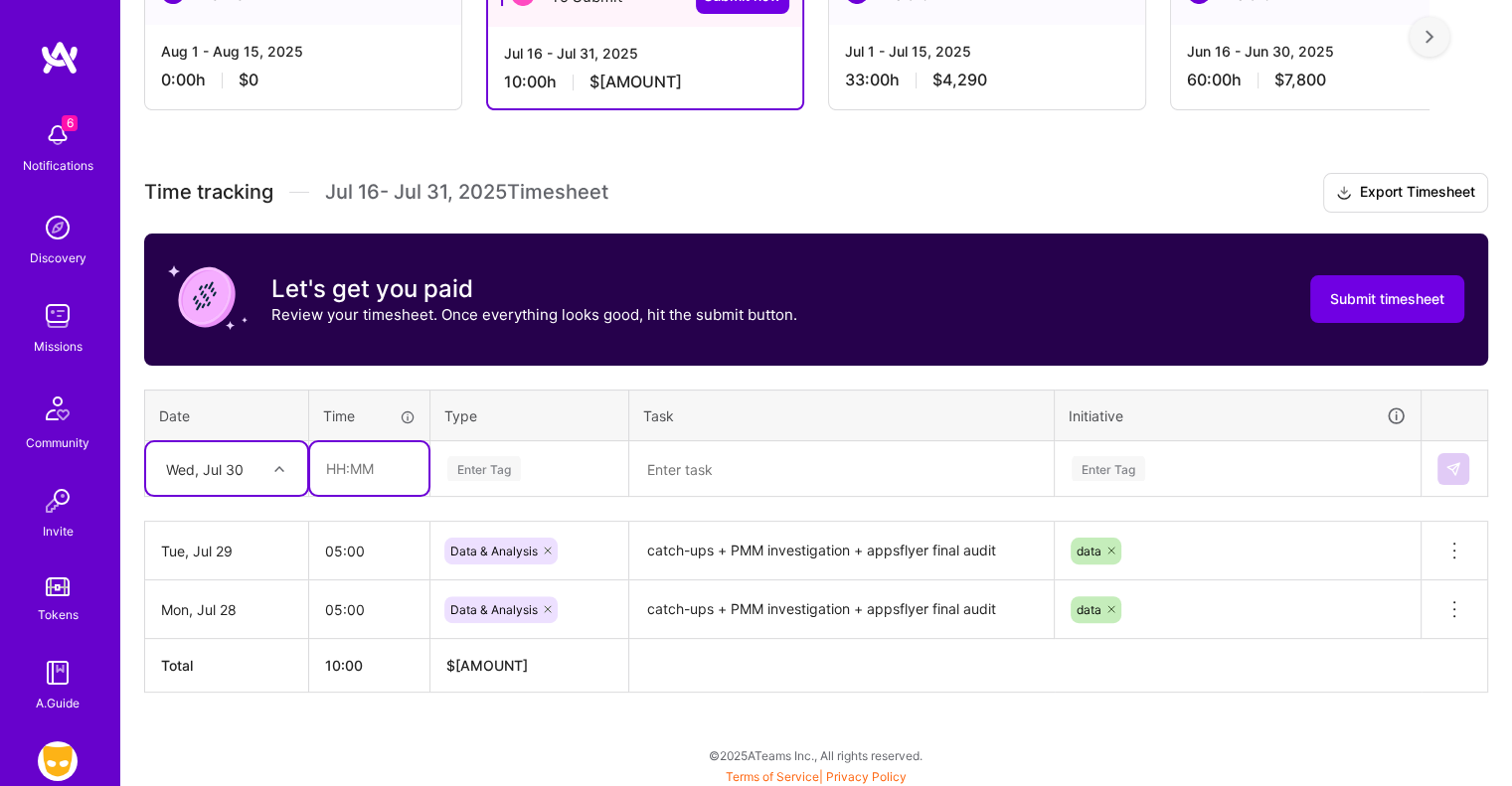 click at bounding box center (369, 468) 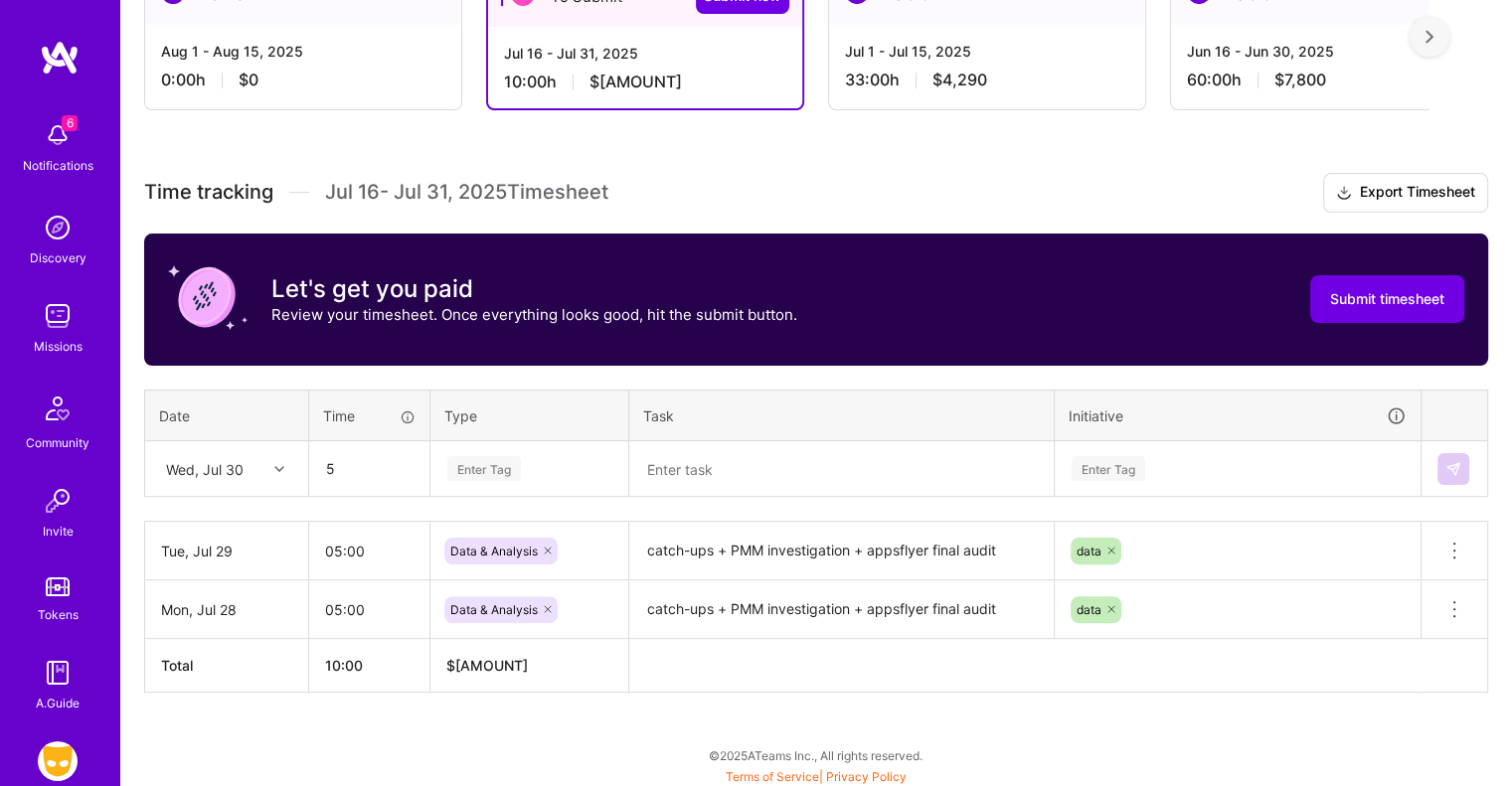 type on "05:00" 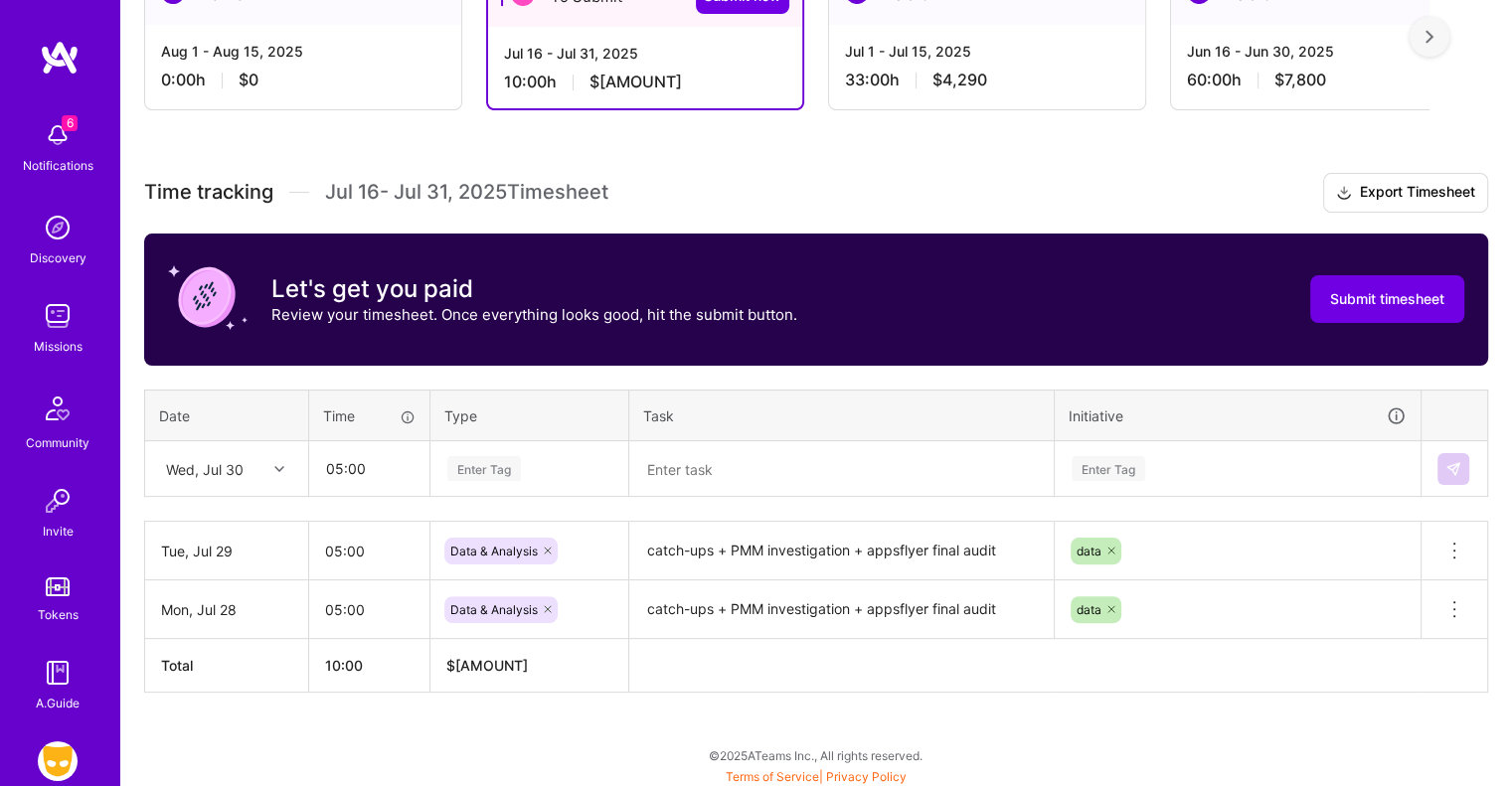 click on "Enter Tag" at bounding box center [484, 468] 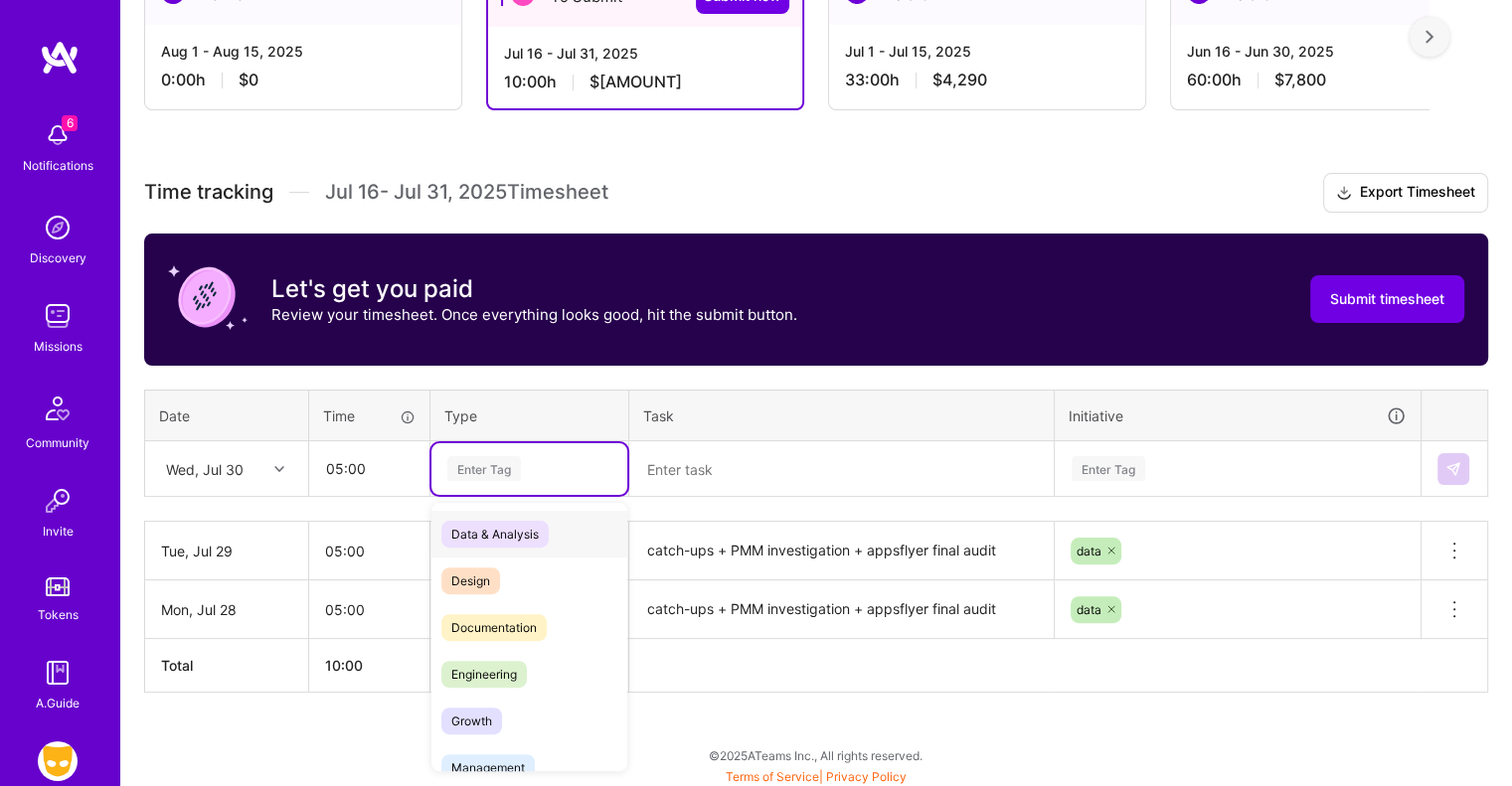 click on "Data & Analysis" at bounding box center (495, 534) 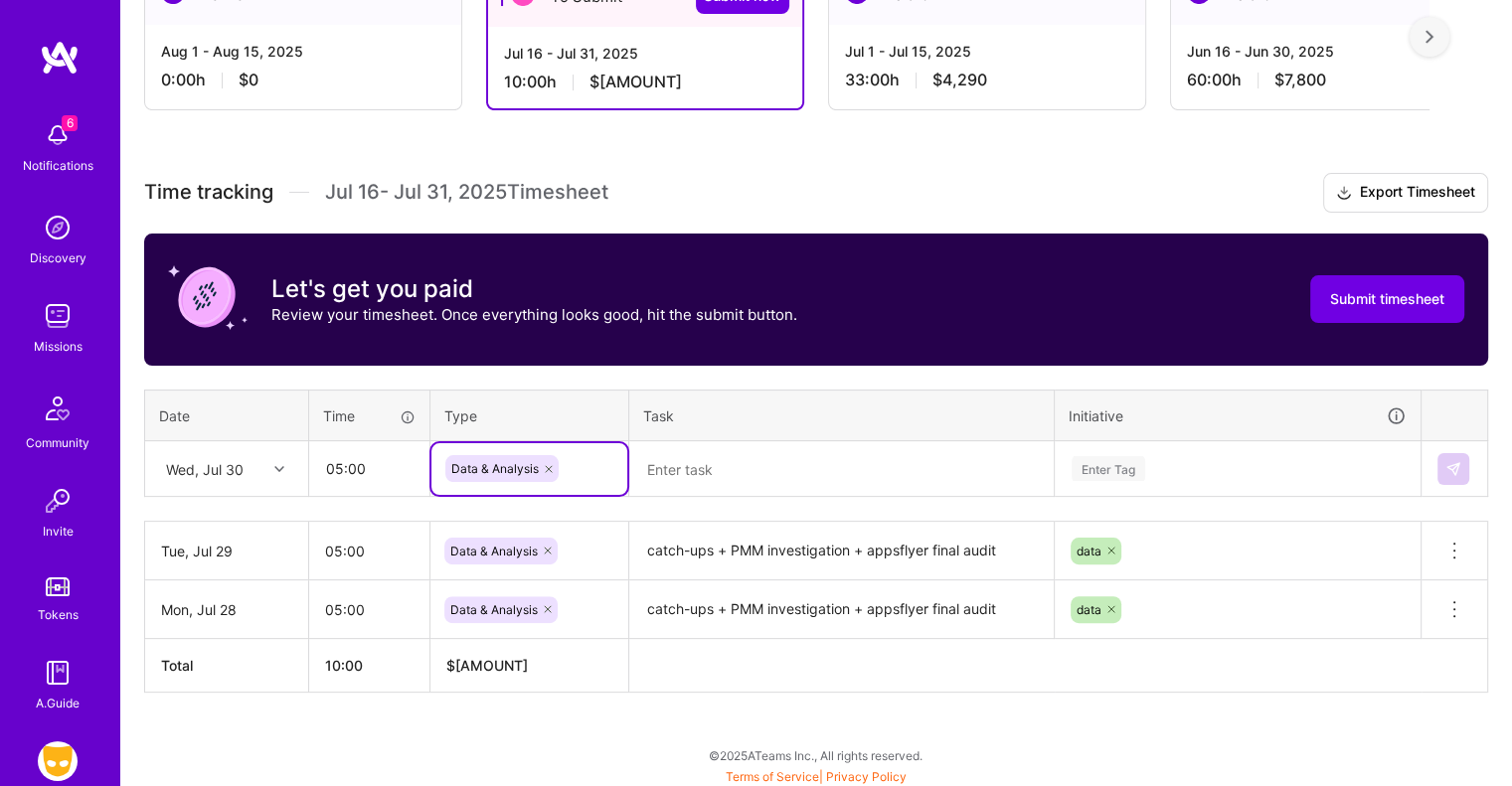 click at bounding box center (841, 469) 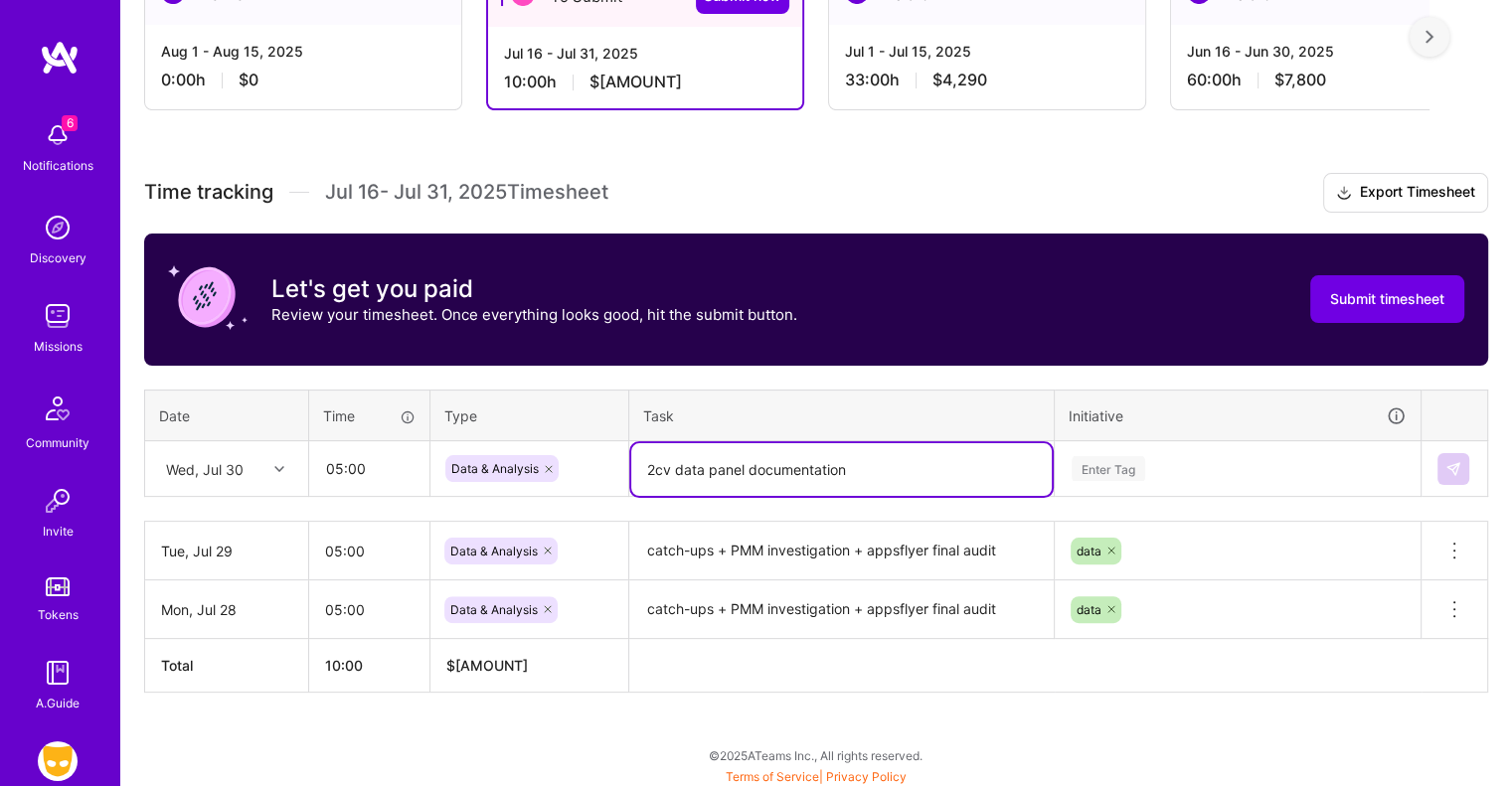 type on "2cv data panel documentation" 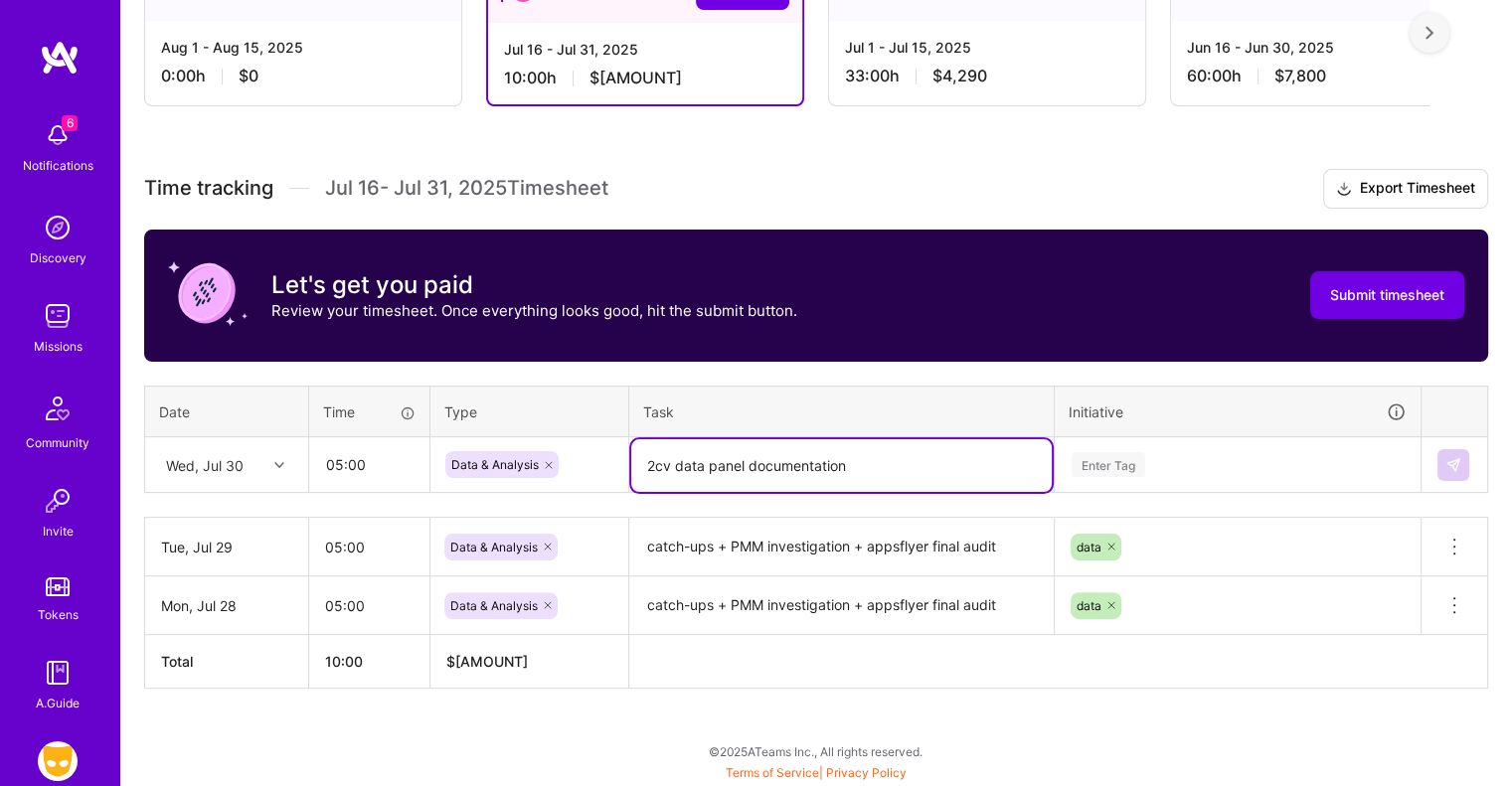 click on "Enter Tag" at bounding box center (1238, 465) 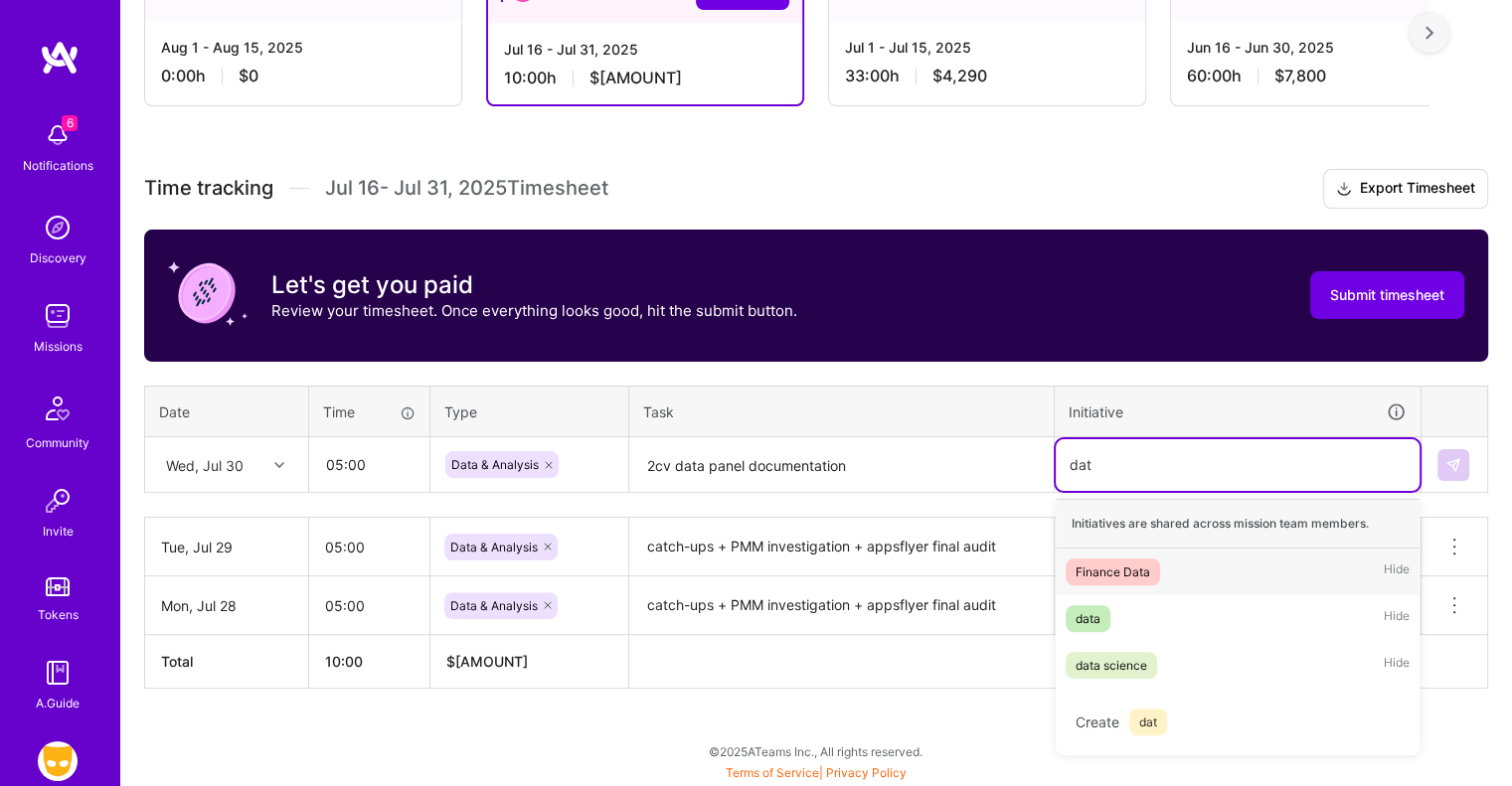 scroll, scrollTop: 402, scrollLeft: 0, axis: vertical 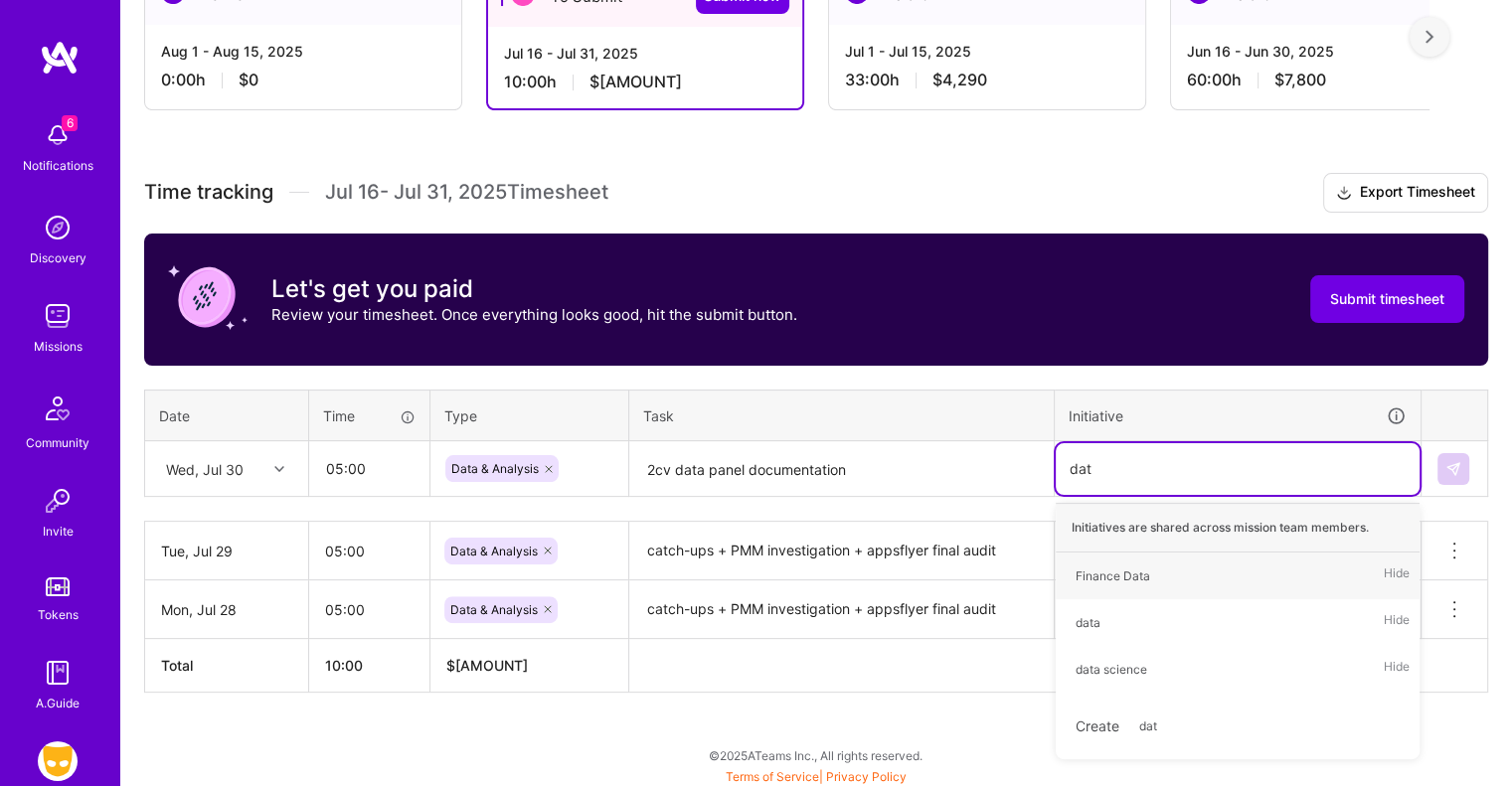 type on "data" 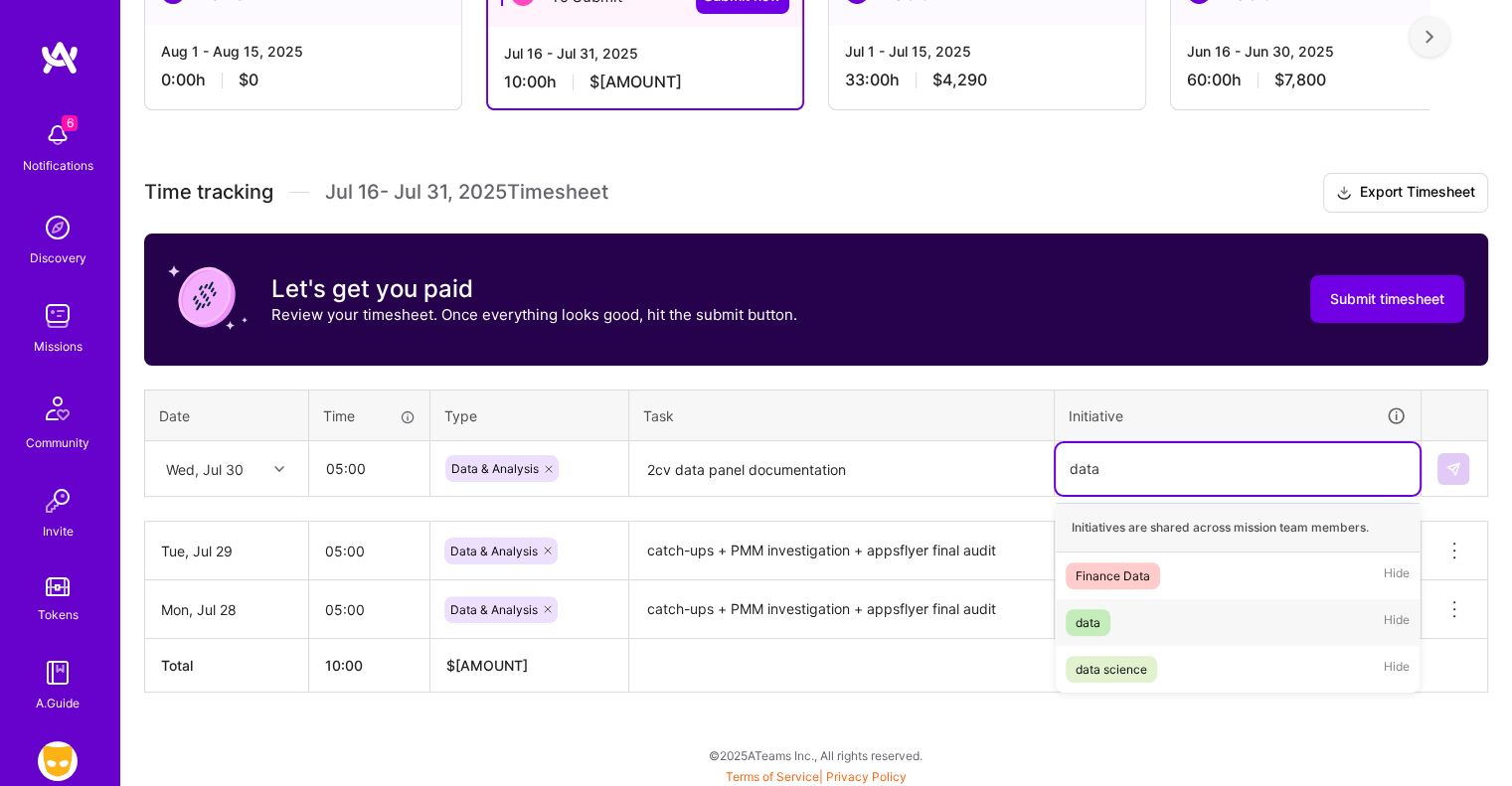 click on "data" at bounding box center [1088, 622] 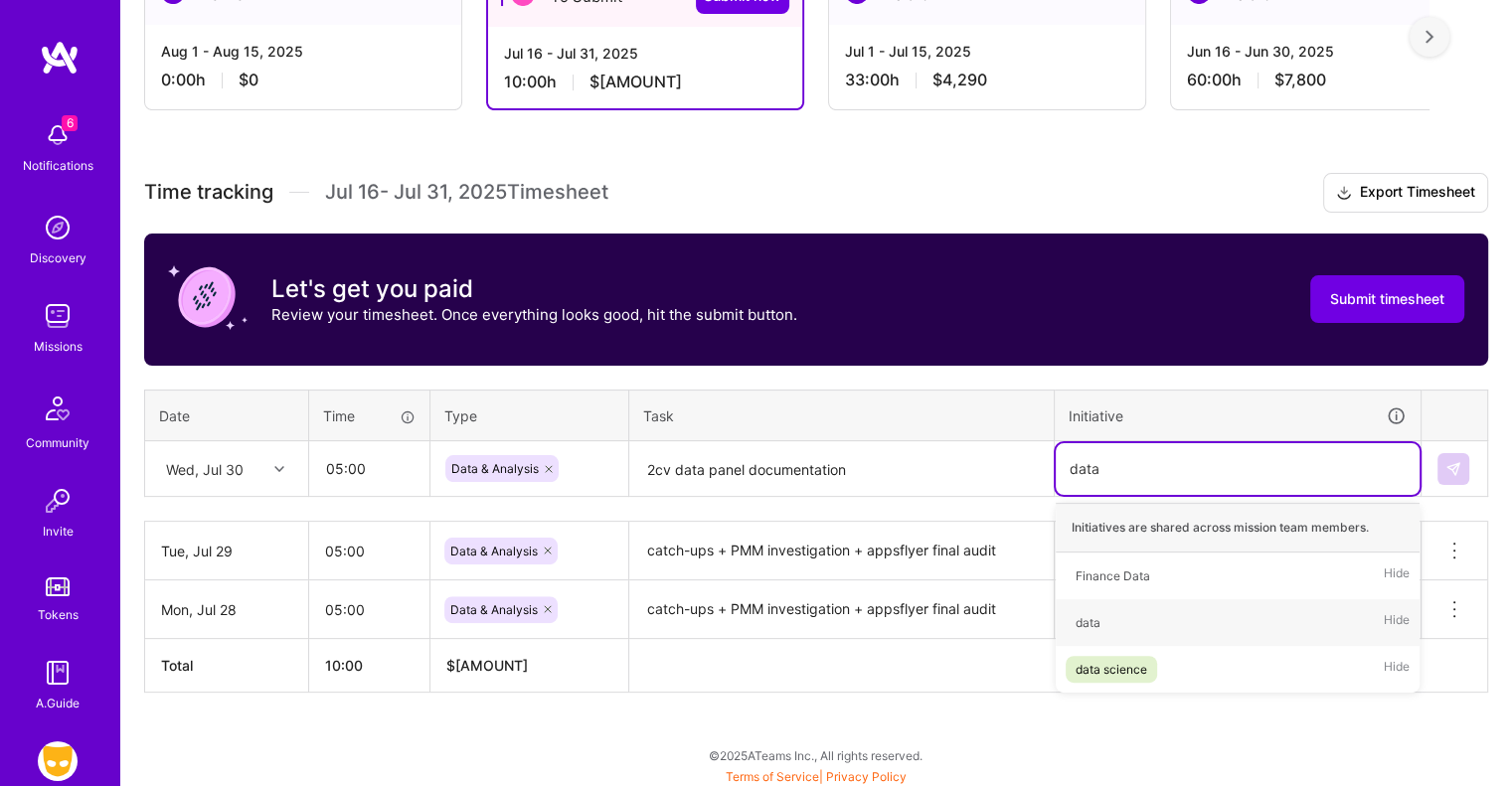 type 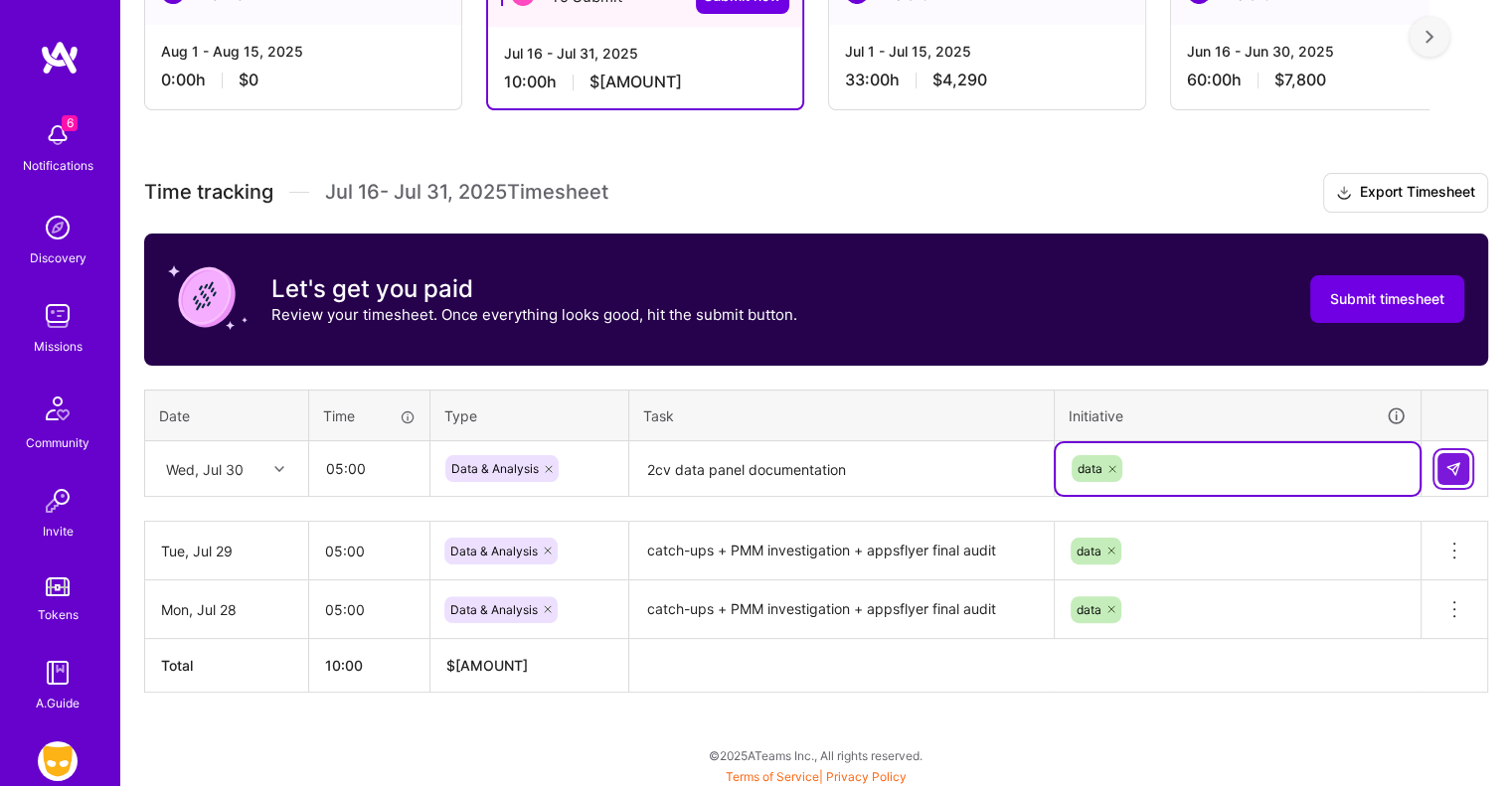 click at bounding box center (1453, 469) 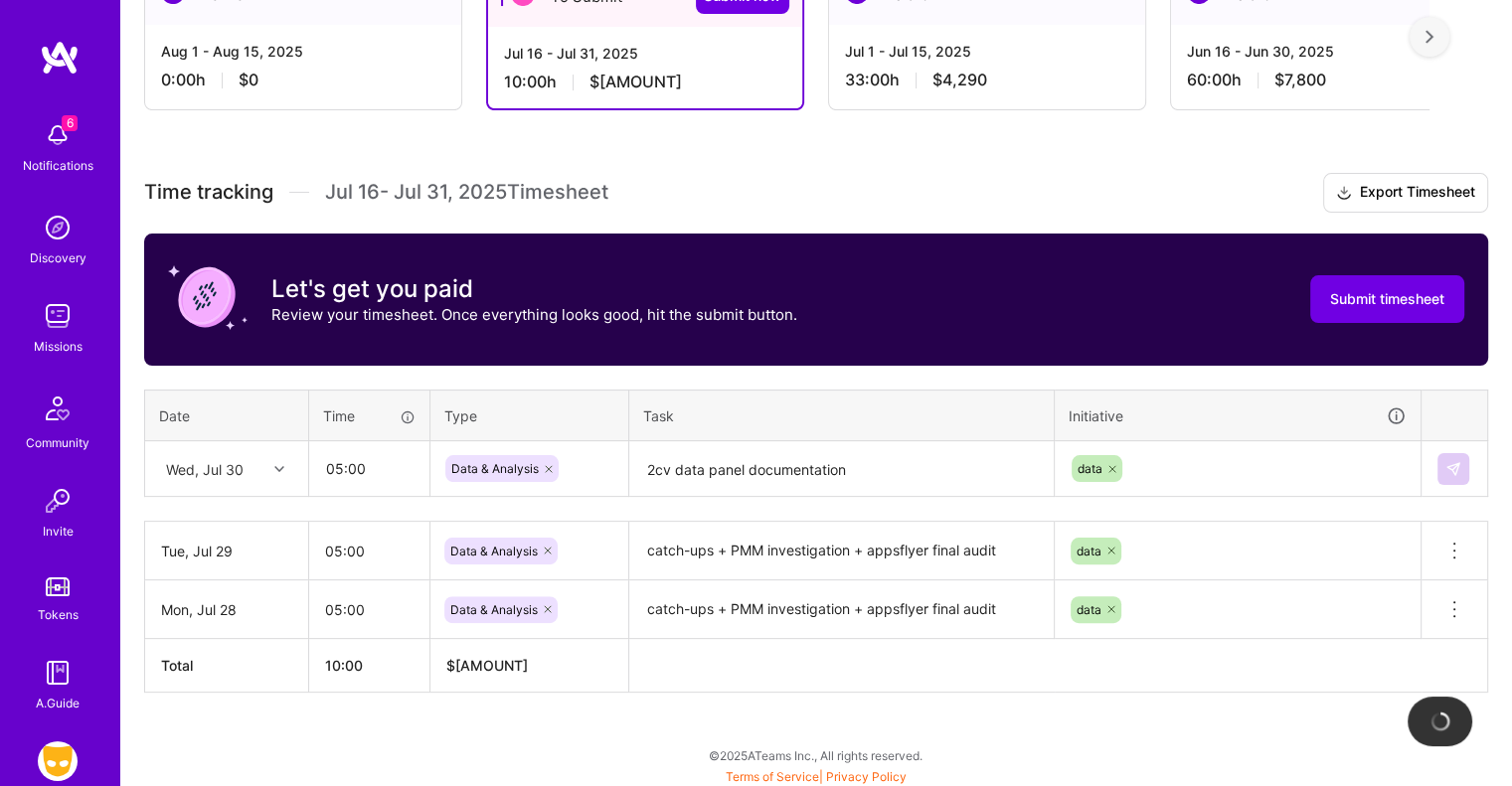 type 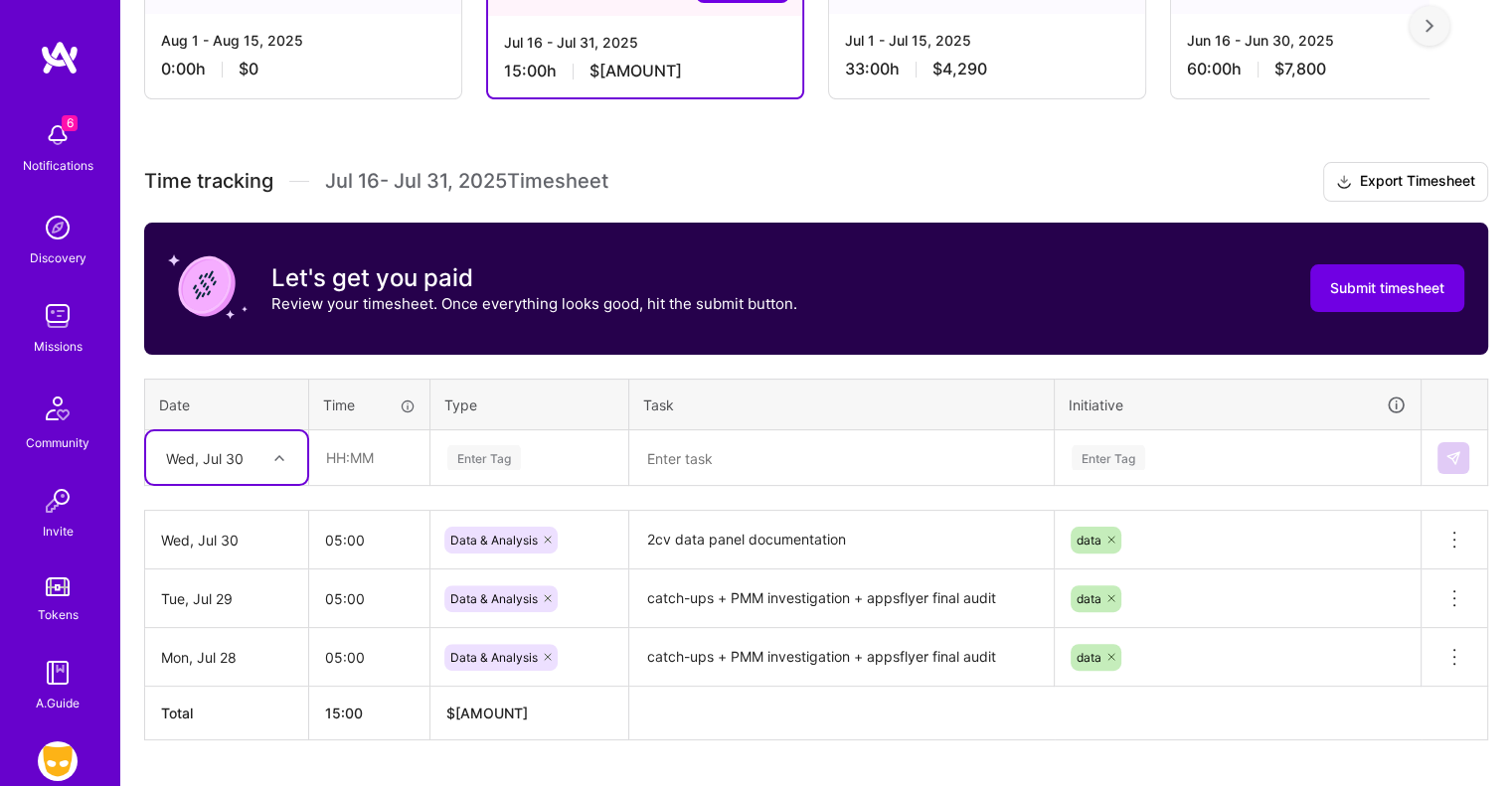 scroll, scrollTop: 436, scrollLeft: 0, axis: vertical 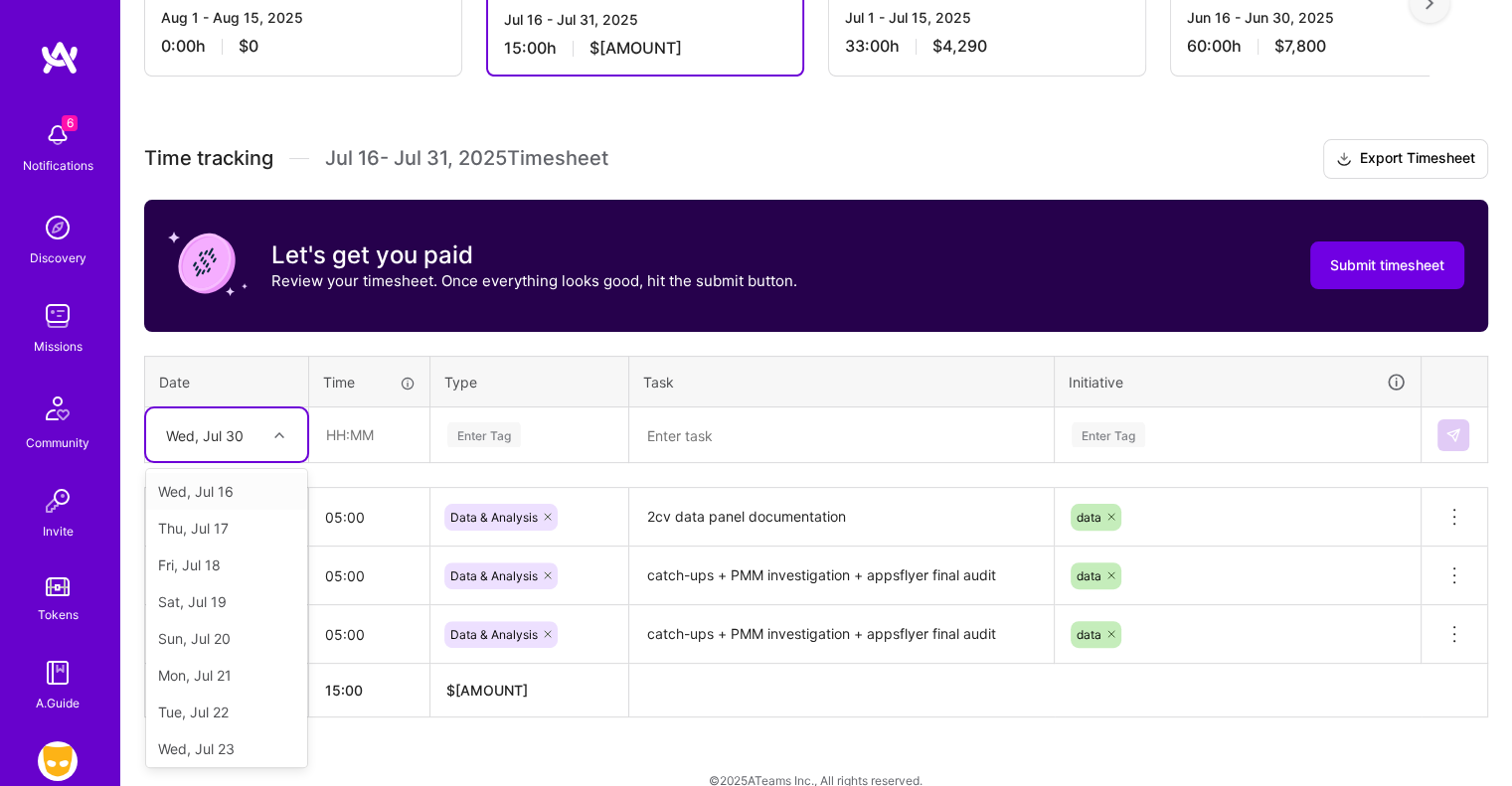 click on "Wed, Jul 30" at bounding box center (227, 434) 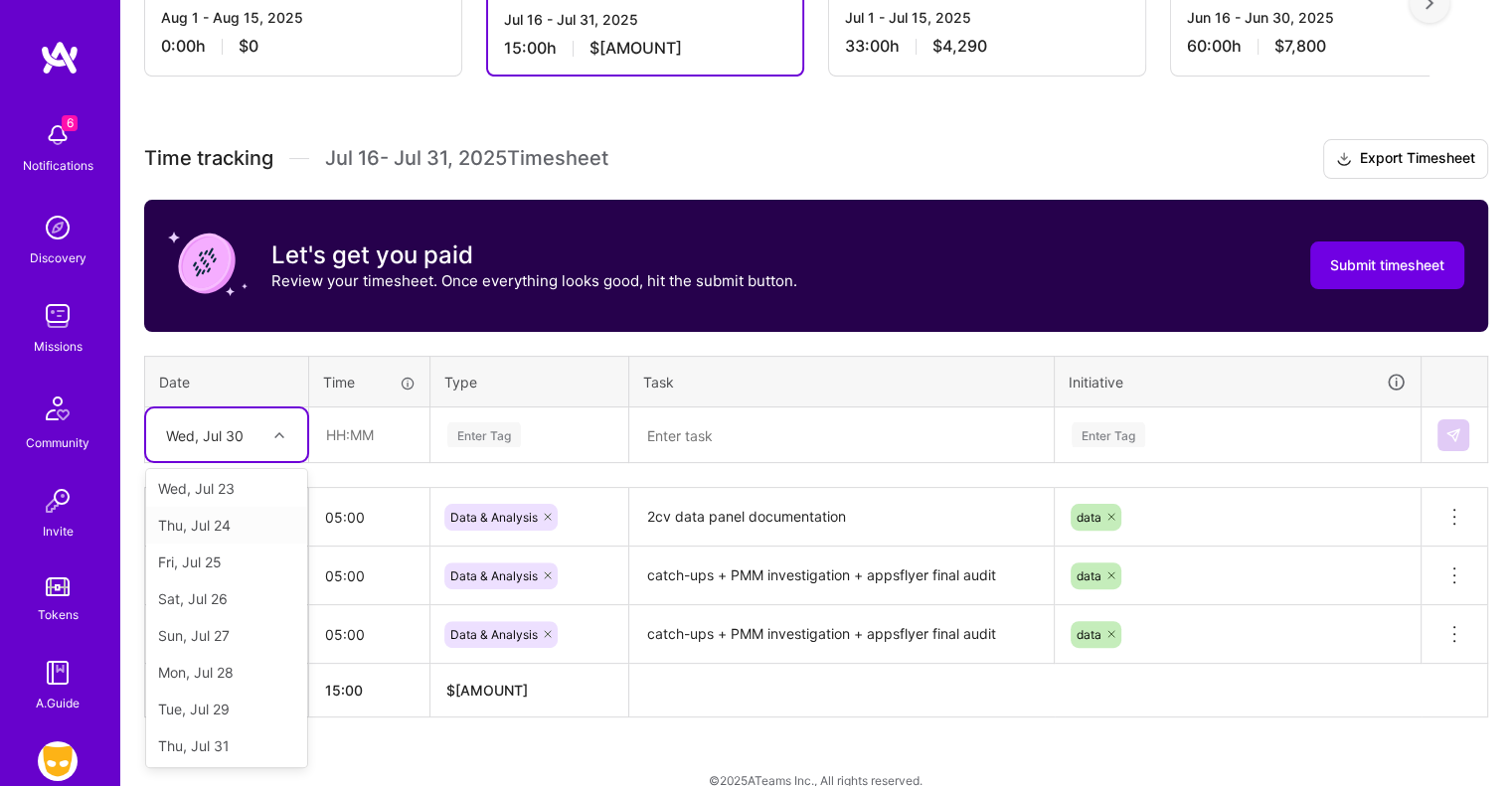 scroll, scrollTop: 260, scrollLeft: 0, axis: vertical 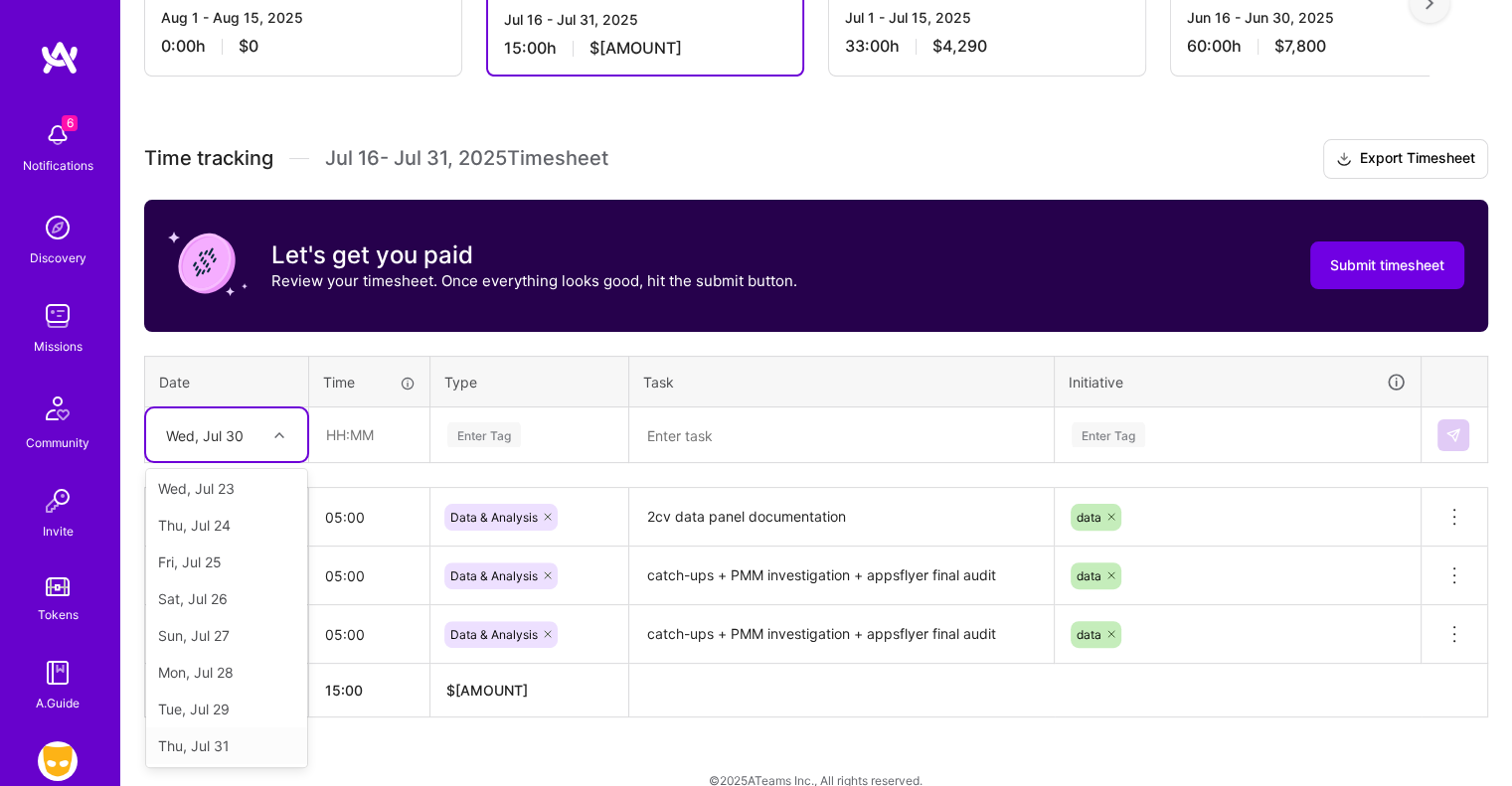 click on "Thu, Jul 31" at bounding box center (227, 745) 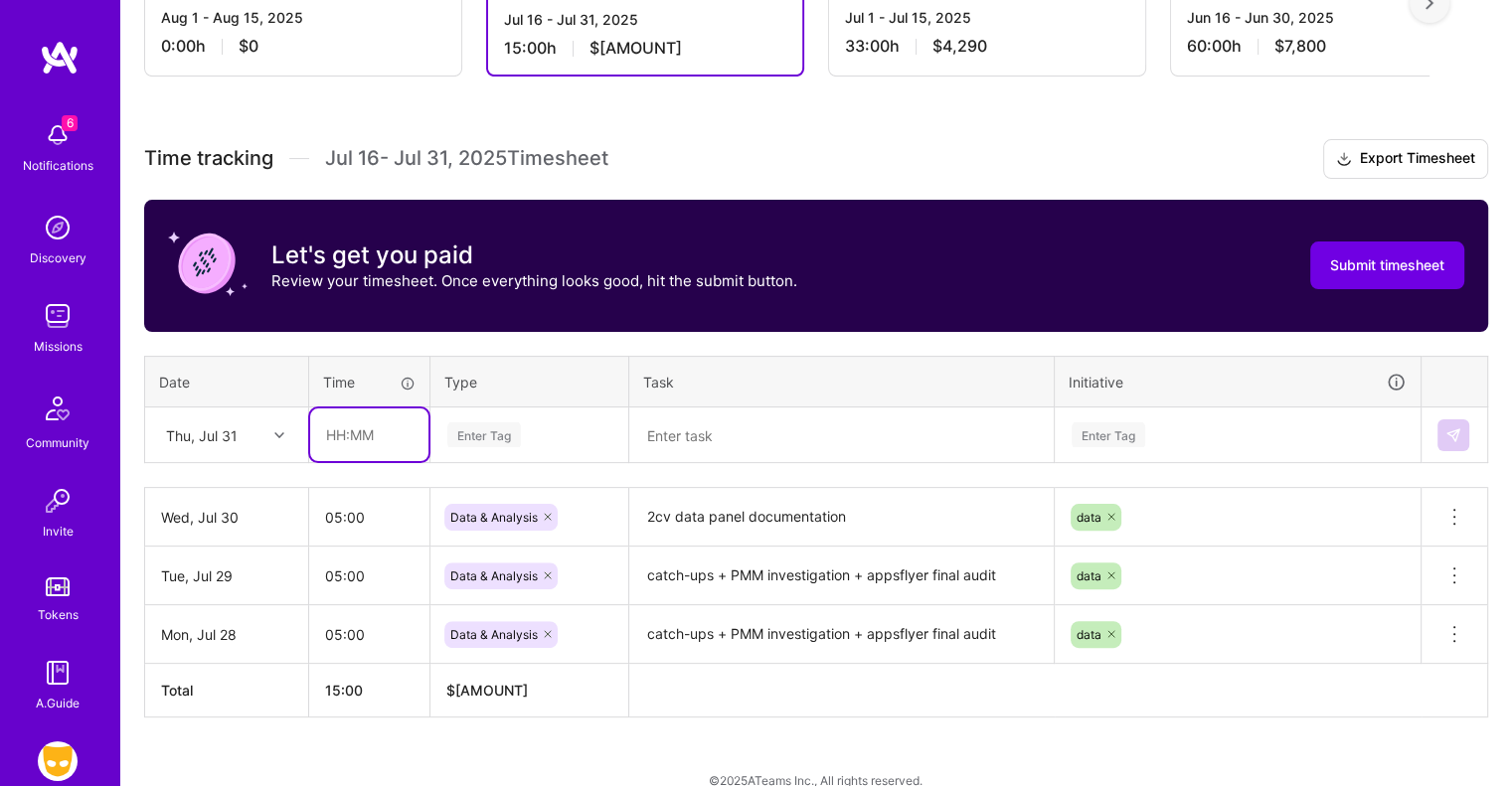 click at bounding box center (369, 434) 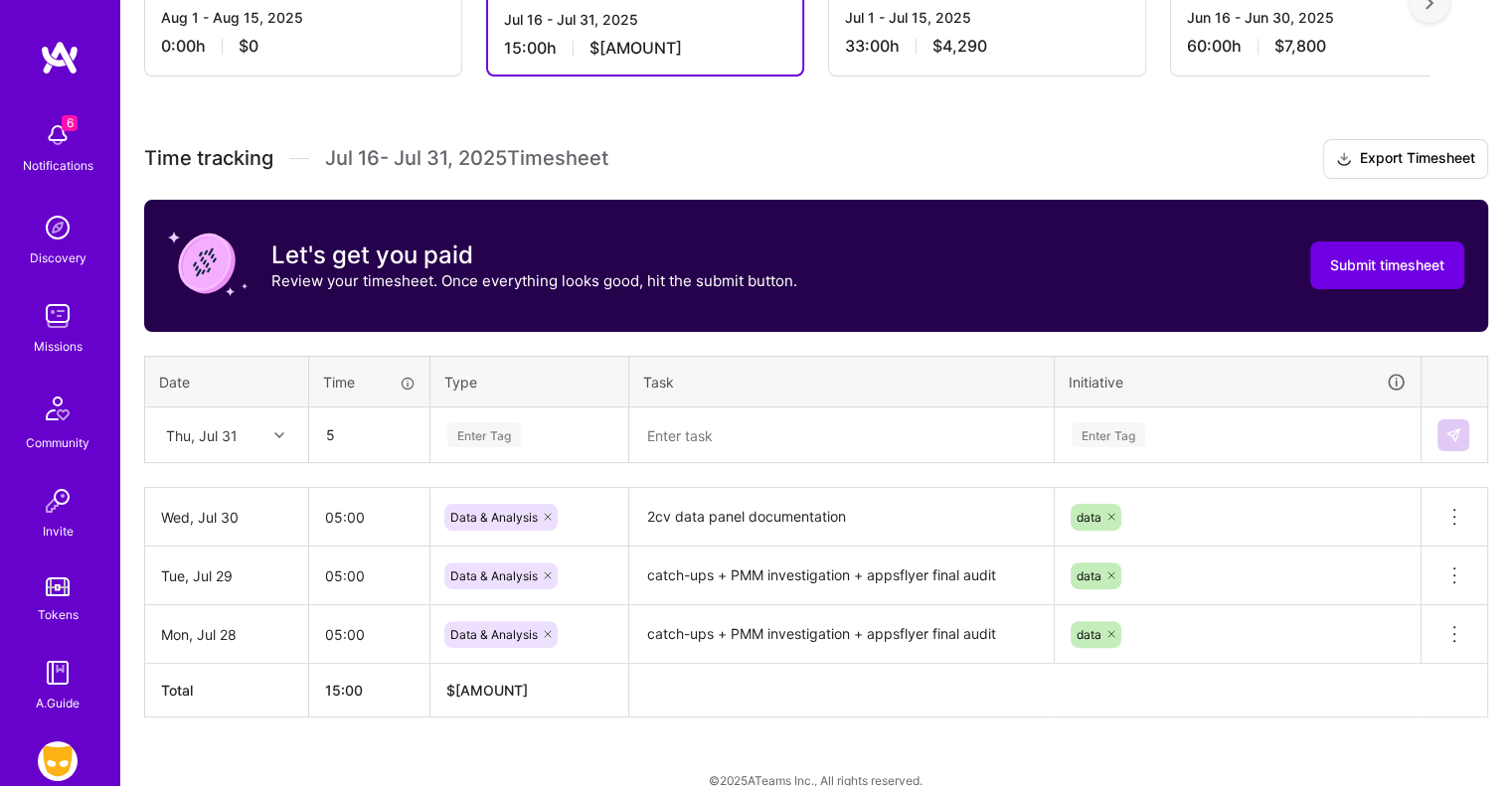 type on "05:00" 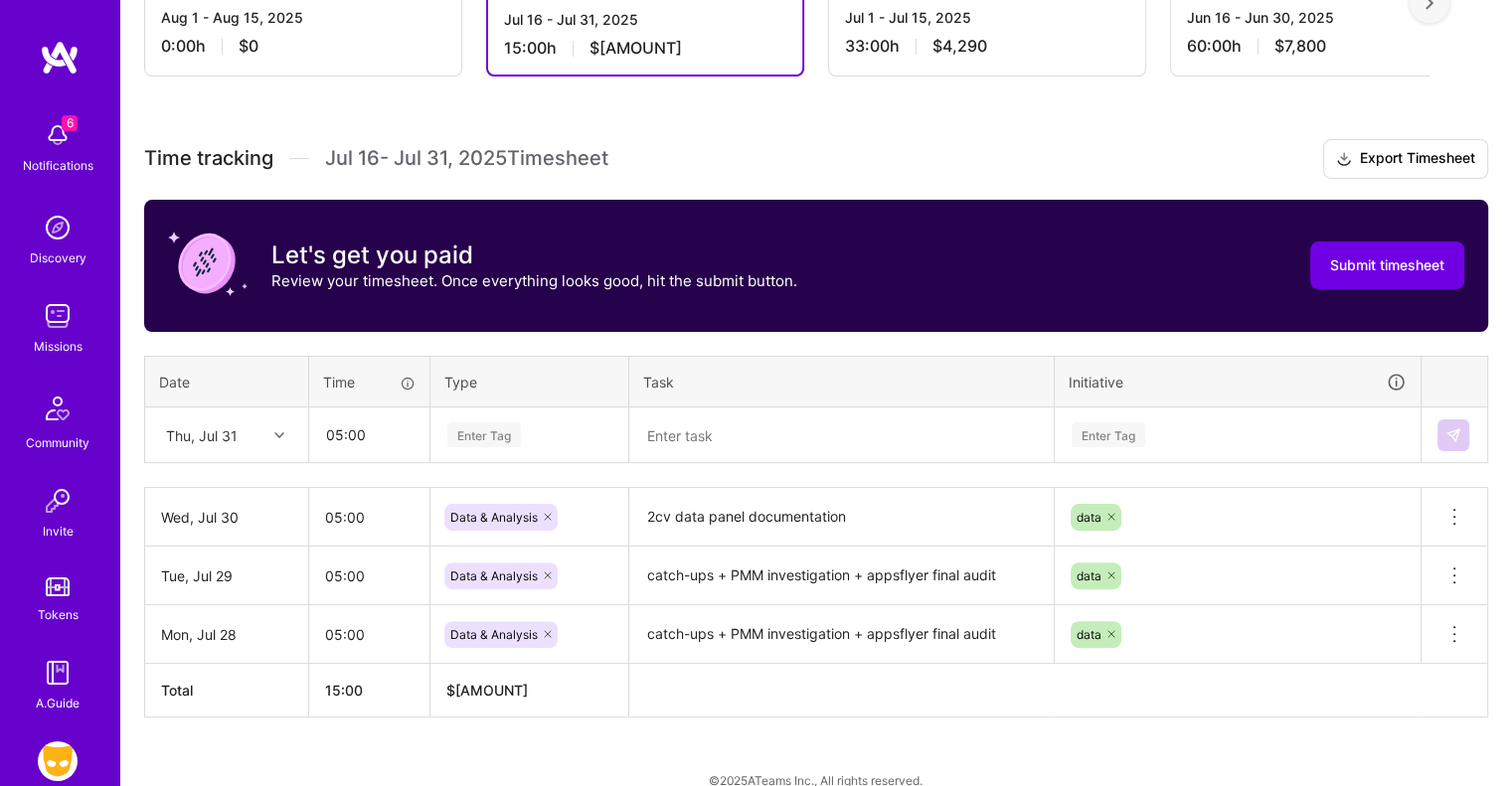 click on "Enter Tag" at bounding box center [484, 434] 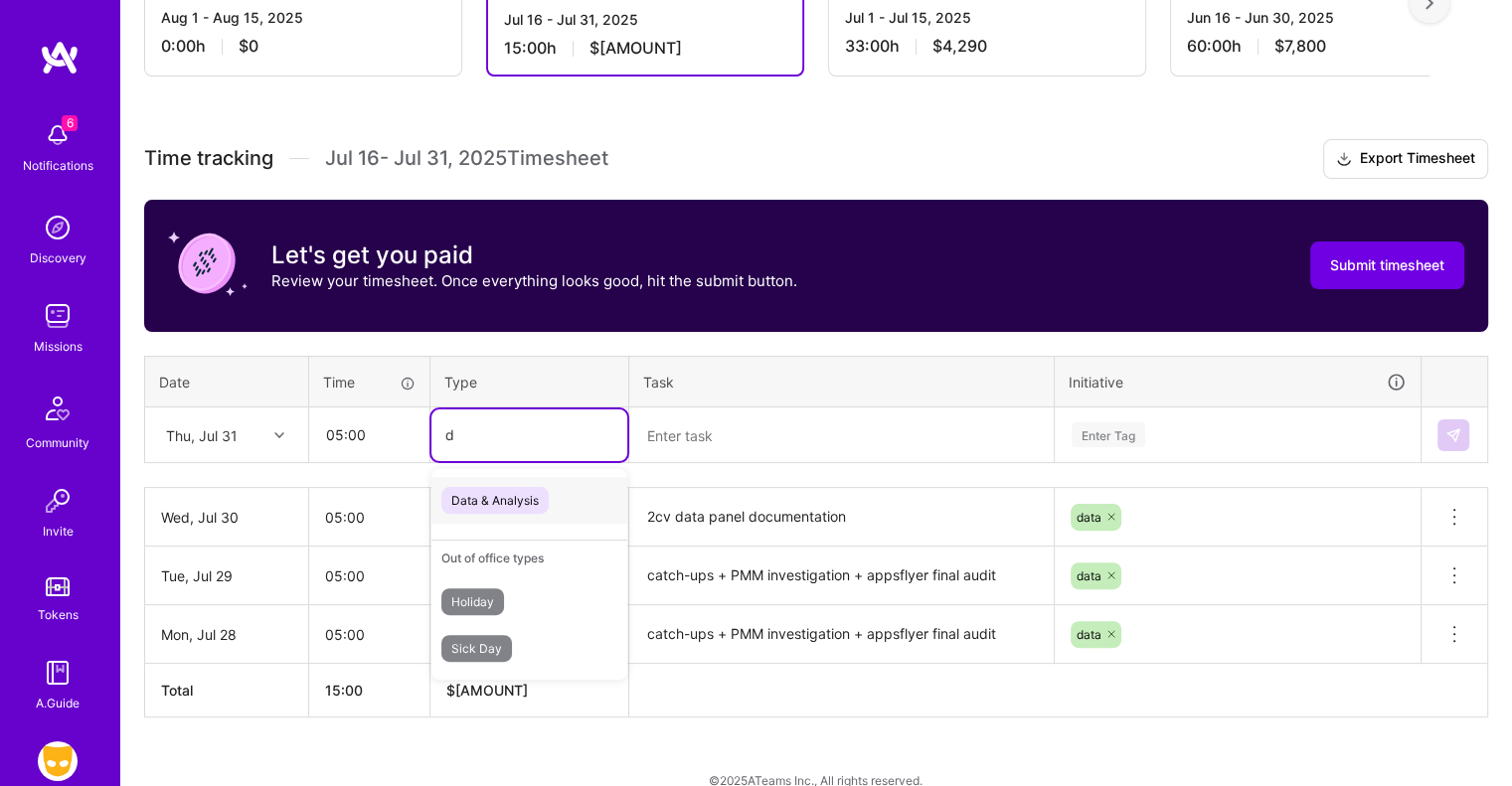 type on "da" 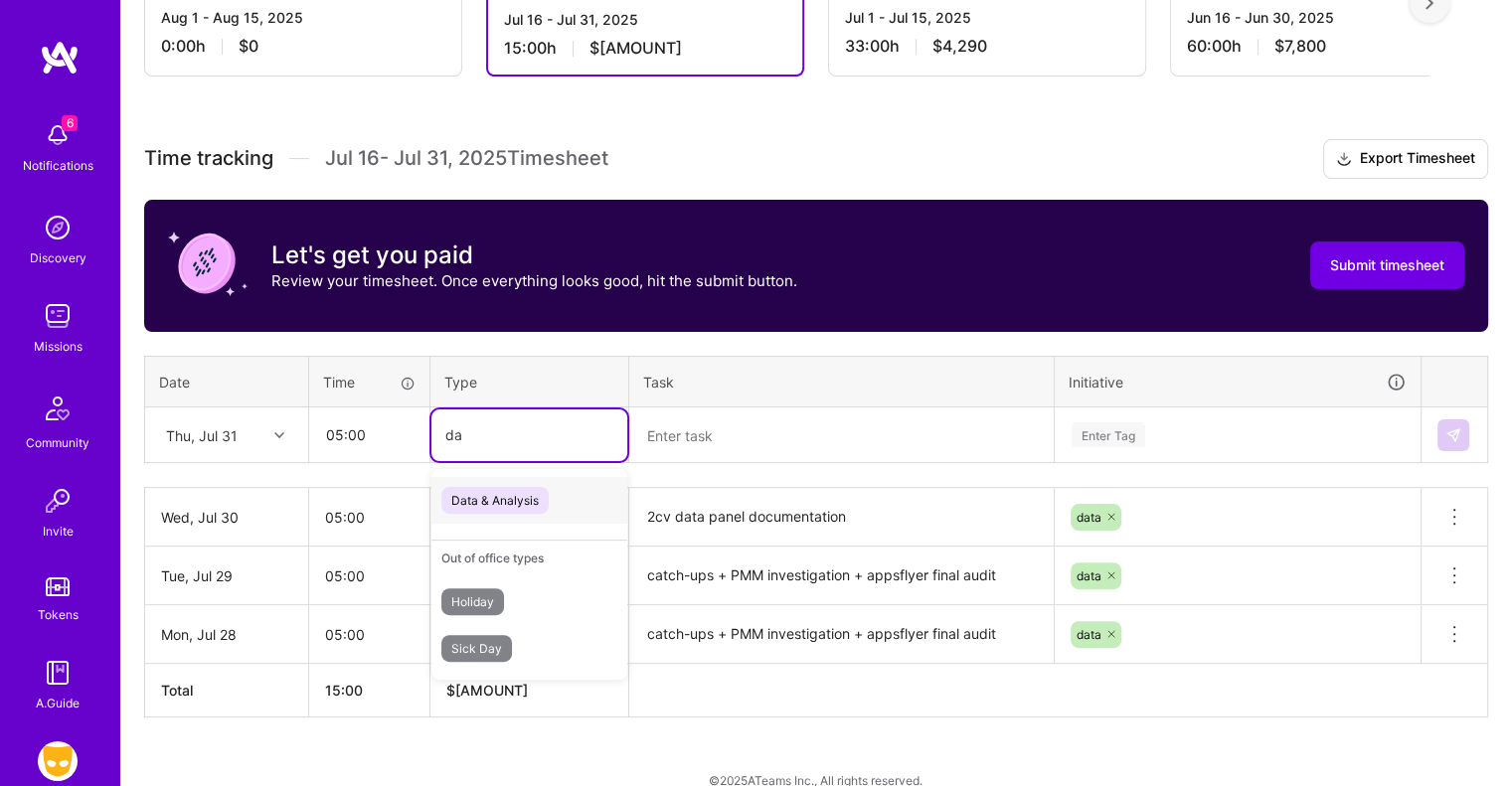 click on "Data & Analysis" at bounding box center (495, 500) 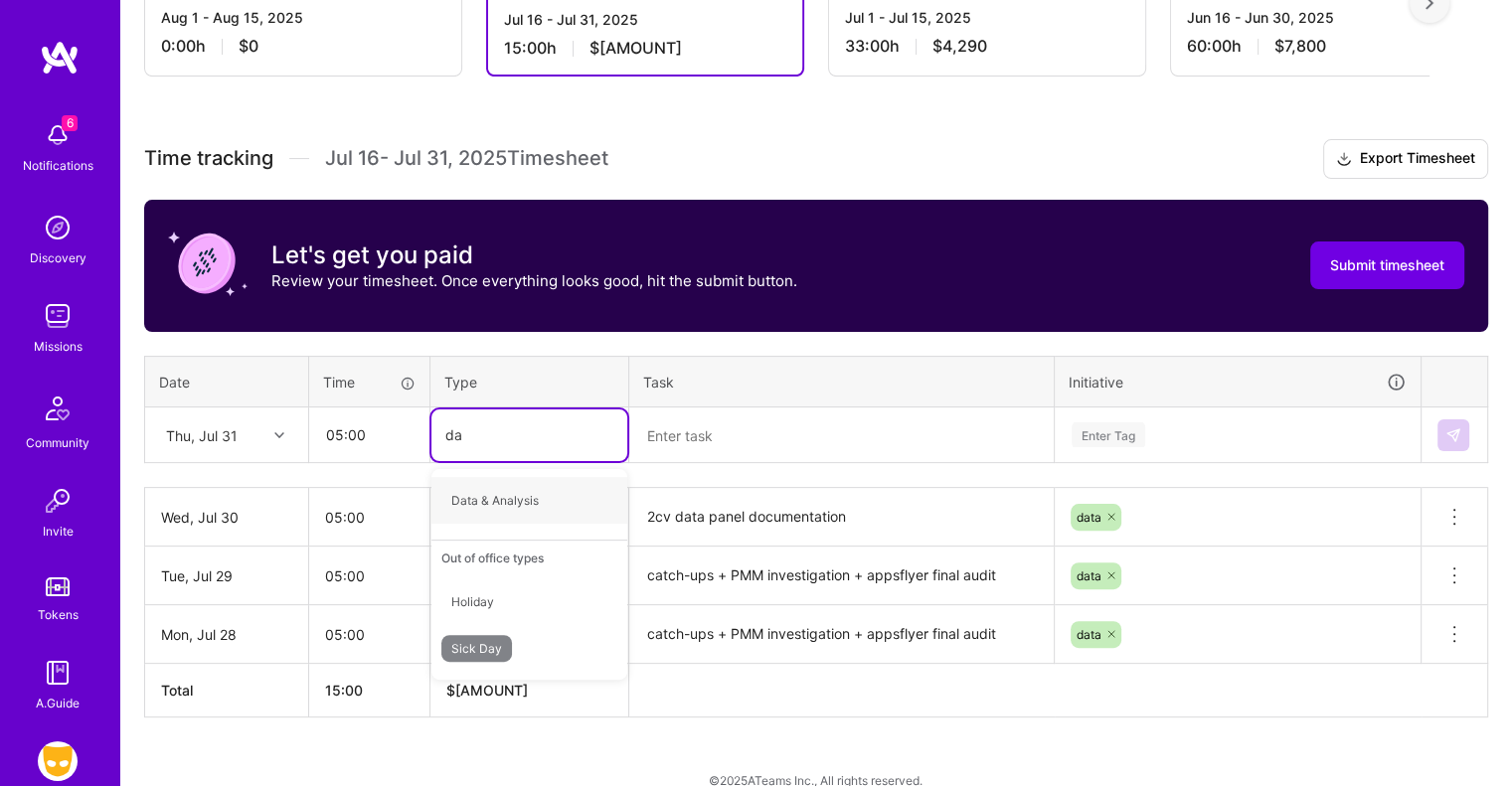 type 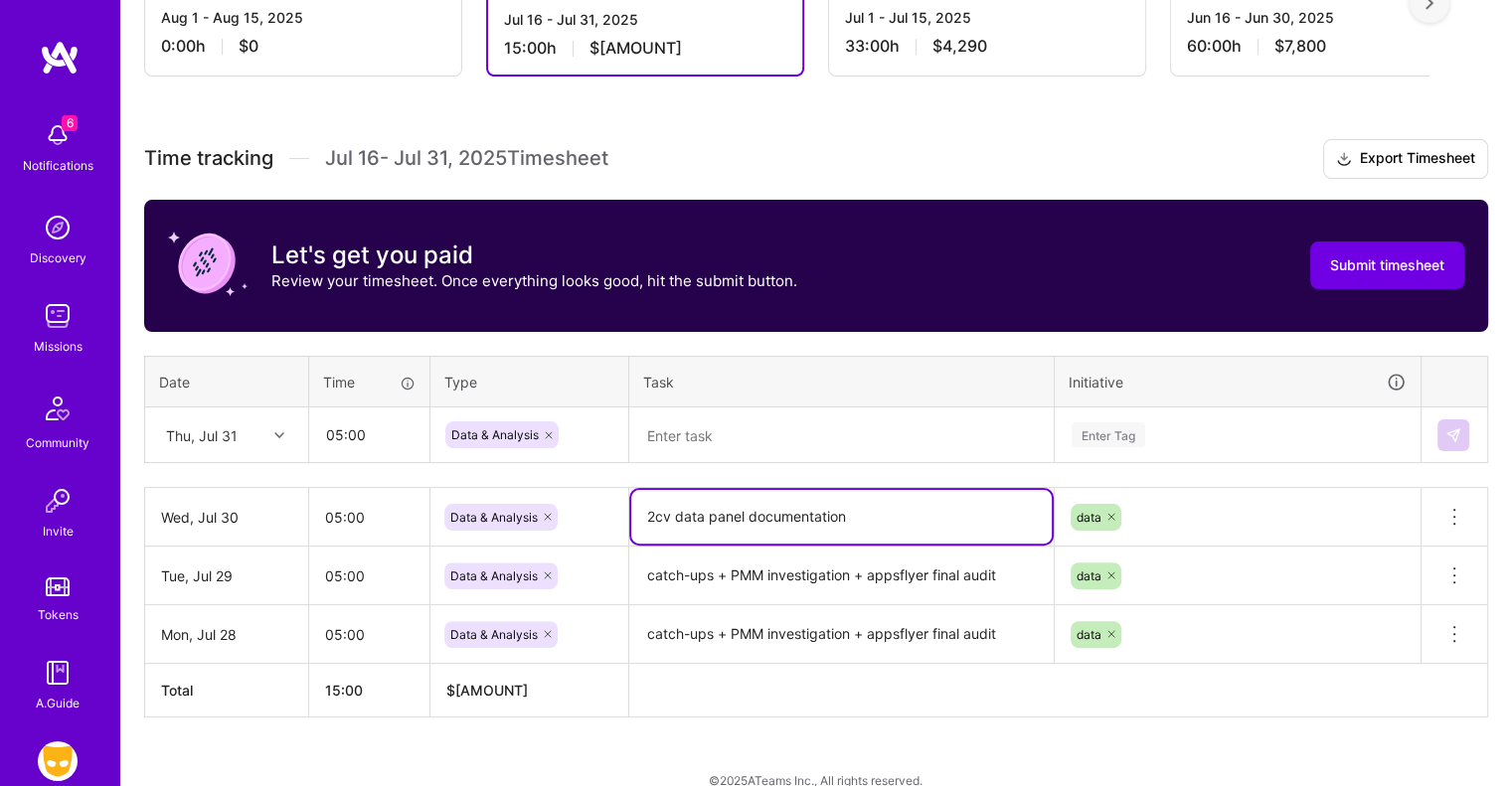 click on "2cv data panel documentation" at bounding box center [841, 517] 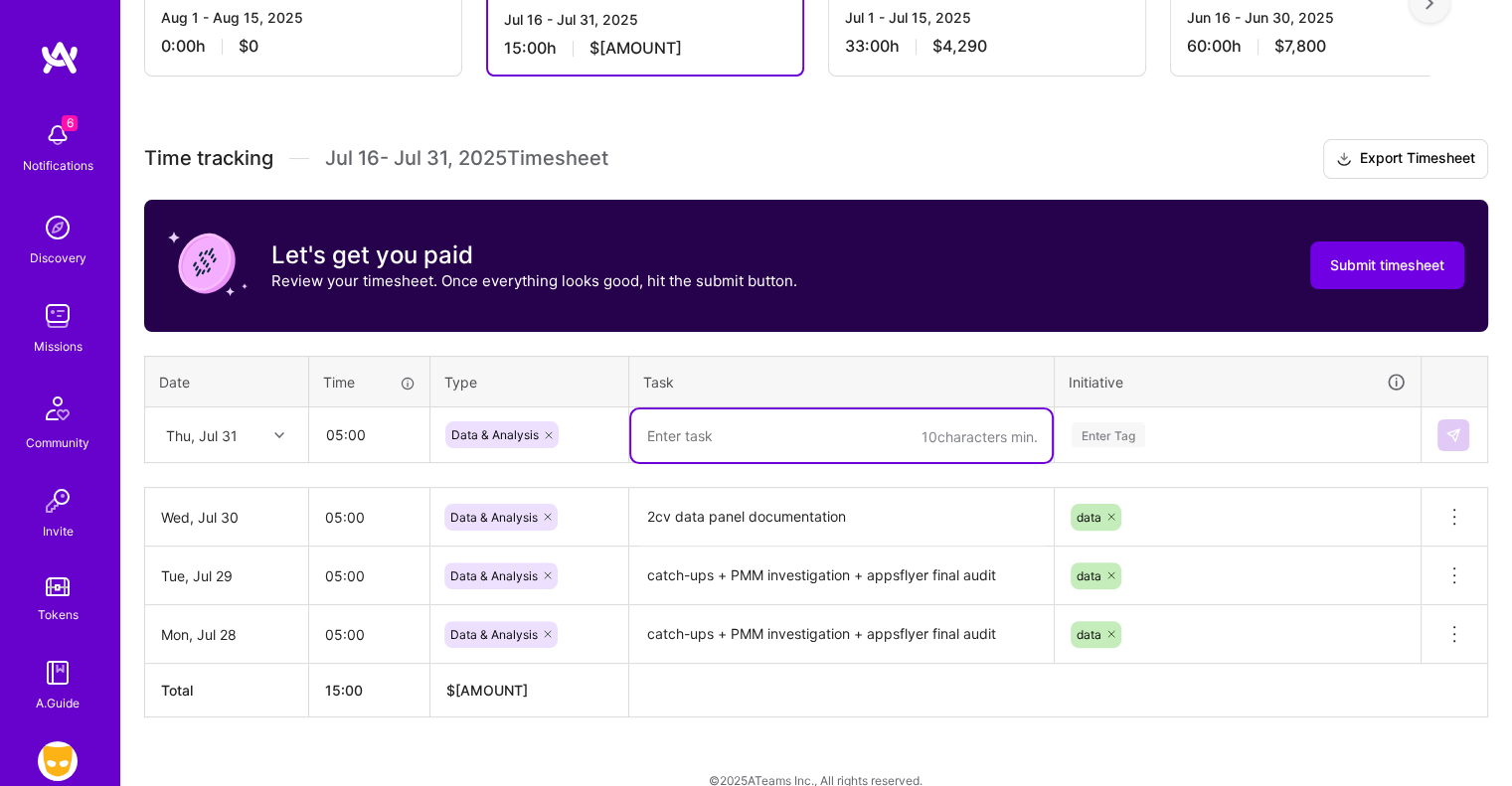 paste on "2cv data panel documentation" 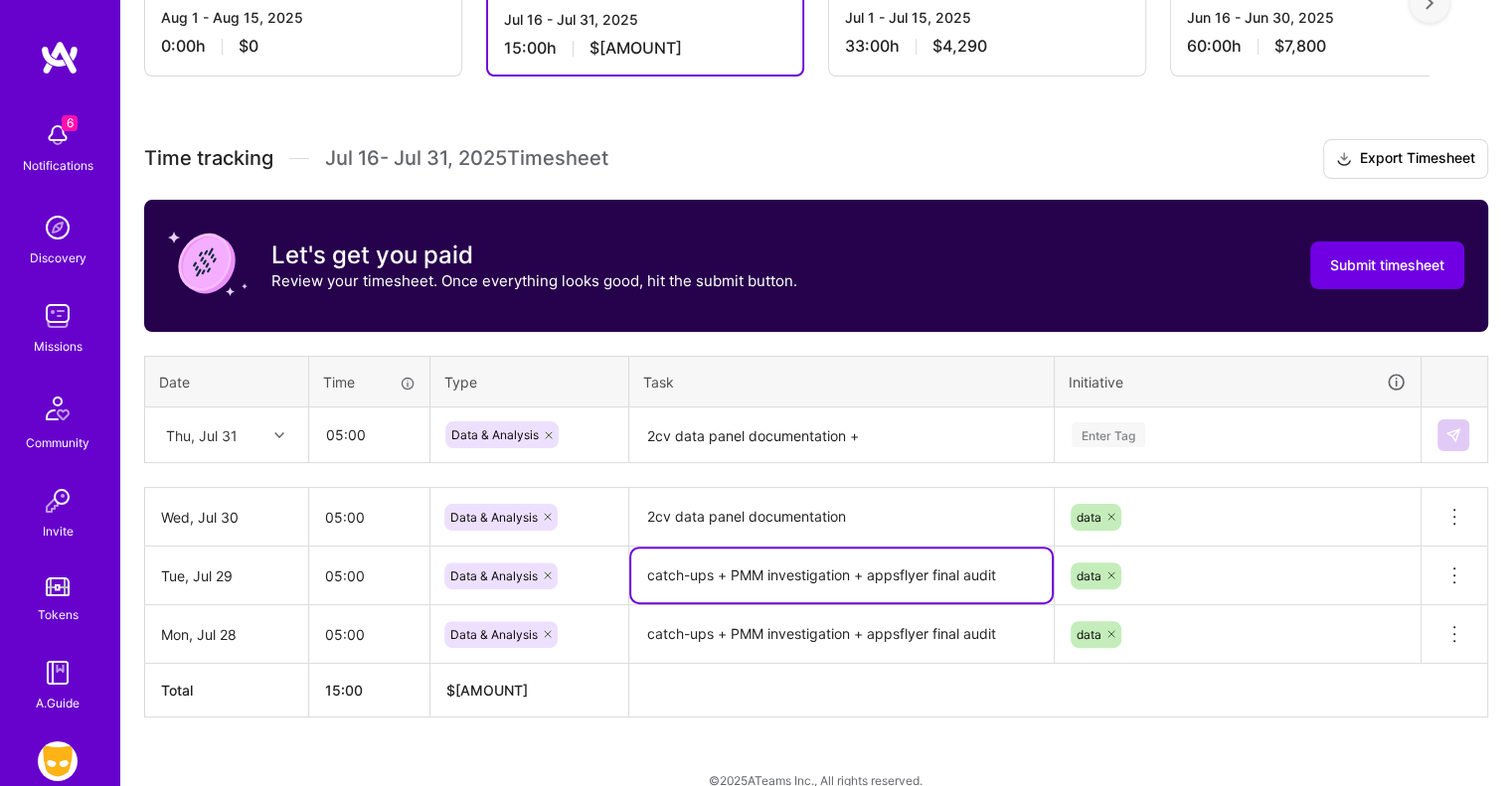 drag, startPoint x: 898, startPoint y: 571, endPoint x: 1018, endPoint y: 558, distance: 120.70211 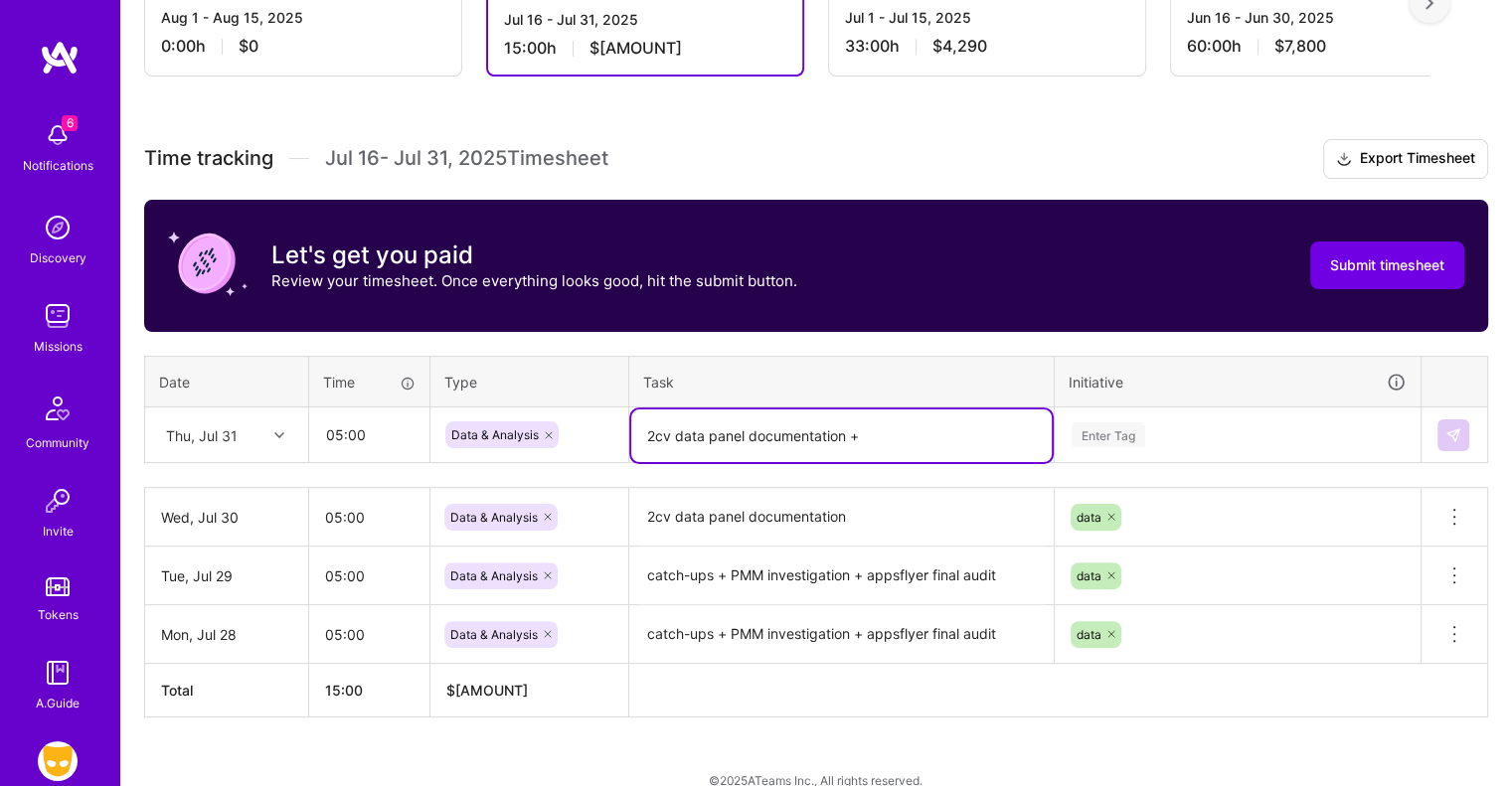paste on "appsflyer final audit" 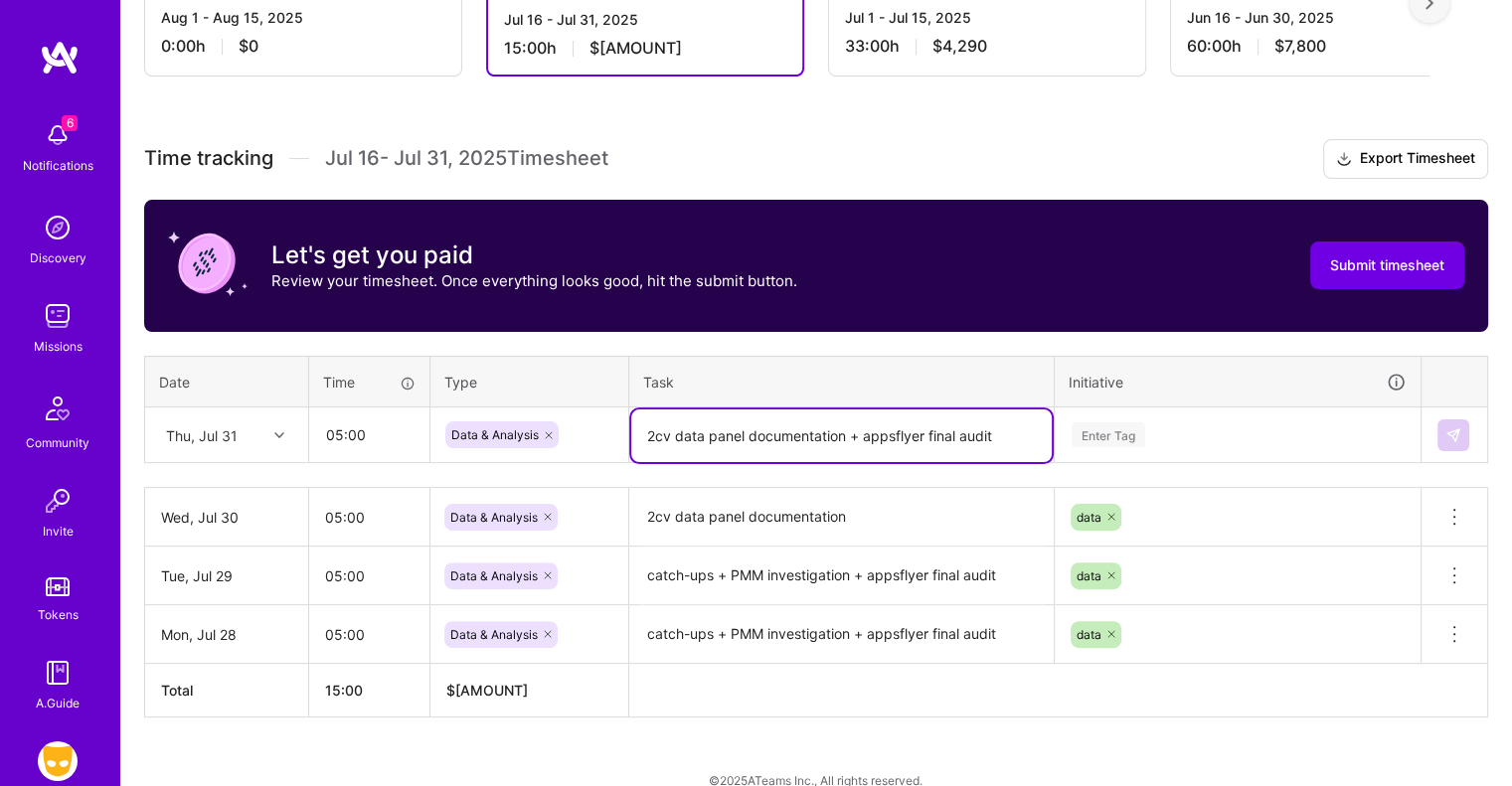 type on "2cv data panel documentation + appsflyer final audit" 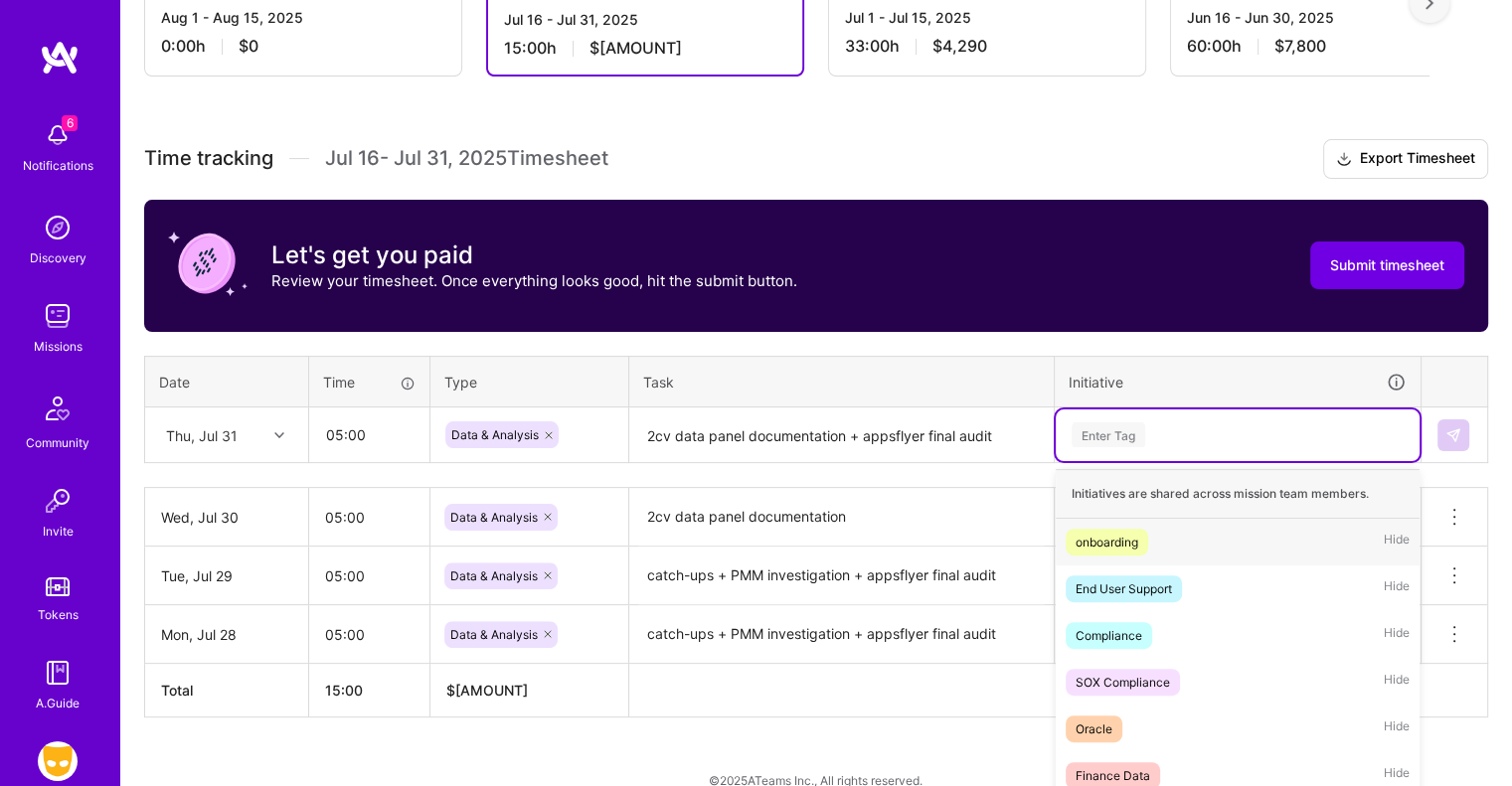 click on "option data, selected. option onboarding focused, 1 of 35. 35 results available. Use Up and Down to choose options, press Enter to select the currently focused option, press Escape to exit the menu. Enter Tag Initiatives are shared across mission team members. onboarding Hide End User Support Hide Compliance Hide SOX Compliance Hide Oracle Hide Finance Data Hide meetings Hide Ads Hide Main website Hide product Hide Marketing Hide testing Hide planning Hide Woodwork Hide Security Hide data Hide ir Hide Content Hub Hide data science Hide right now Hide Experimentation Hide Native Ads Hide Explore Insertables Hide Inbox Filters Hide Explore Hide Boost Somewhere Else Hide Discover Hide Revenue Working Group Hide Chat Suggestions Hide Monetization Hide Visiting Status Hide General Hide Explore Heatmaps Hide Automation Hide end' Hide" at bounding box center [1238, 435] 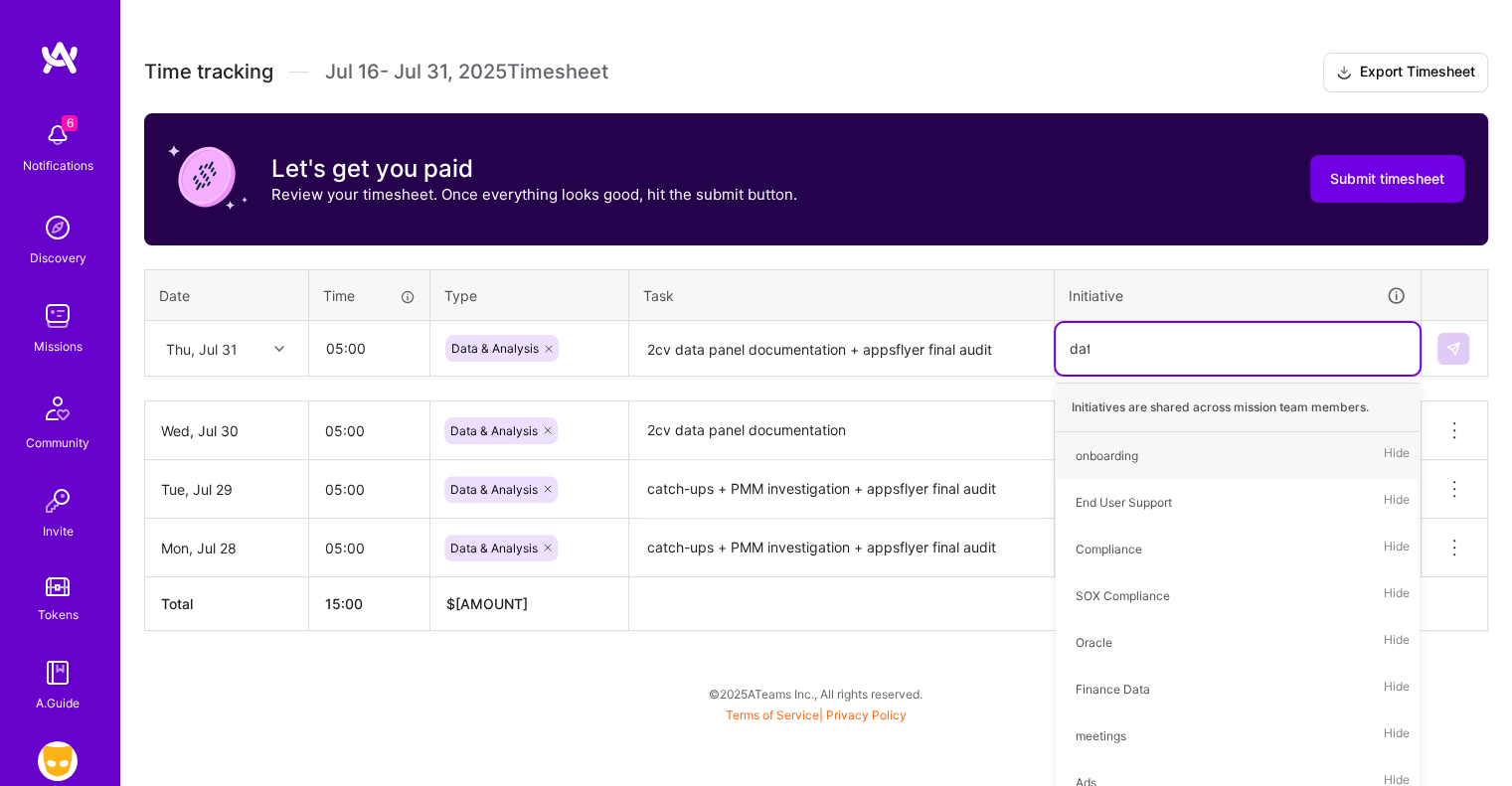 scroll, scrollTop: 461, scrollLeft: 0, axis: vertical 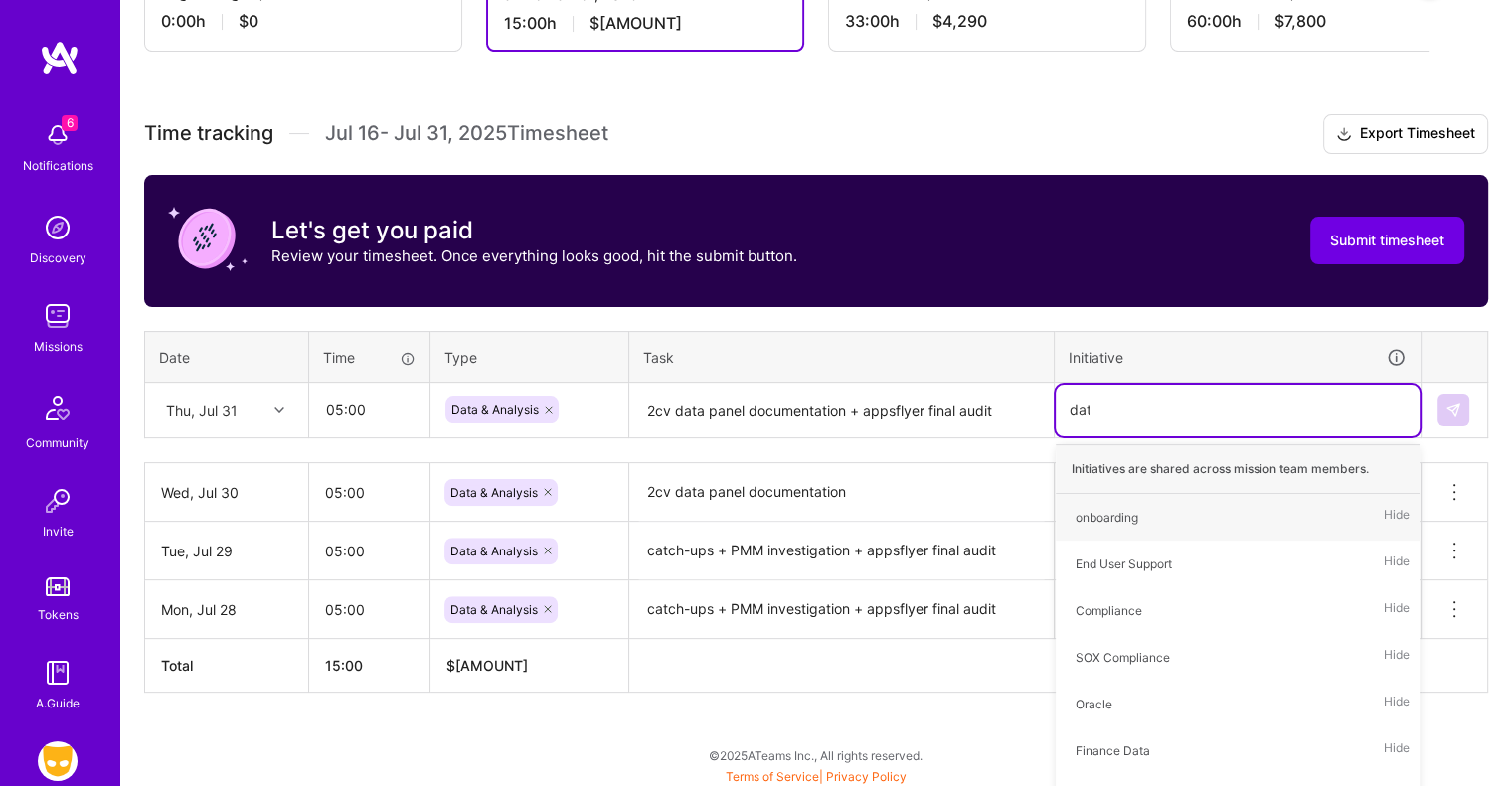 type on "data" 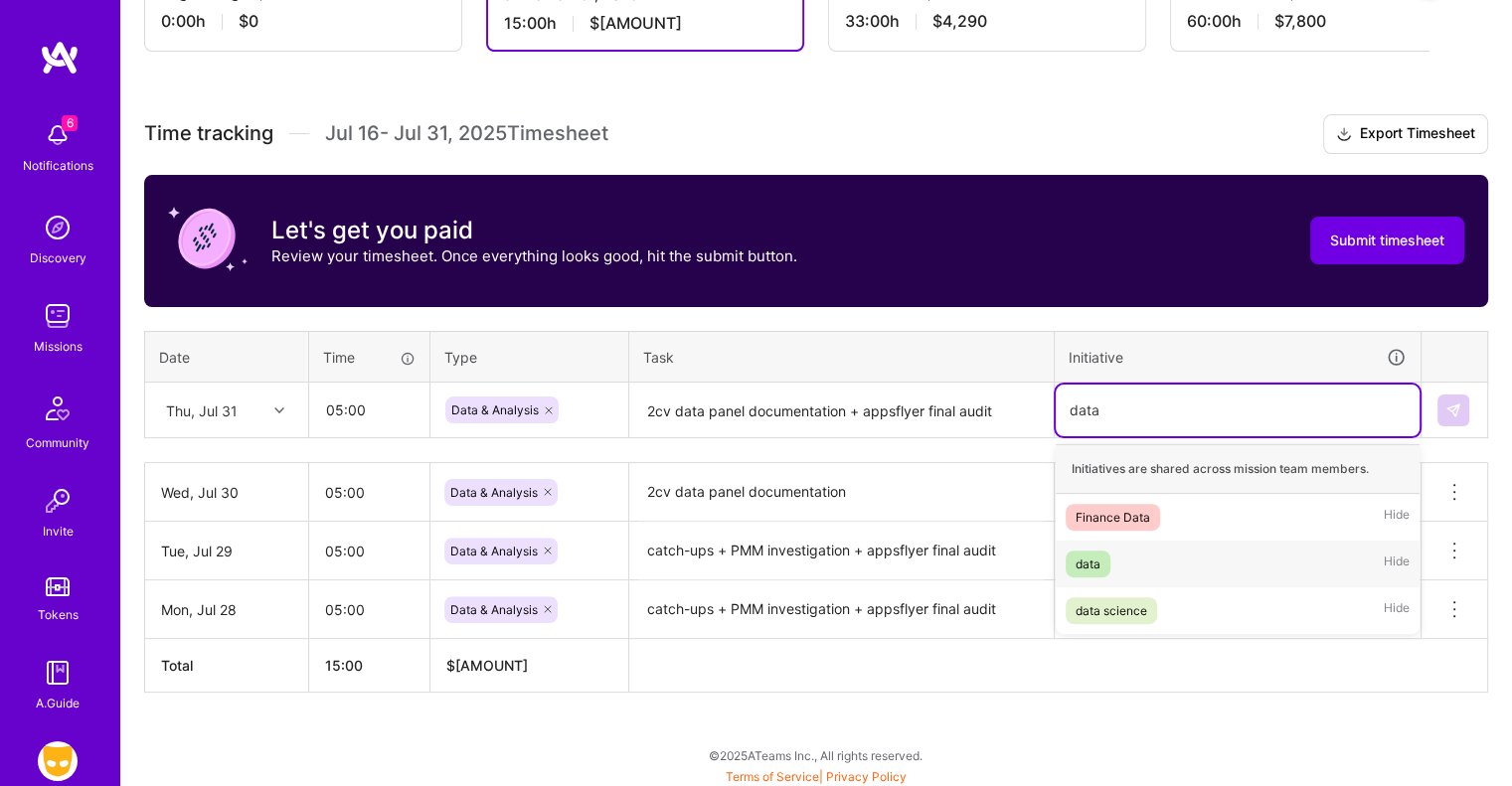 click on "data" at bounding box center (1088, 563) 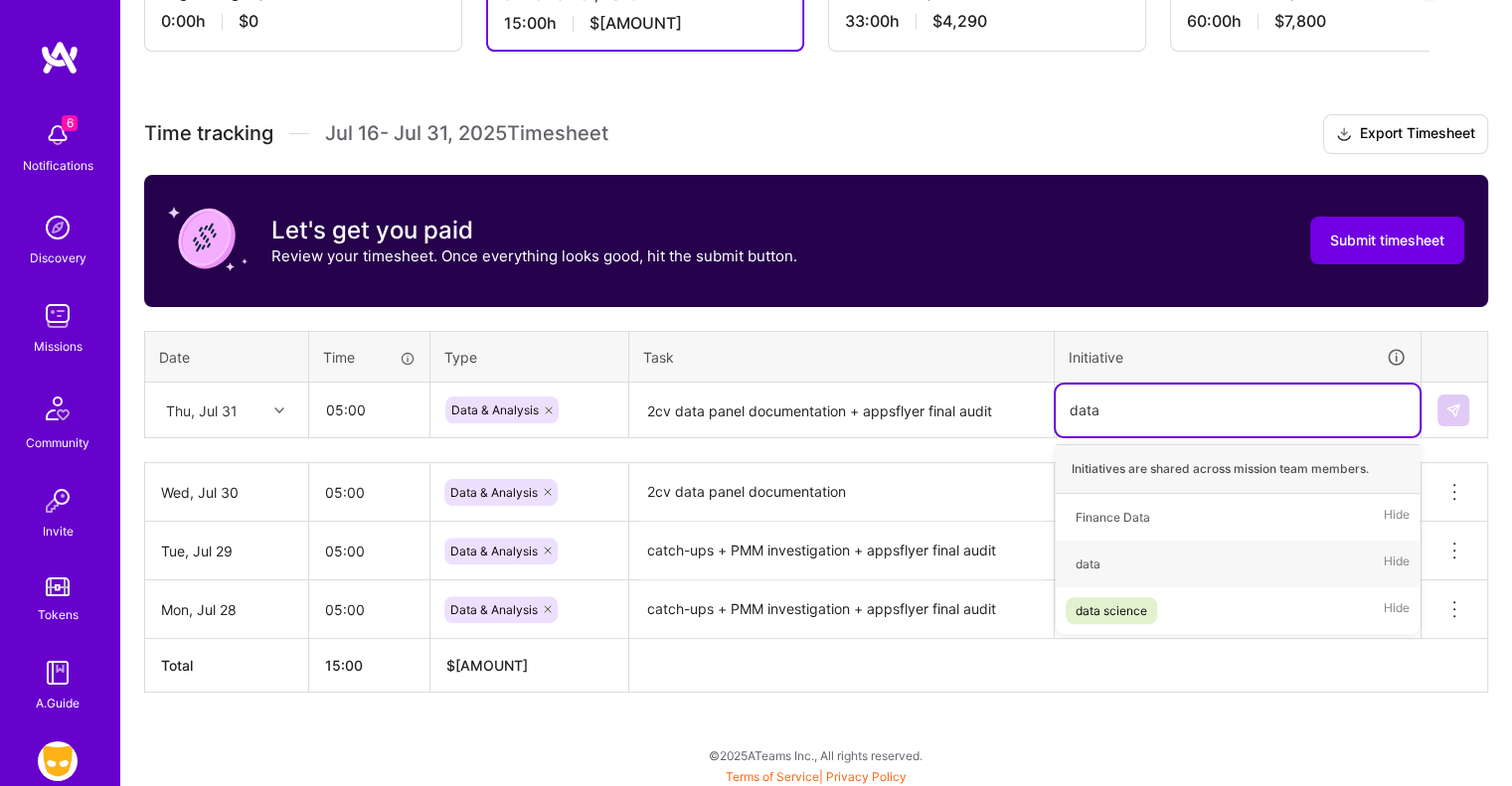 type 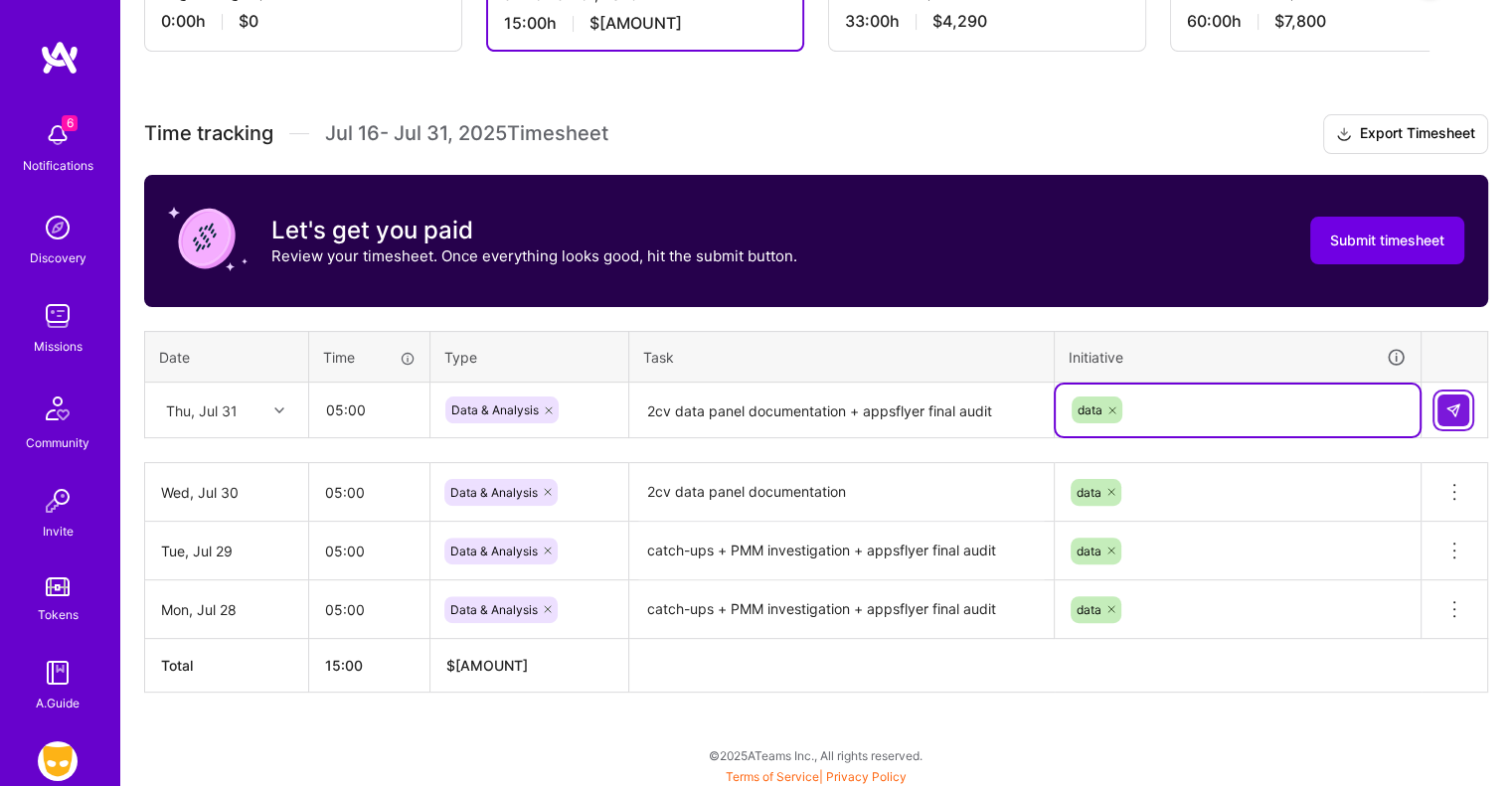click at bounding box center [1453, 410] 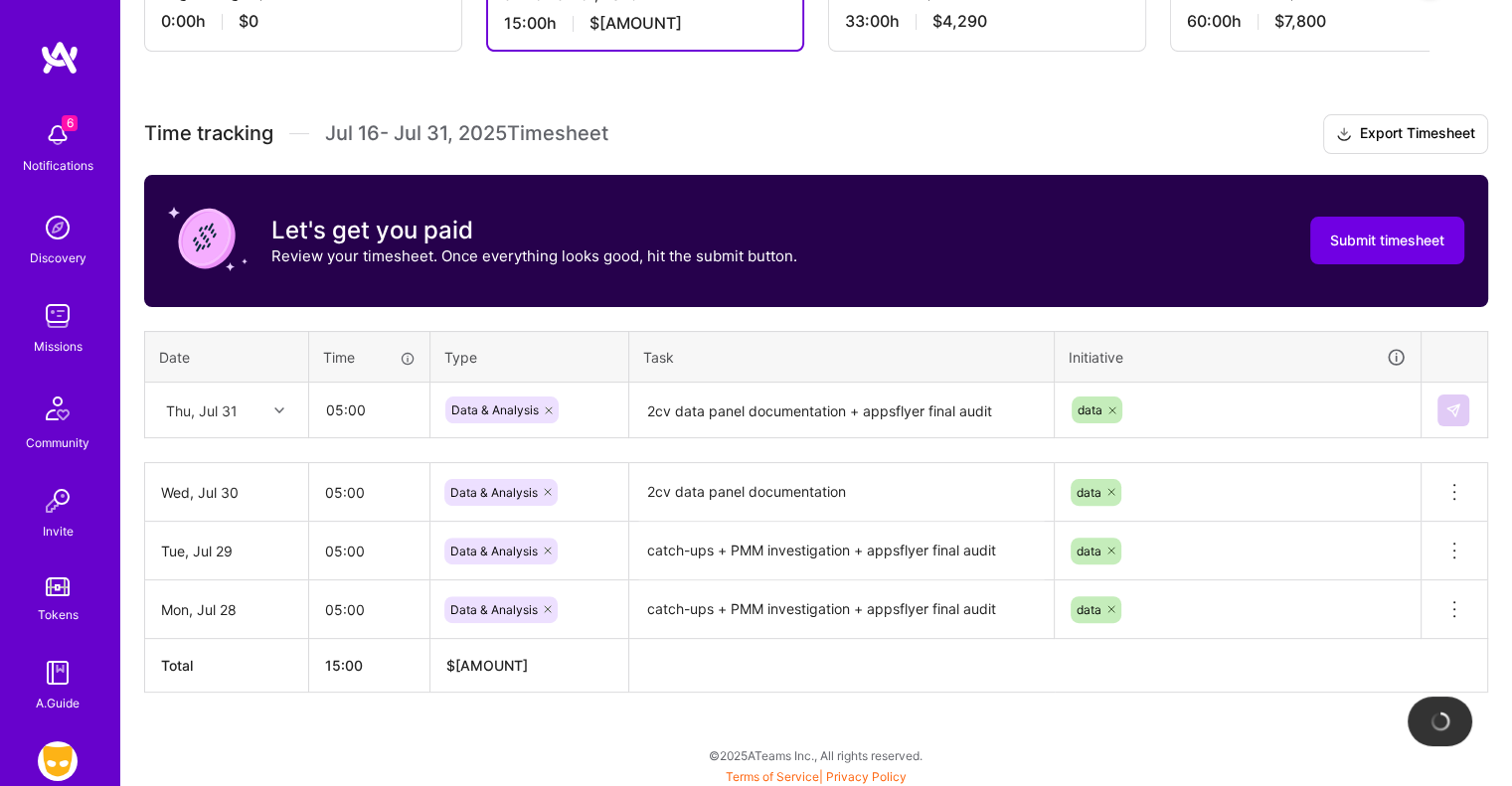 type 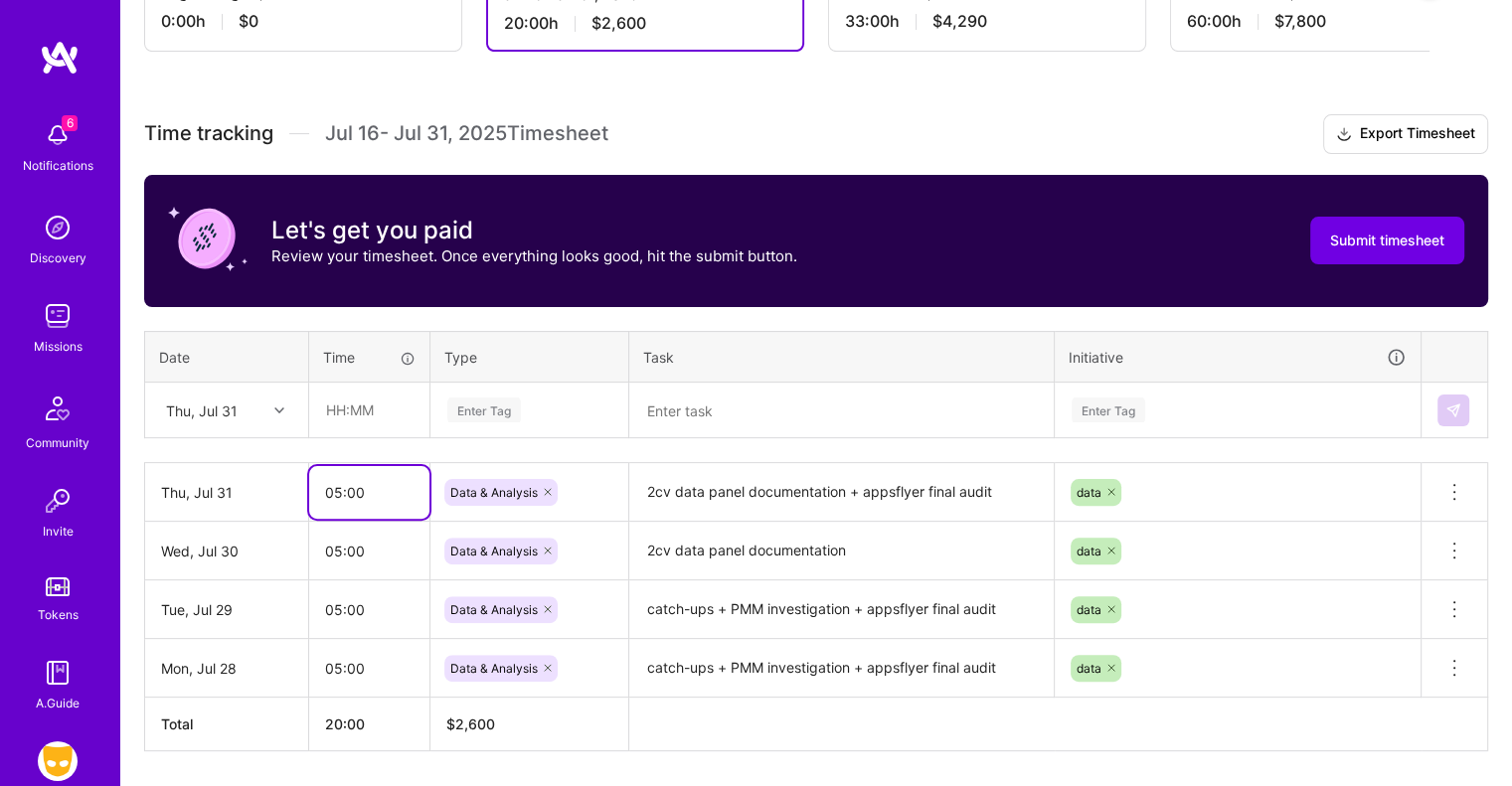 drag, startPoint x: 341, startPoint y: 488, endPoint x: 331, endPoint y: 487, distance: 10.049876 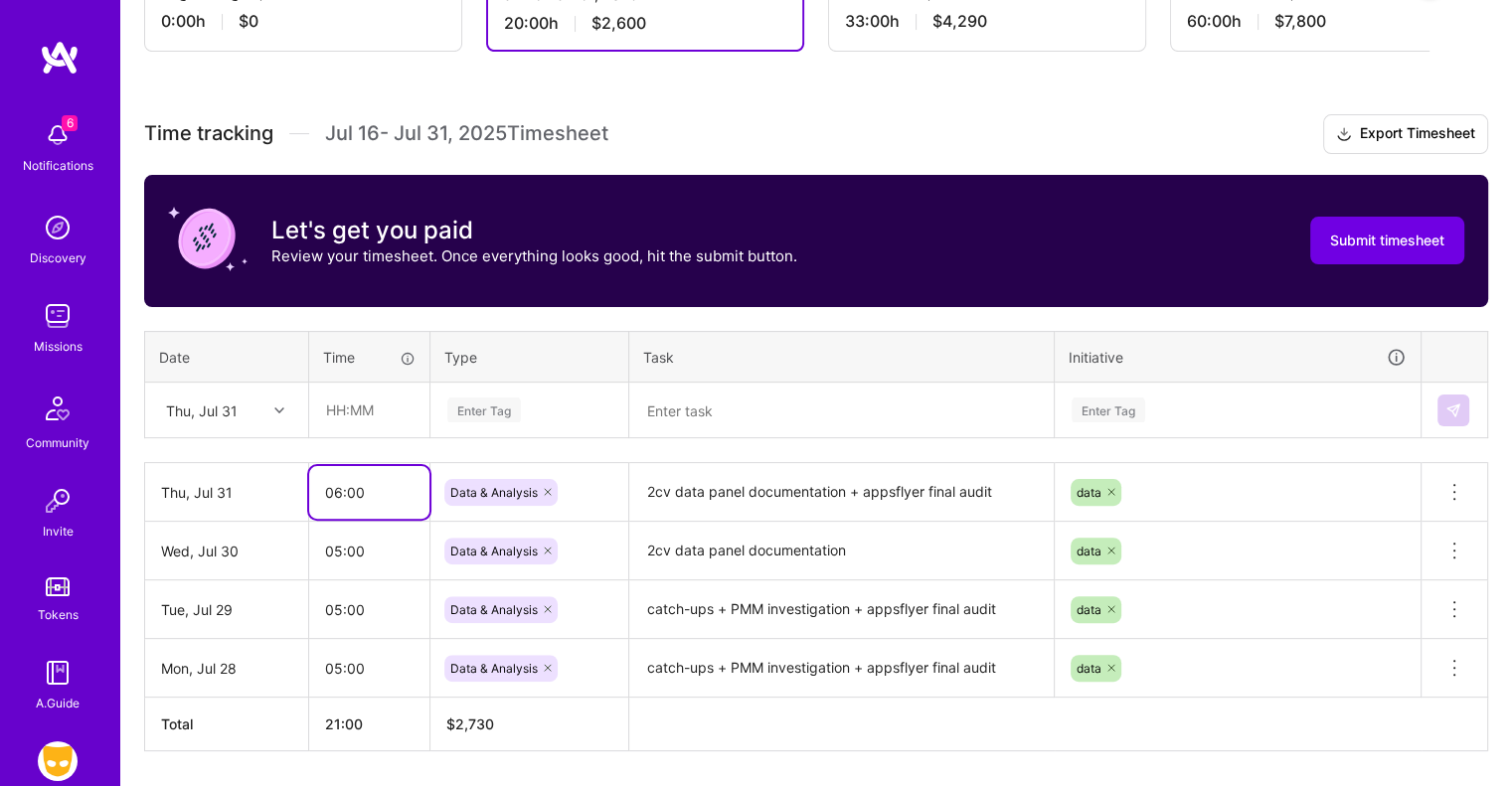 type on "06:00" 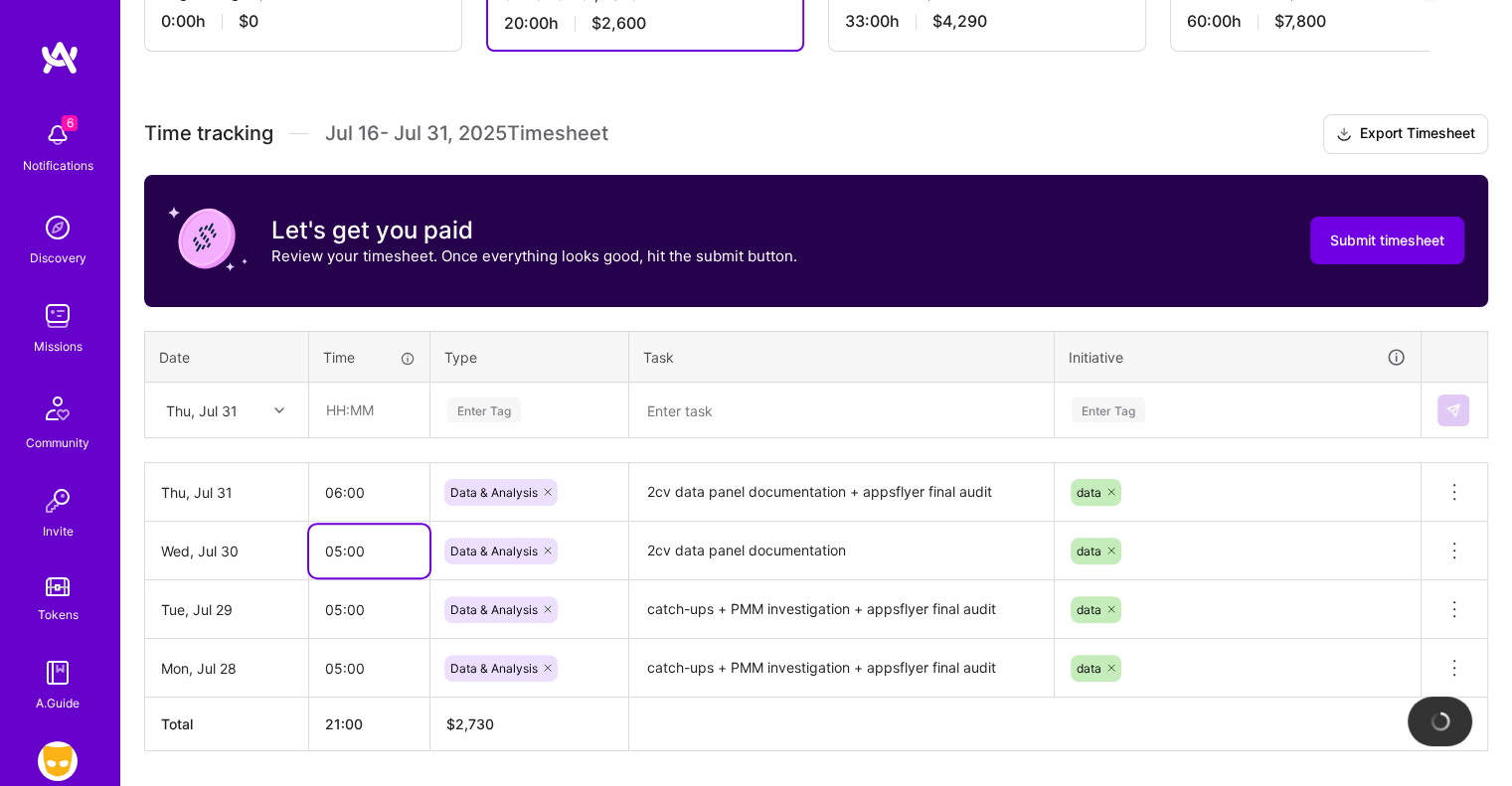 click on "05:00" at bounding box center [369, 550] 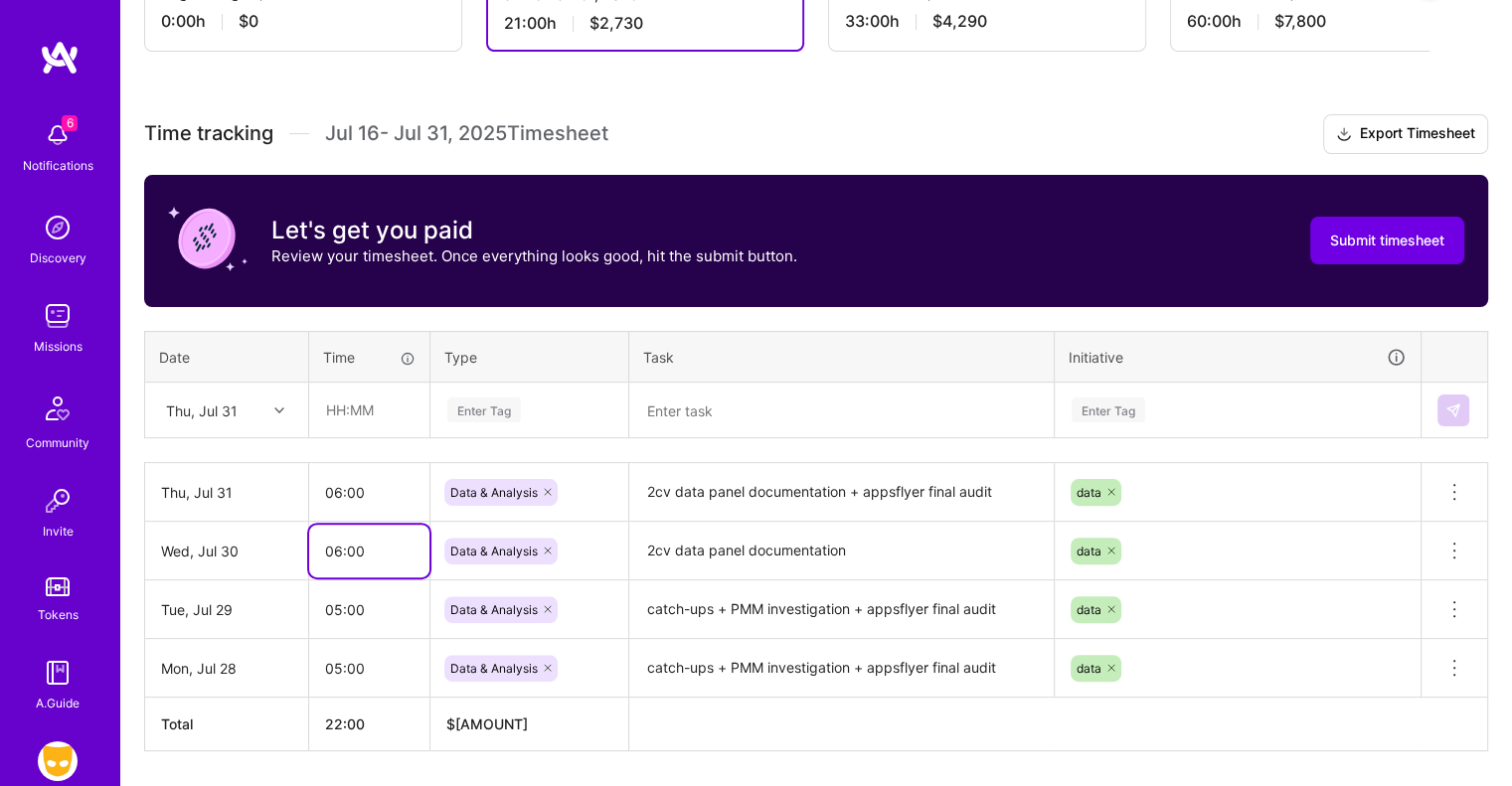 type on "06:00" 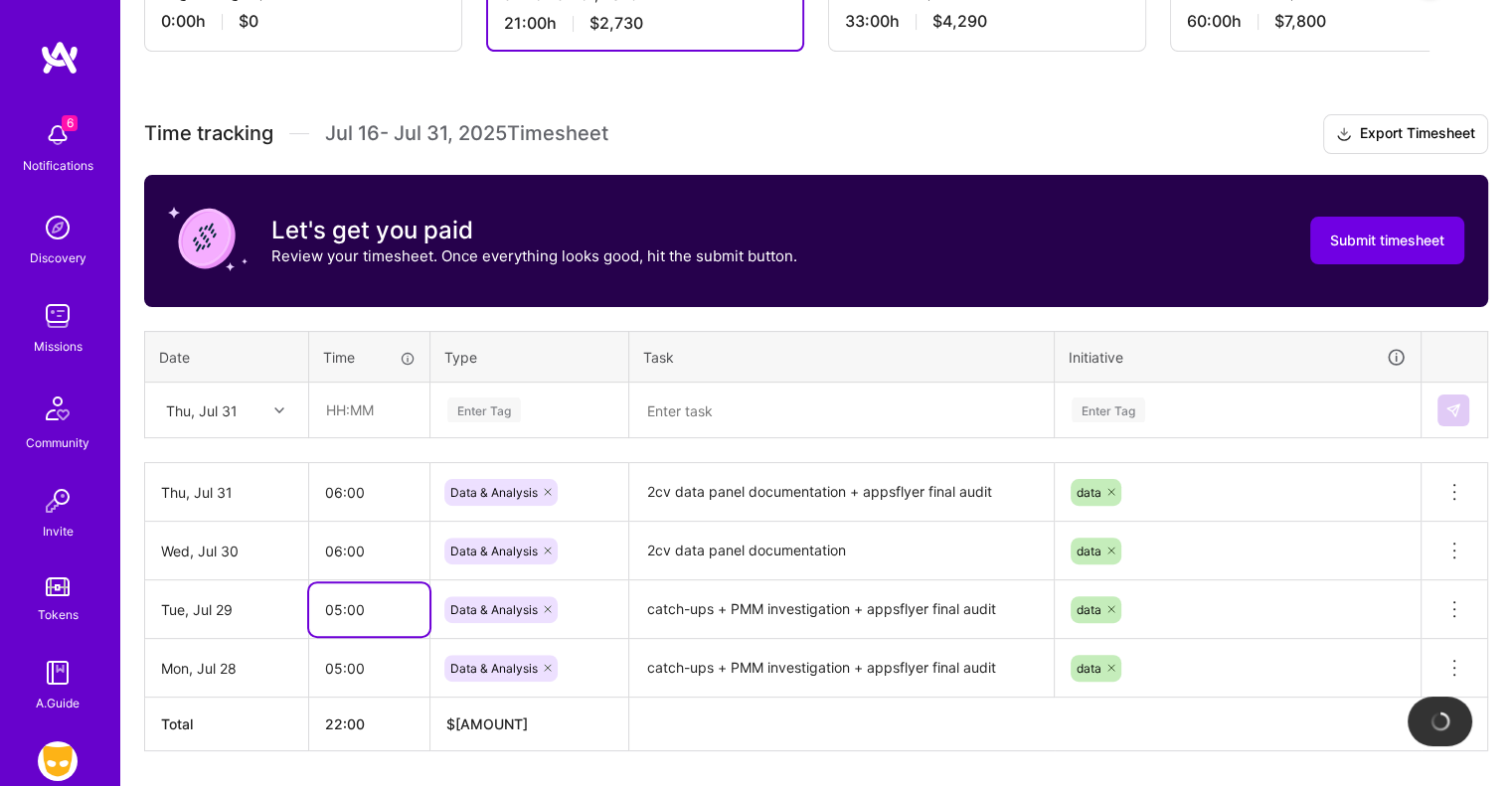 drag, startPoint x: 340, startPoint y: 607, endPoint x: 329, endPoint y: 607, distance: 11 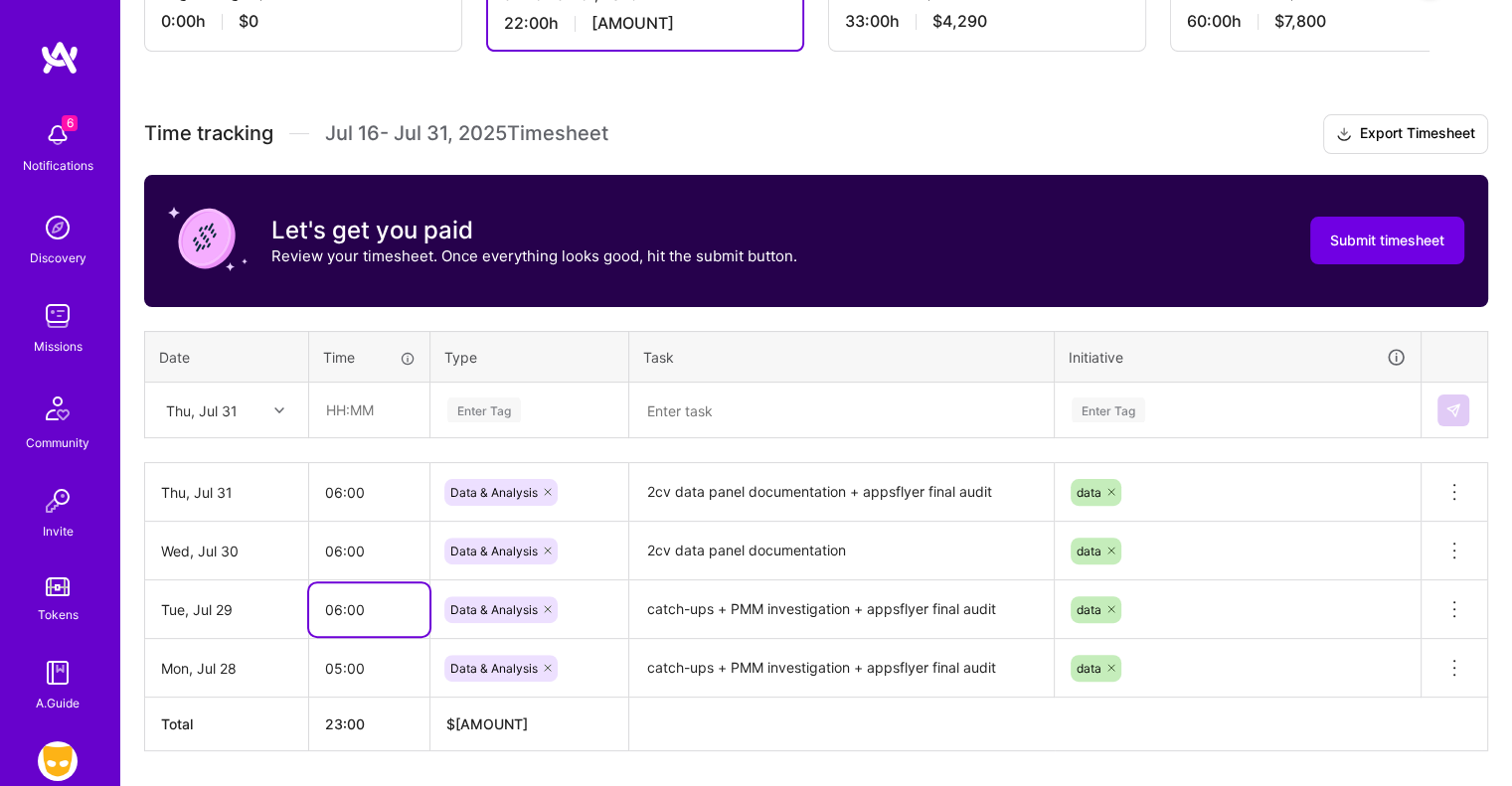 type on "06:00" 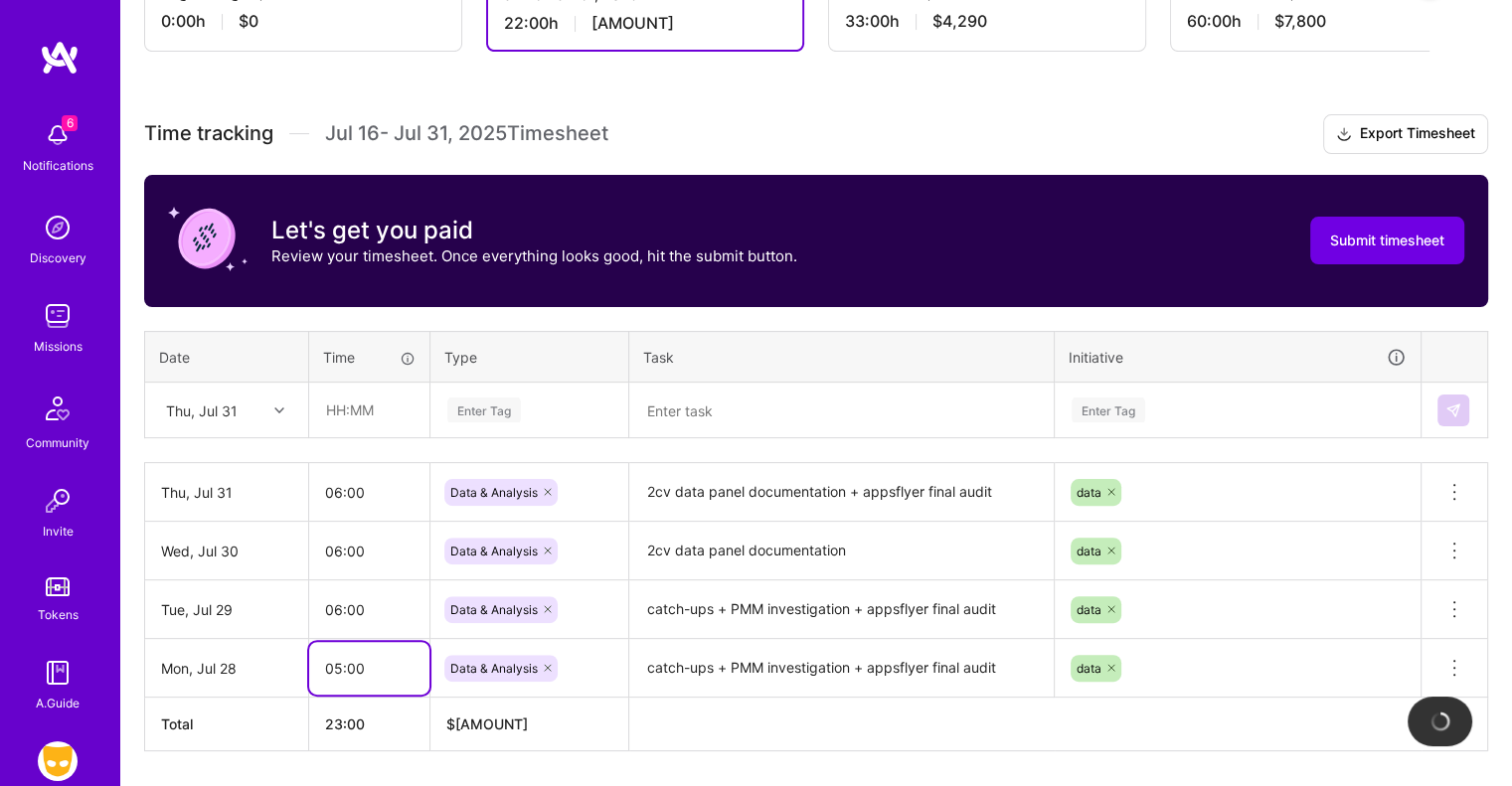 click on "05:00" at bounding box center [369, 668] 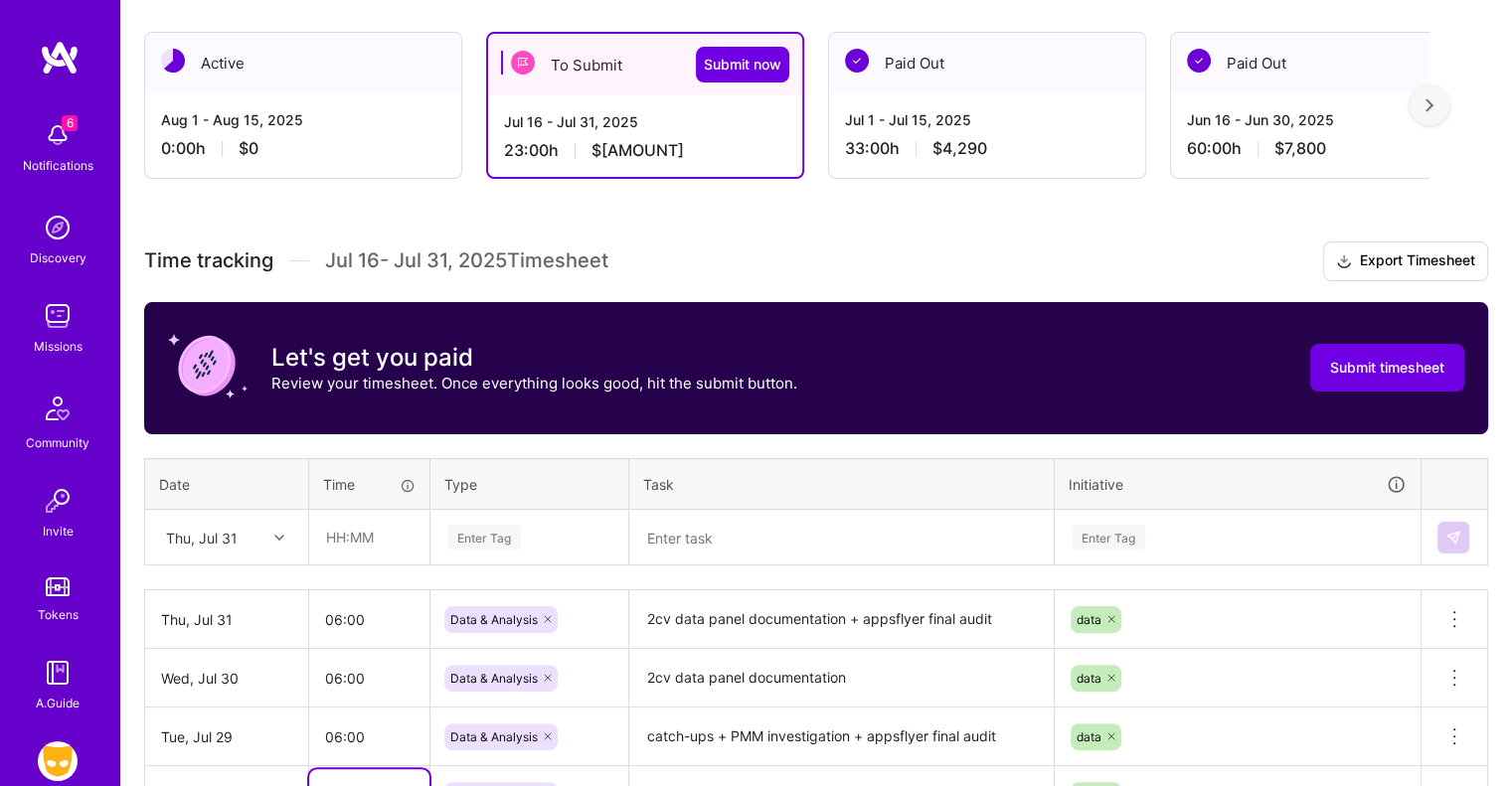 scroll, scrollTop: 333, scrollLeft: 0, axis: vertical 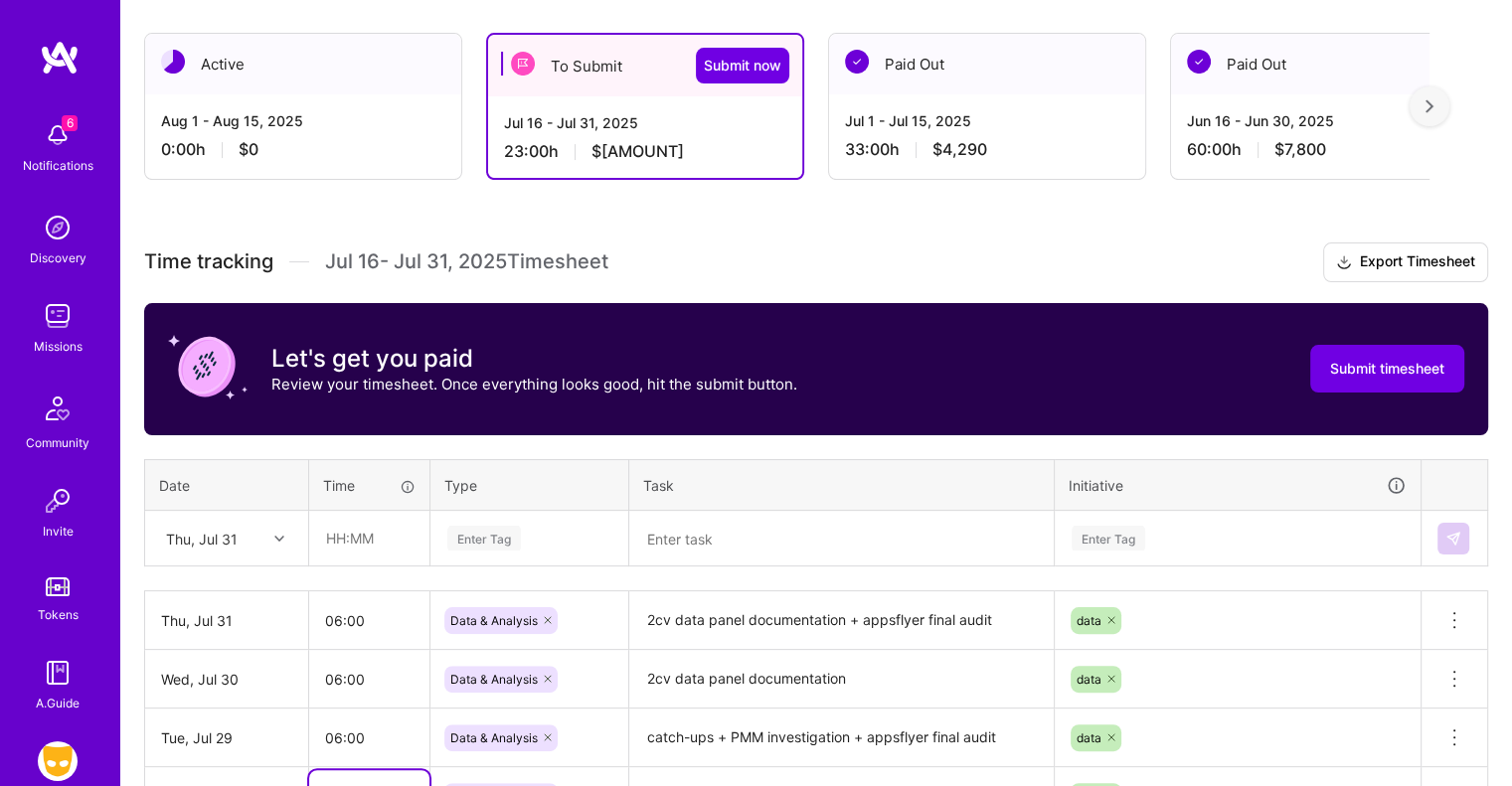type on "06:00" 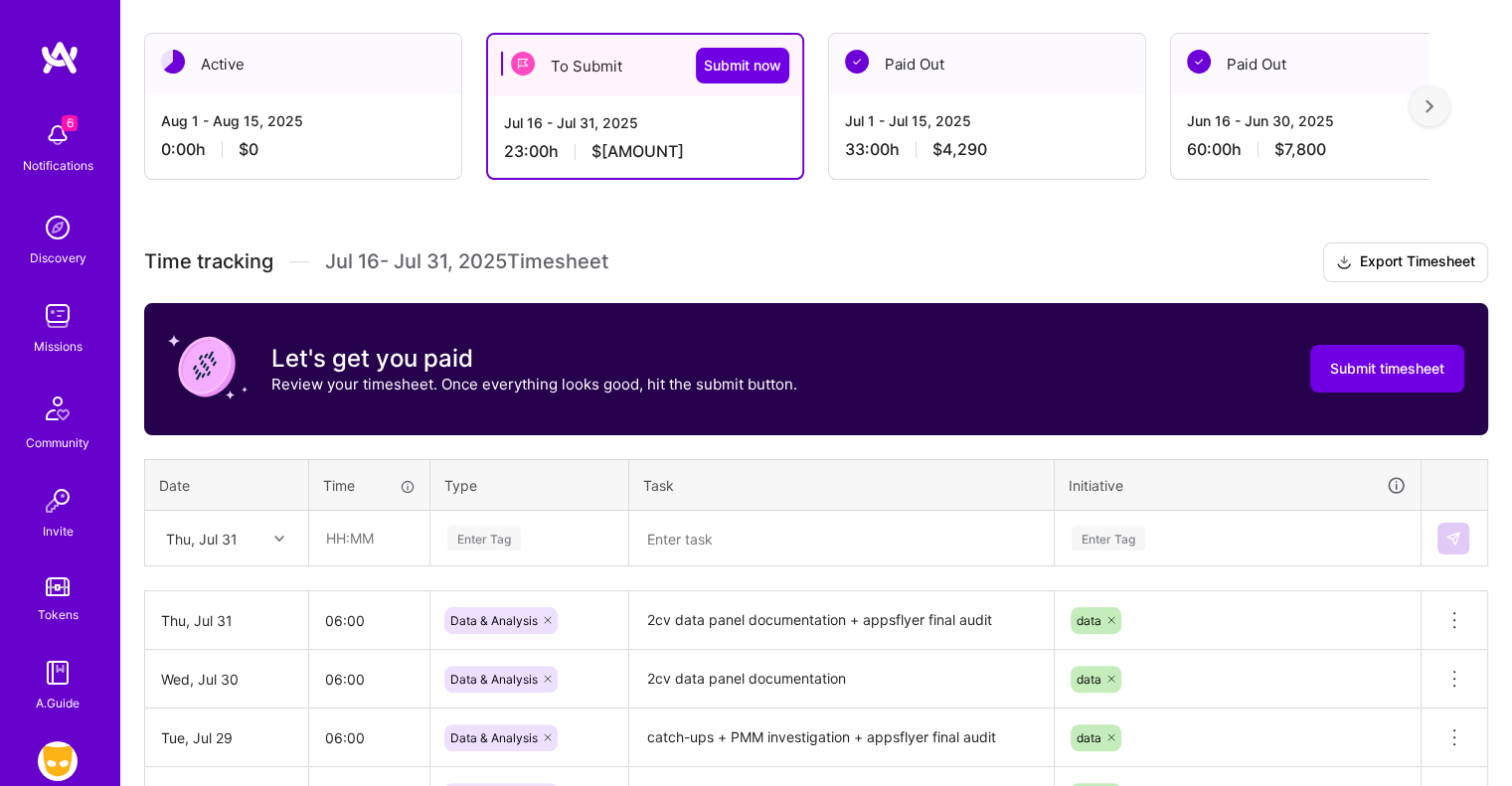 click on "Time tracking Jul 16  -   Jul 31 ,   2025  Timesheet Export Timesheet Let's get you paid Review your timesheet. Once everything looks good, hit the submit button. Submit timesheet Date Time Type Task Initiative  Thu, Jul 31 Enter Tag Enter Tag Thu, Jul 31 06:00 Data & Analysis
2cv data panel documentation + appsflyer final audit data
Delete row Wed, Jul 30 06:00 Data & Analysis
2cv data panel documentation data
Delete row Tue, Jul 29 06:00 Data & Analysis
catch-ups + PMM investigation + appsflyer final audit data
Delete row Mon, Jul 28 06:00 Data & Analysis
catch-ups + PMM investigation + appsflyer final audit data
Delete row Total 24:00 $ 3,120" at bounding box center (816, 560) 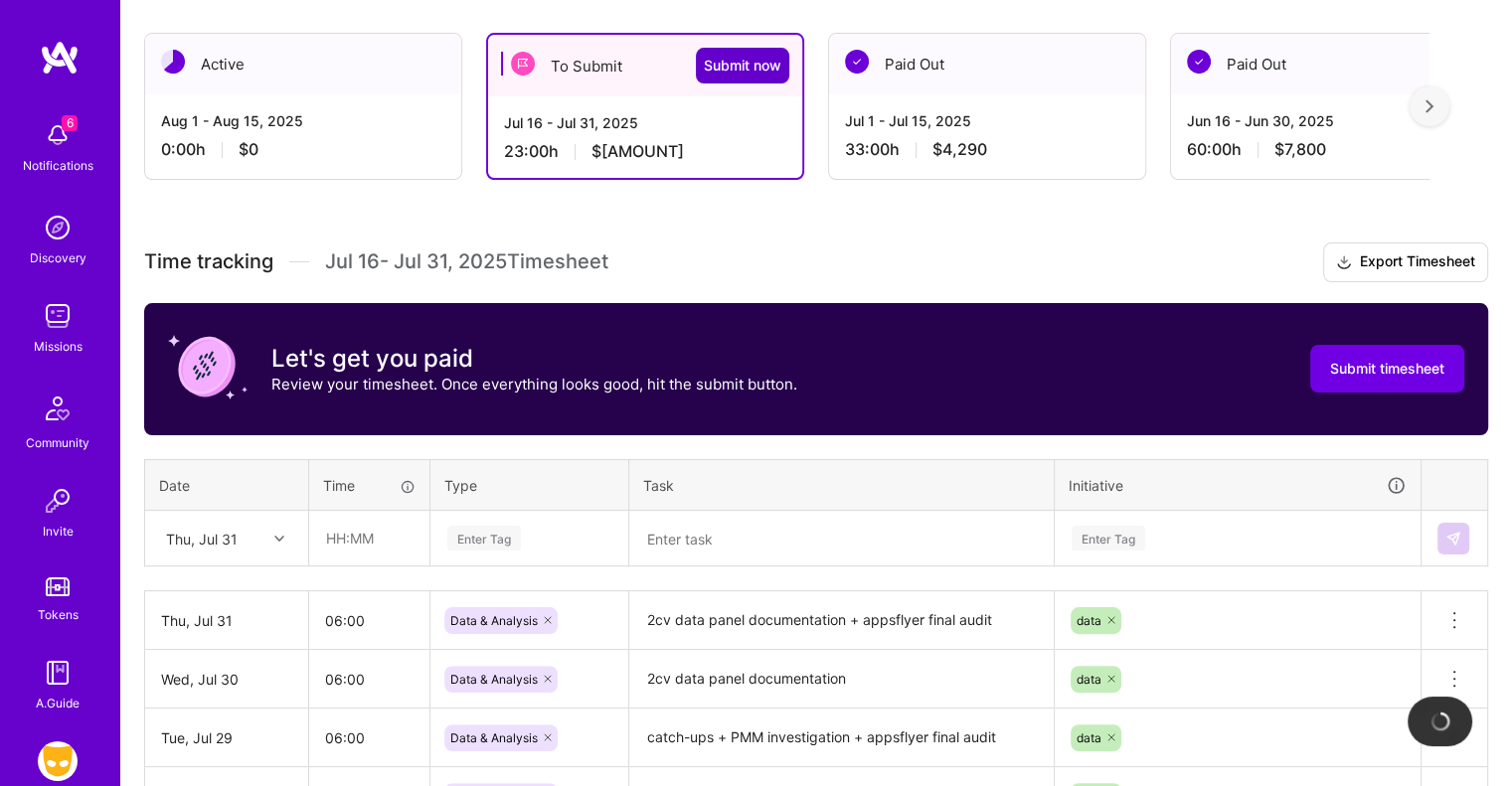 click on "Submit now" at bounding box center (743, 66) 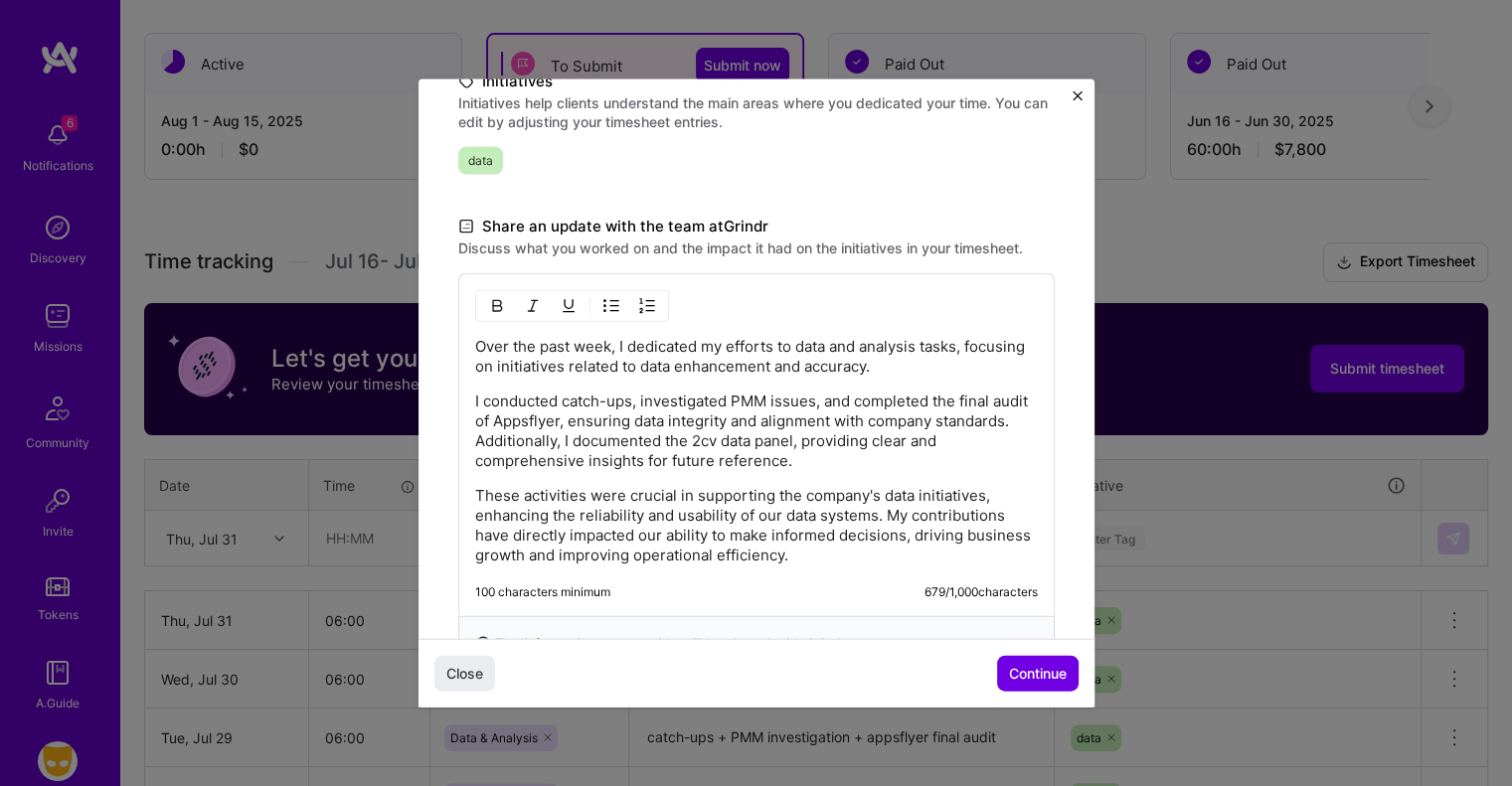scroll, scrollTop: 553, scrollLeft: 0, axis: vertical 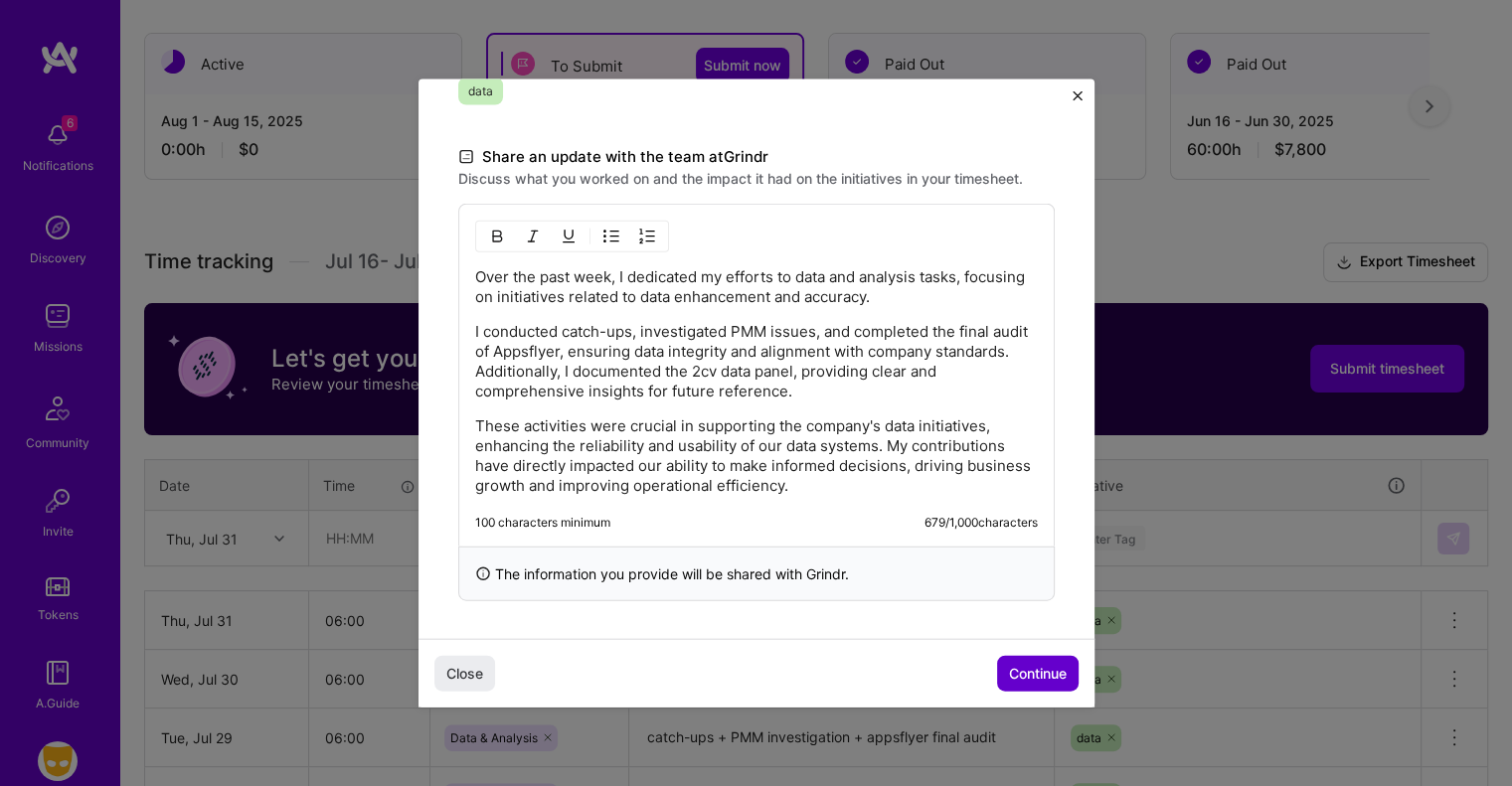 click on "Continue" at bounding box center (1038, 674) 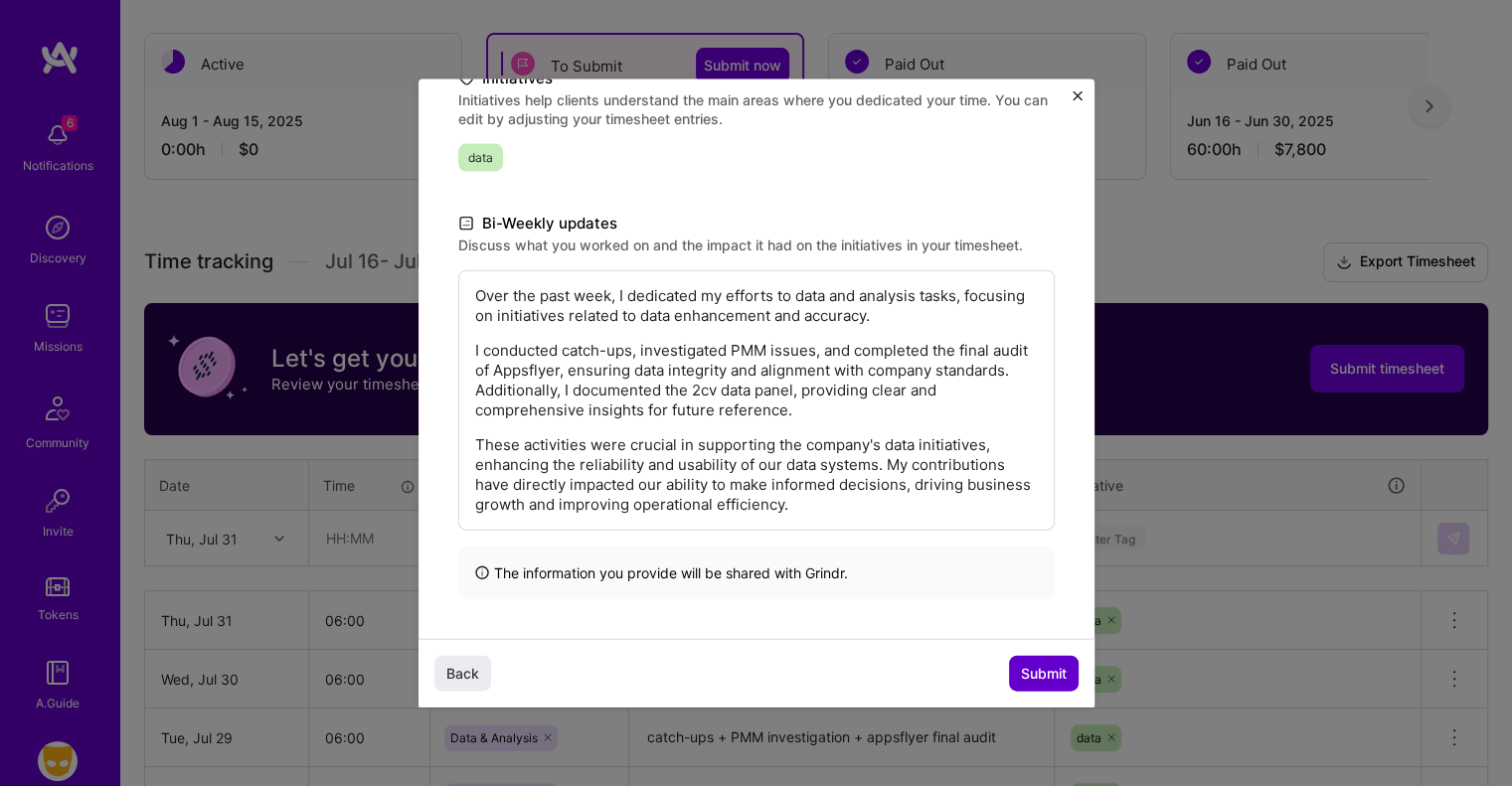 scroll, scrollTop: 287, scrollLeft: 0, axis: vertical 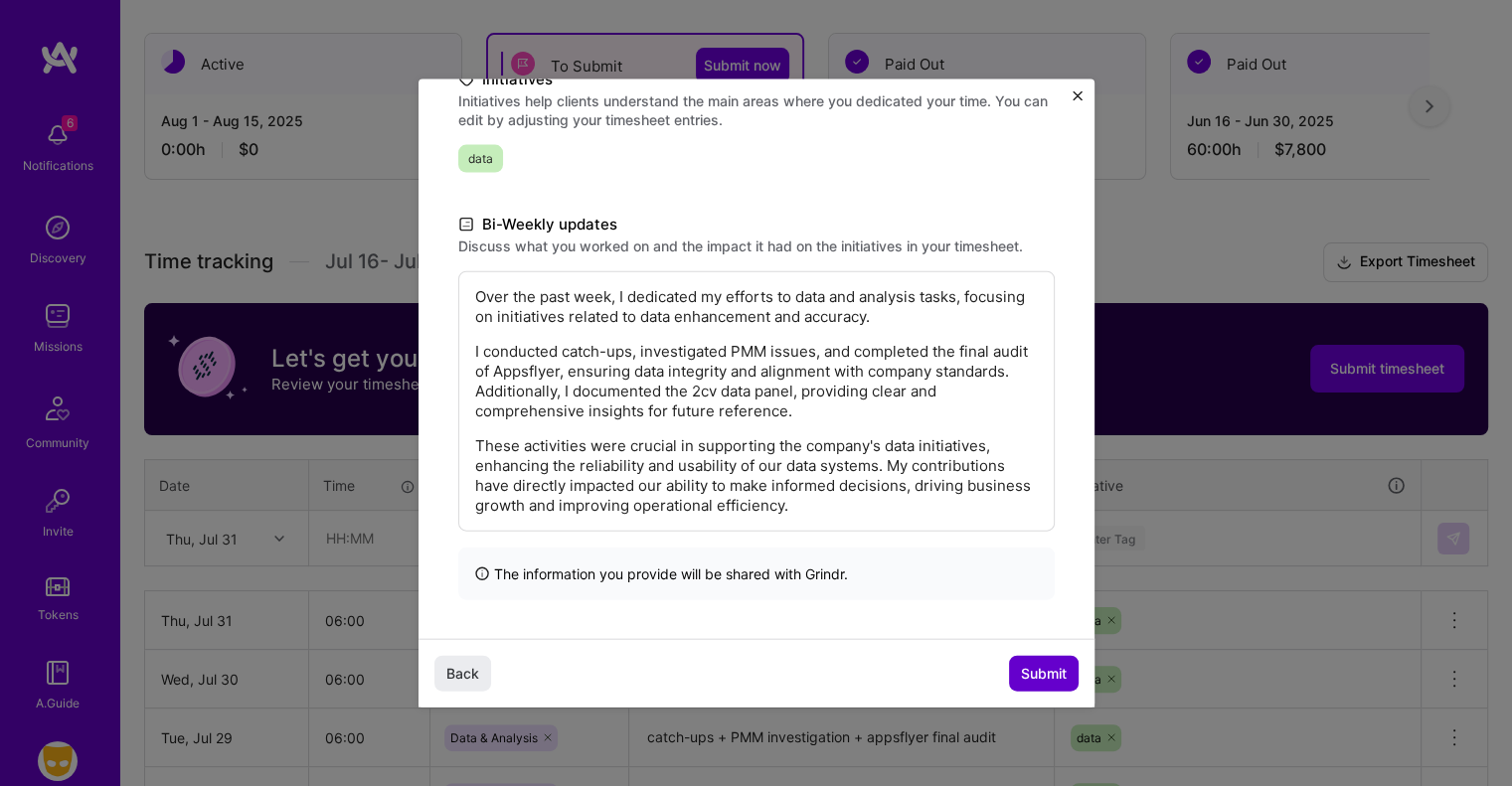 click on "Submit" at bounding box center (1044, 674) 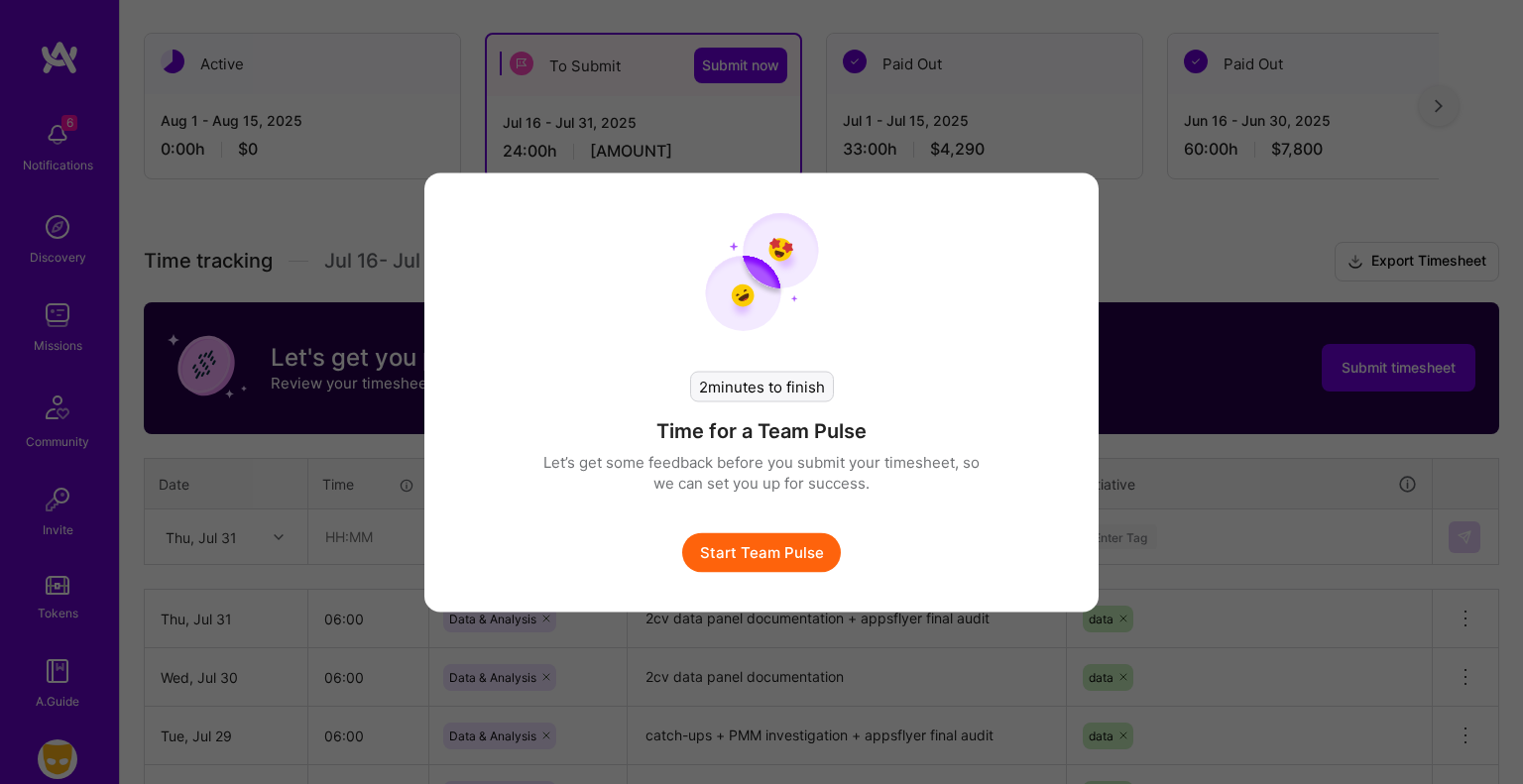 click on "Start Team Pulse" at bounding box center (762, 552) 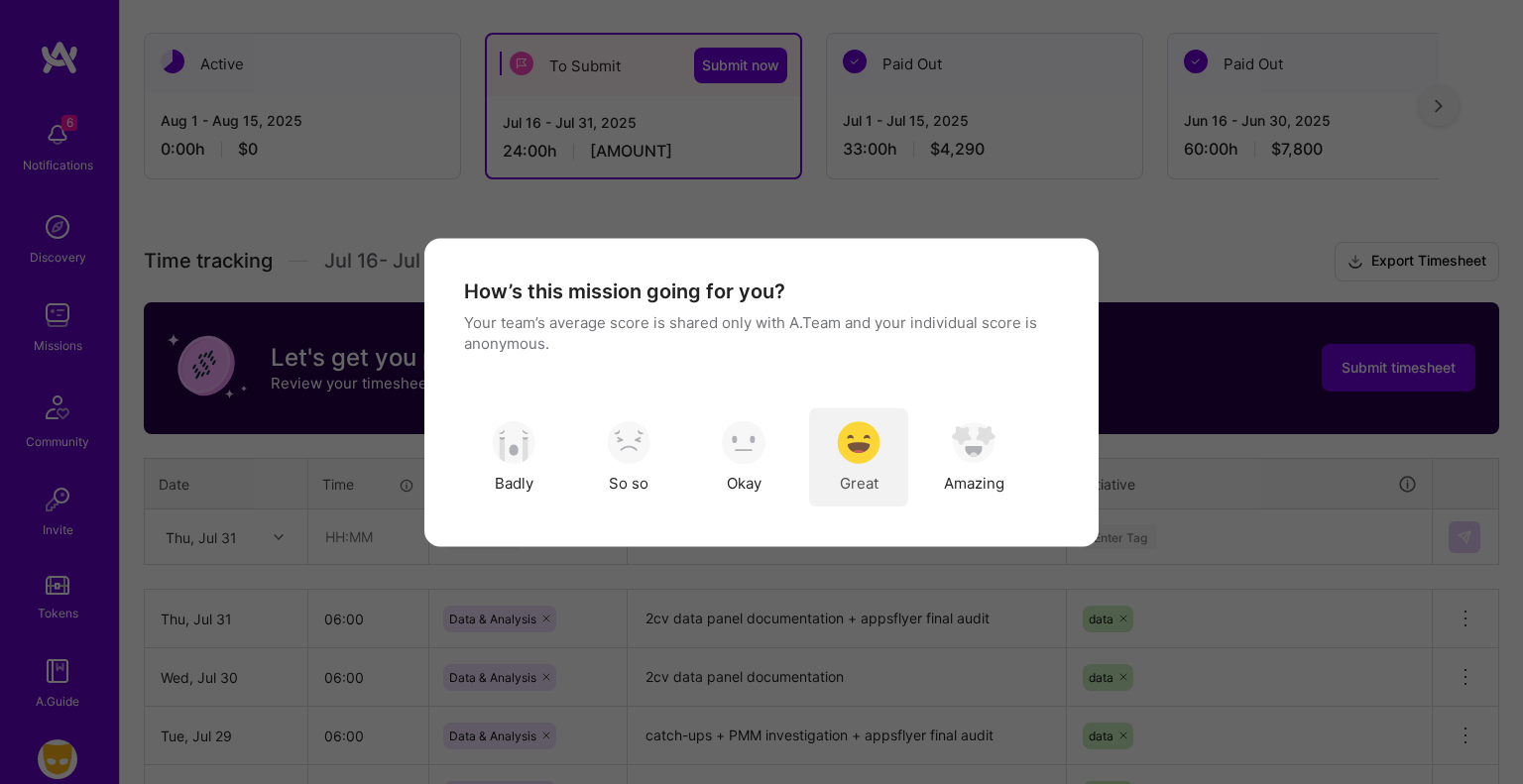 click at bounding box center [859, 443] 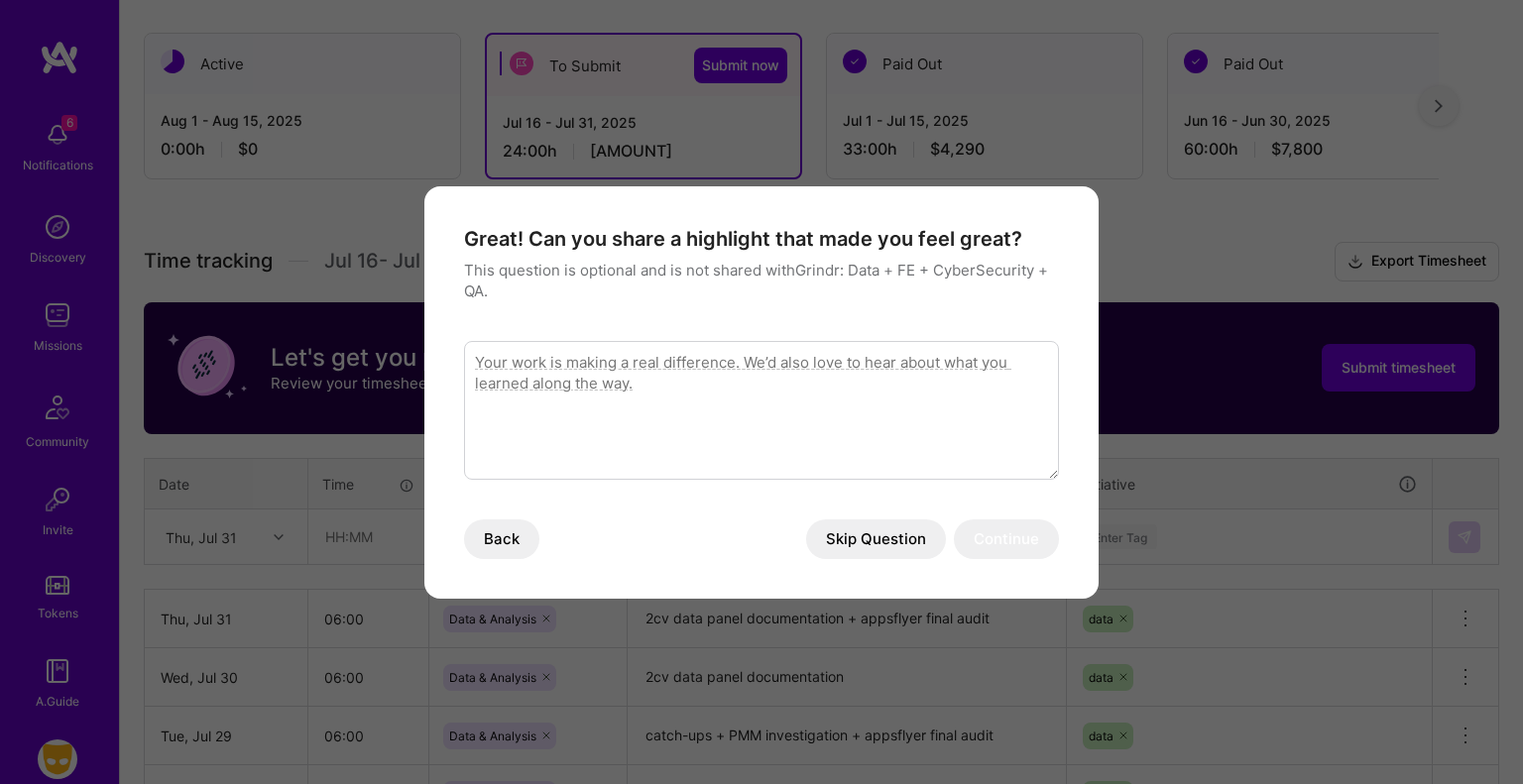 click on "Skip Question" at bounding box center [876, 539] 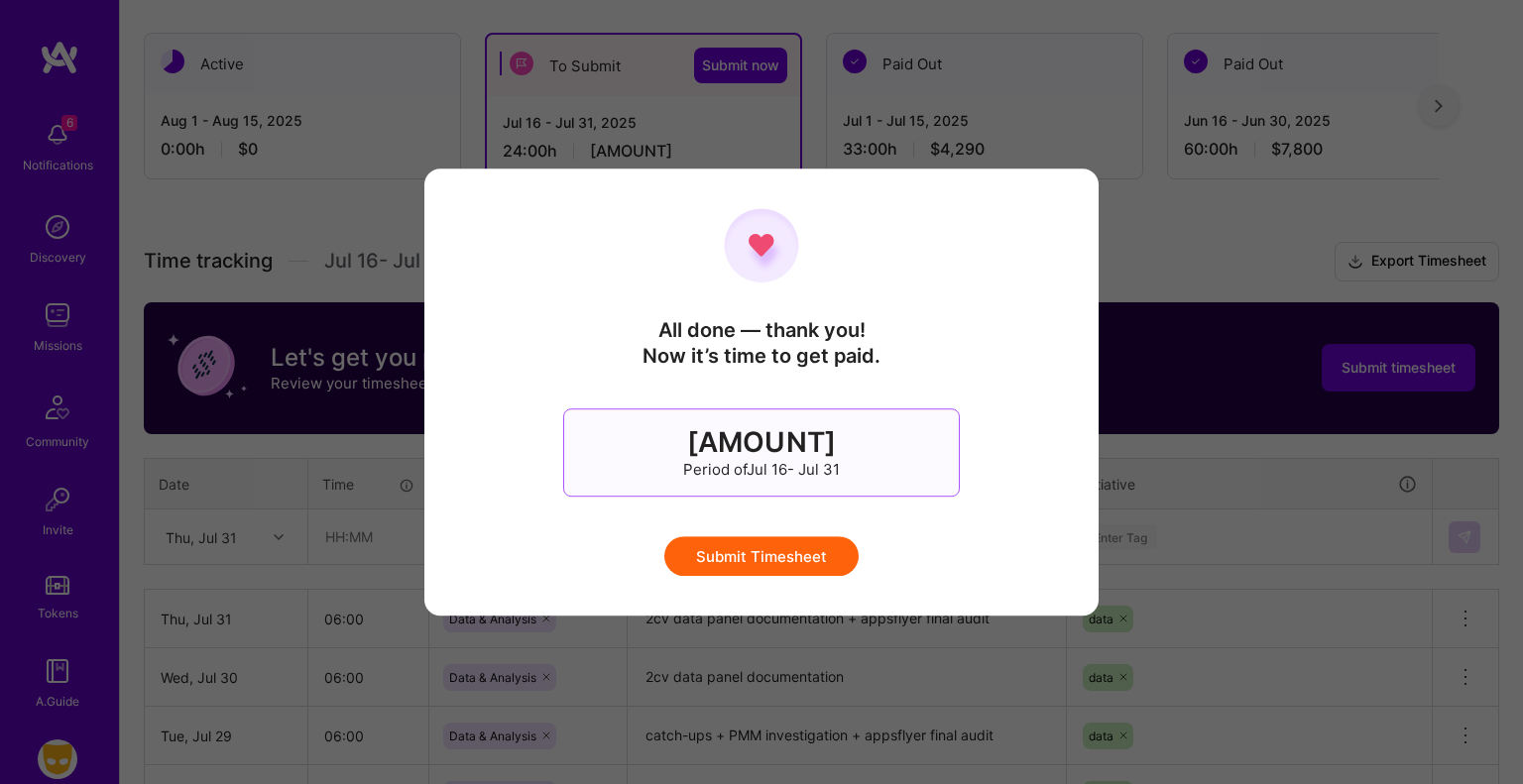 click on "Submit Timesheet" at bounding box center (762, 556) 